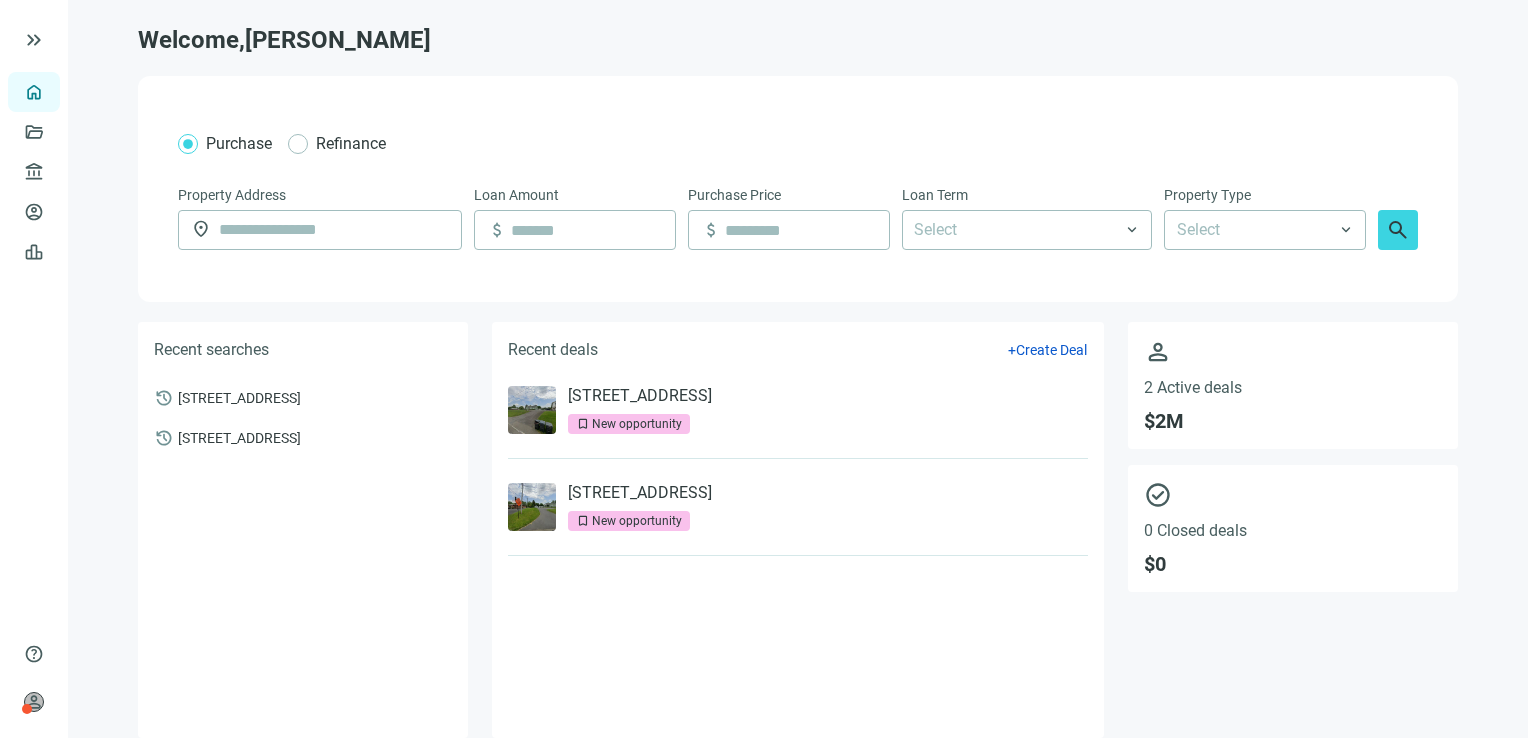 scroll, scrollTop: 0, scrollLeft: 0, axis: both 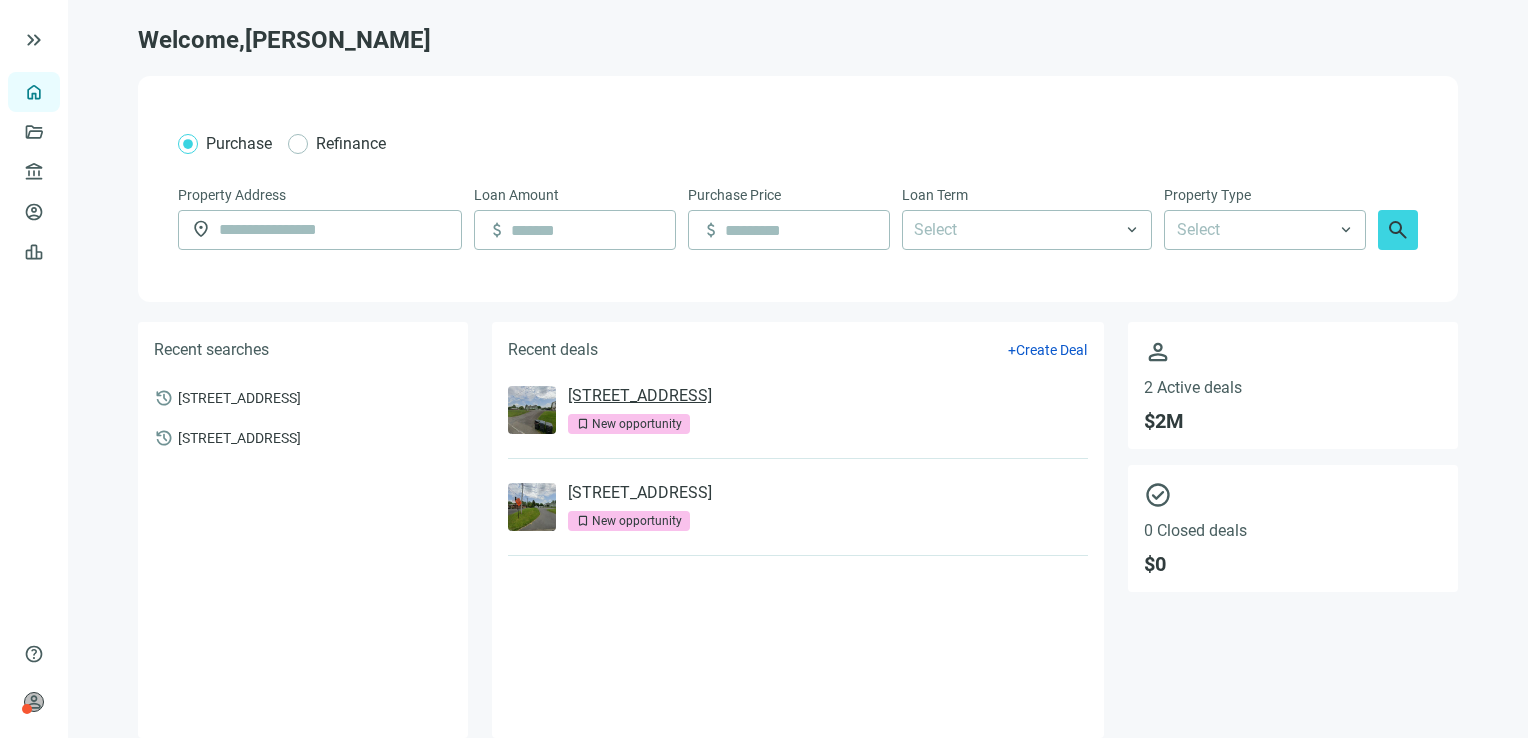 click on "[STREET_ADDRESS]" at bounding box center [640, 396] 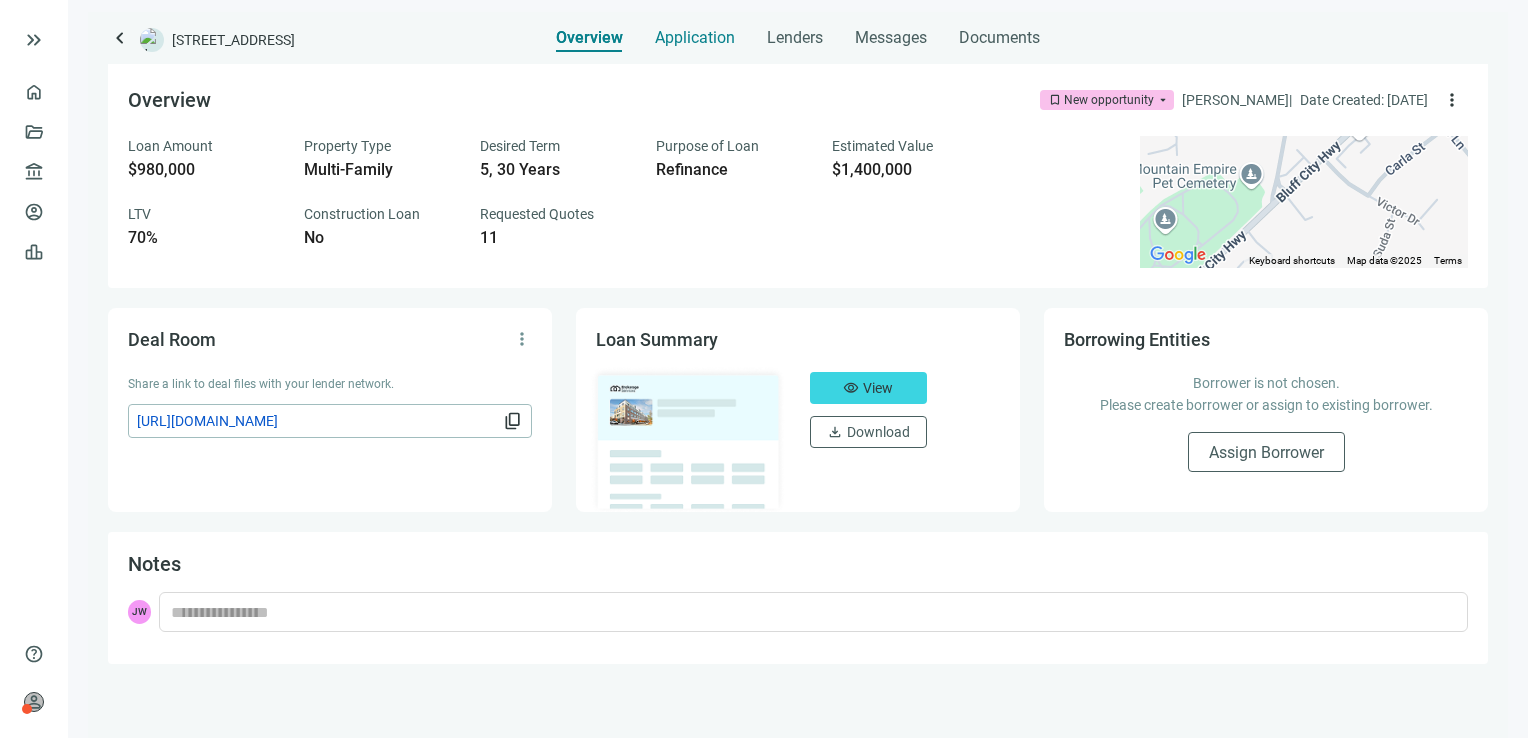 click on "Application" at bounding box center (695, 38) 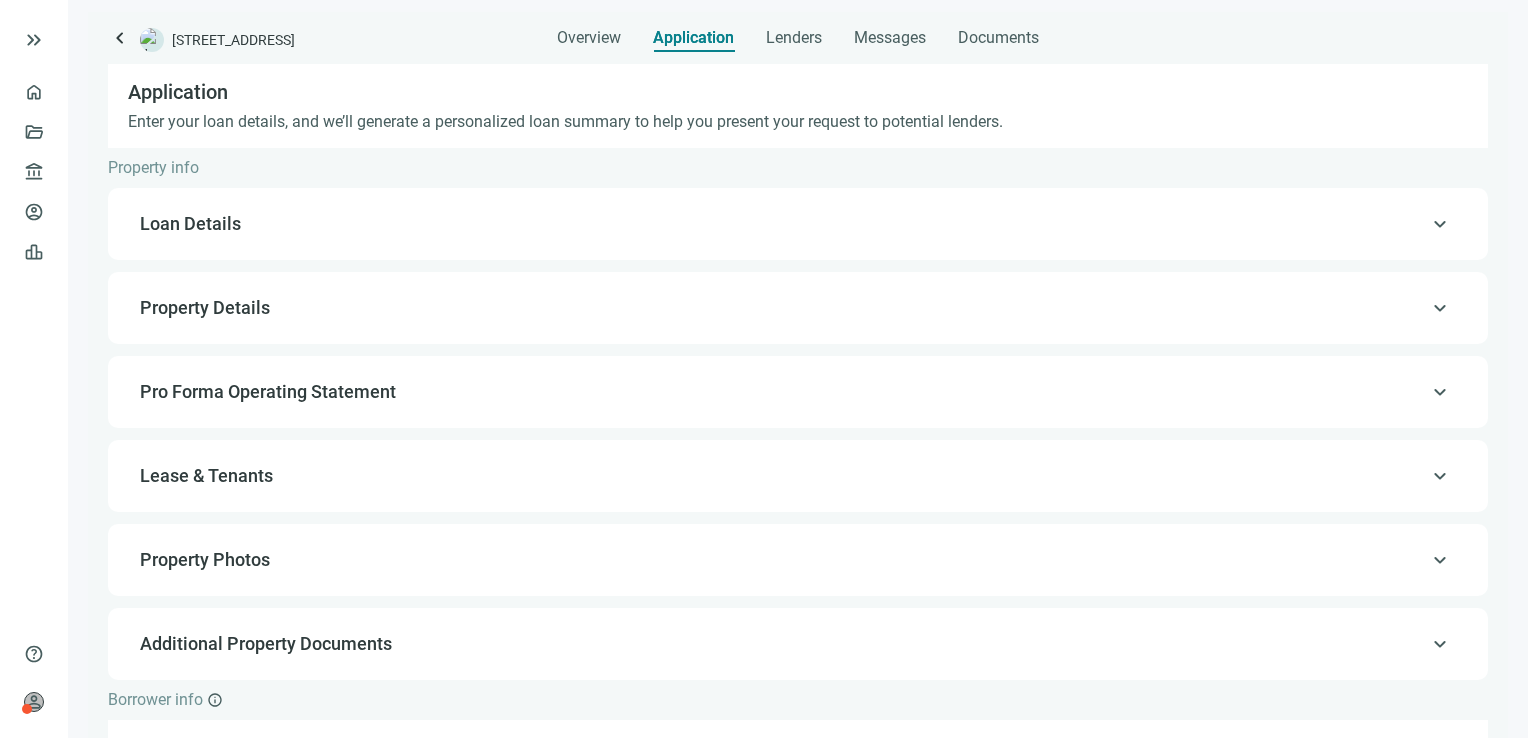 click on "Loan Details" at bounding box center (190, 223) 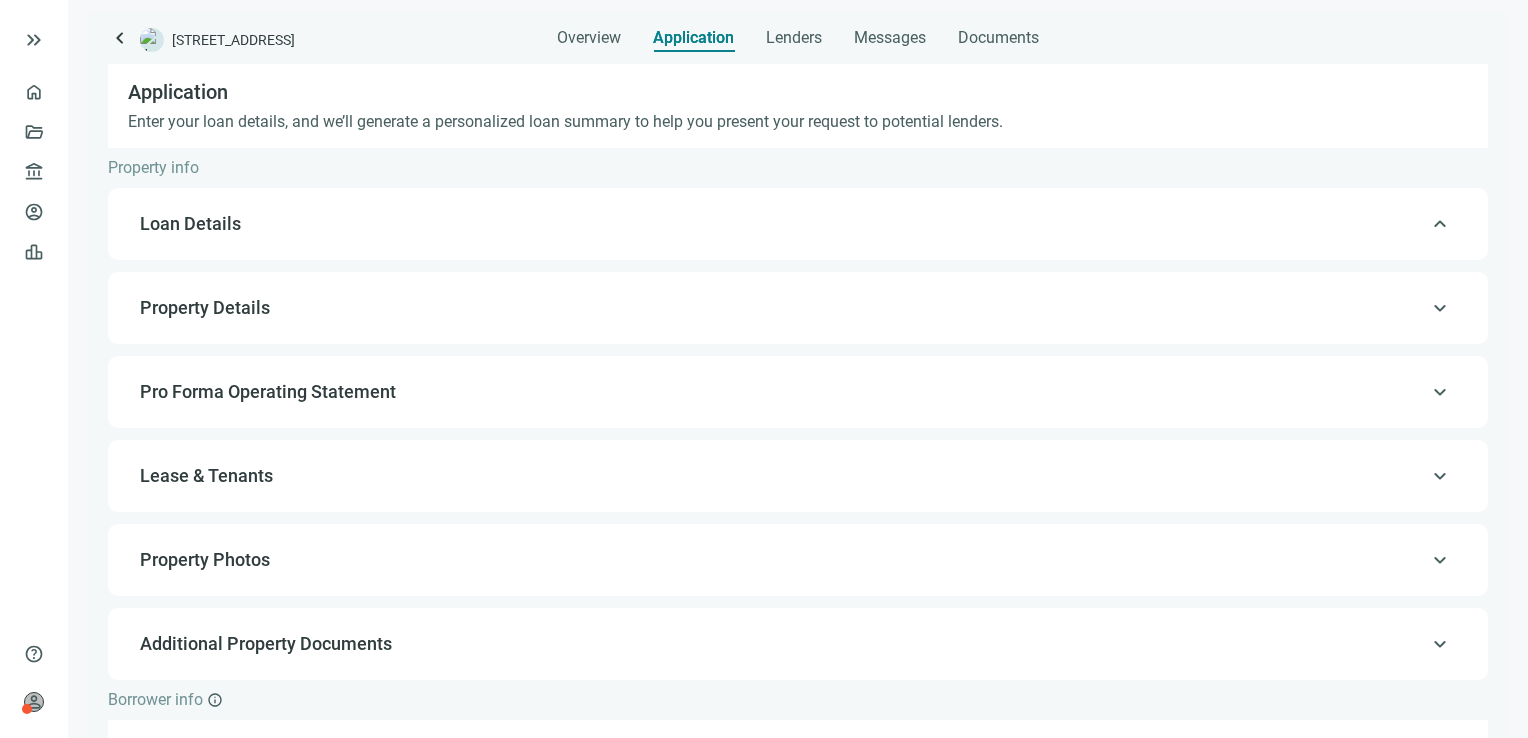 type on "**********" 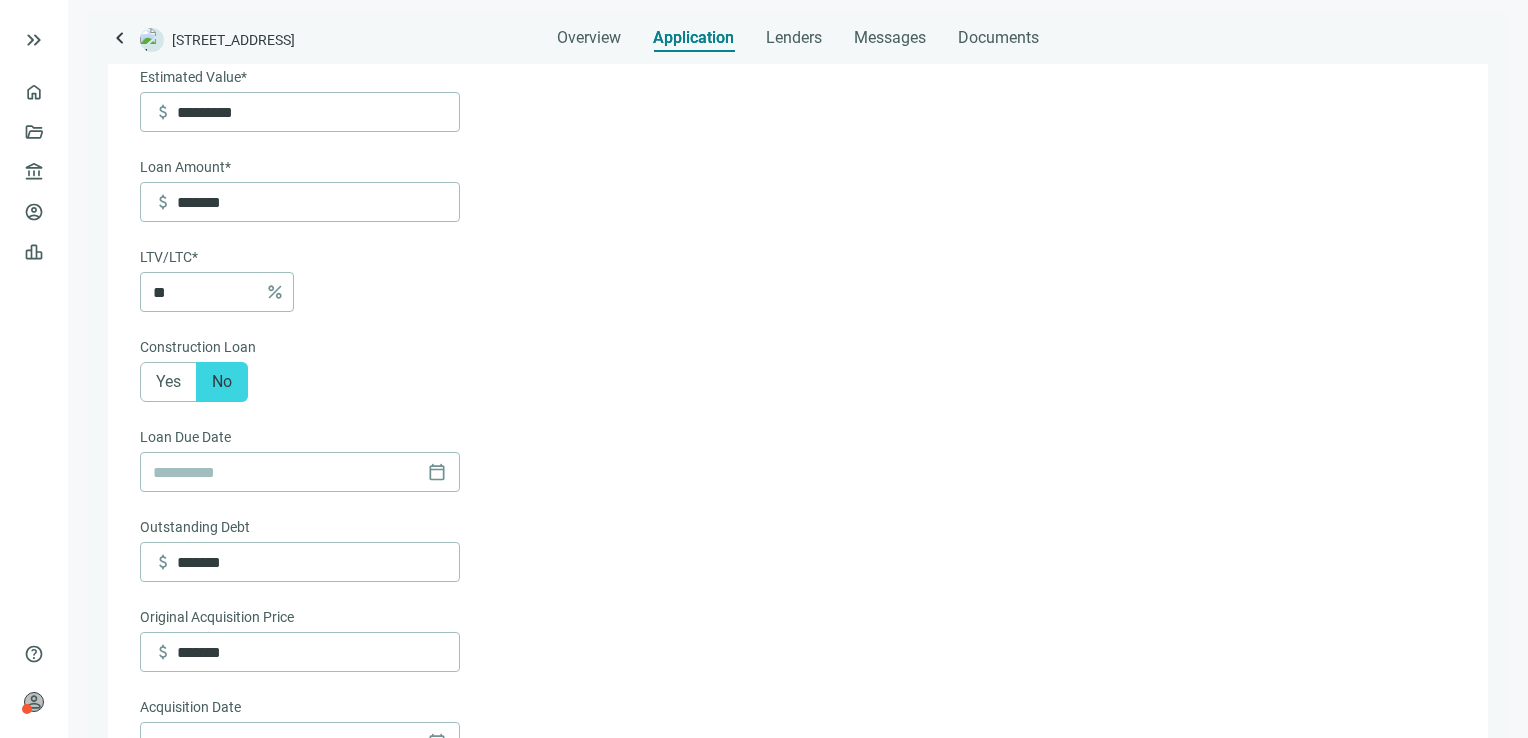 scroll, scrollTop: 424, scrollLeft: 0, axis: vertical 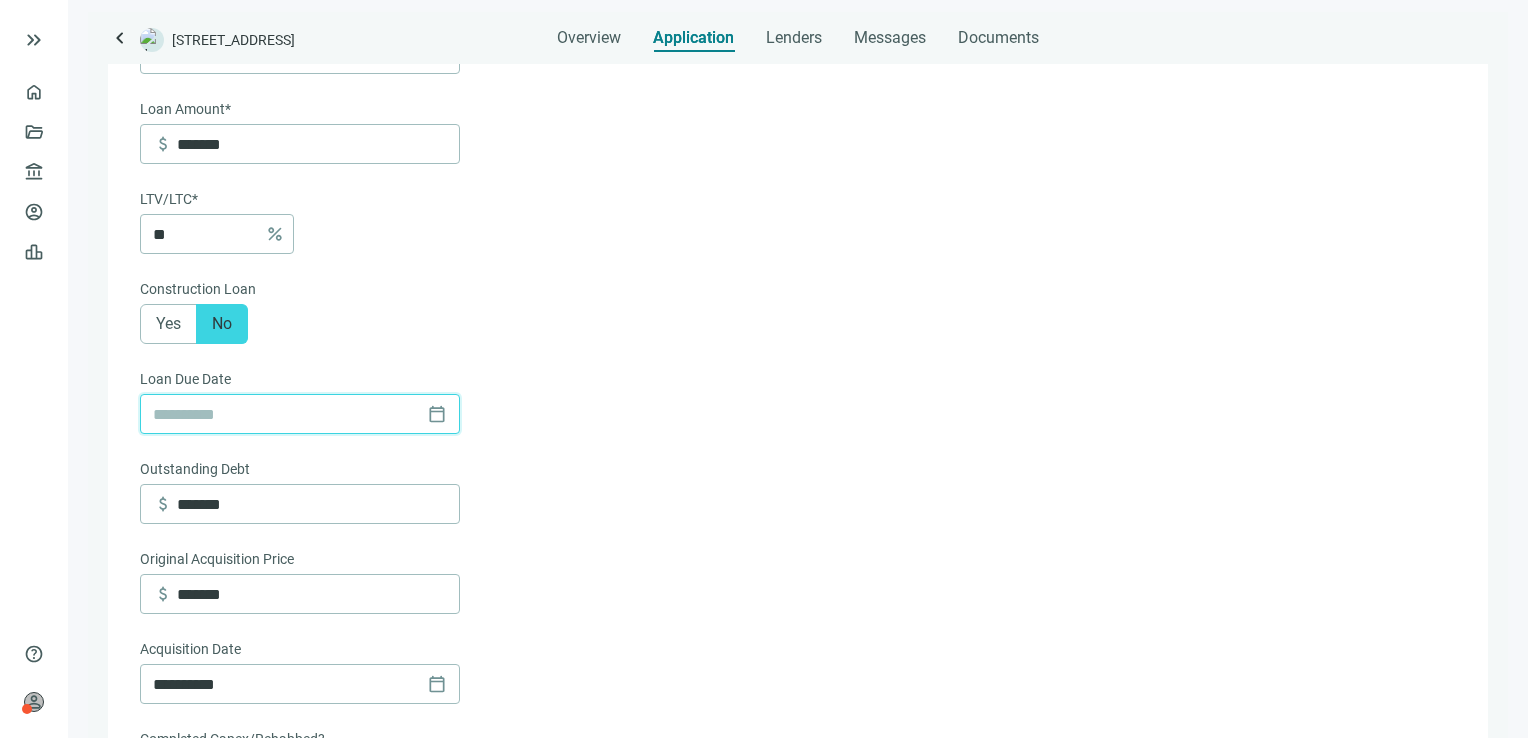 click at bounding box center [286, 414] 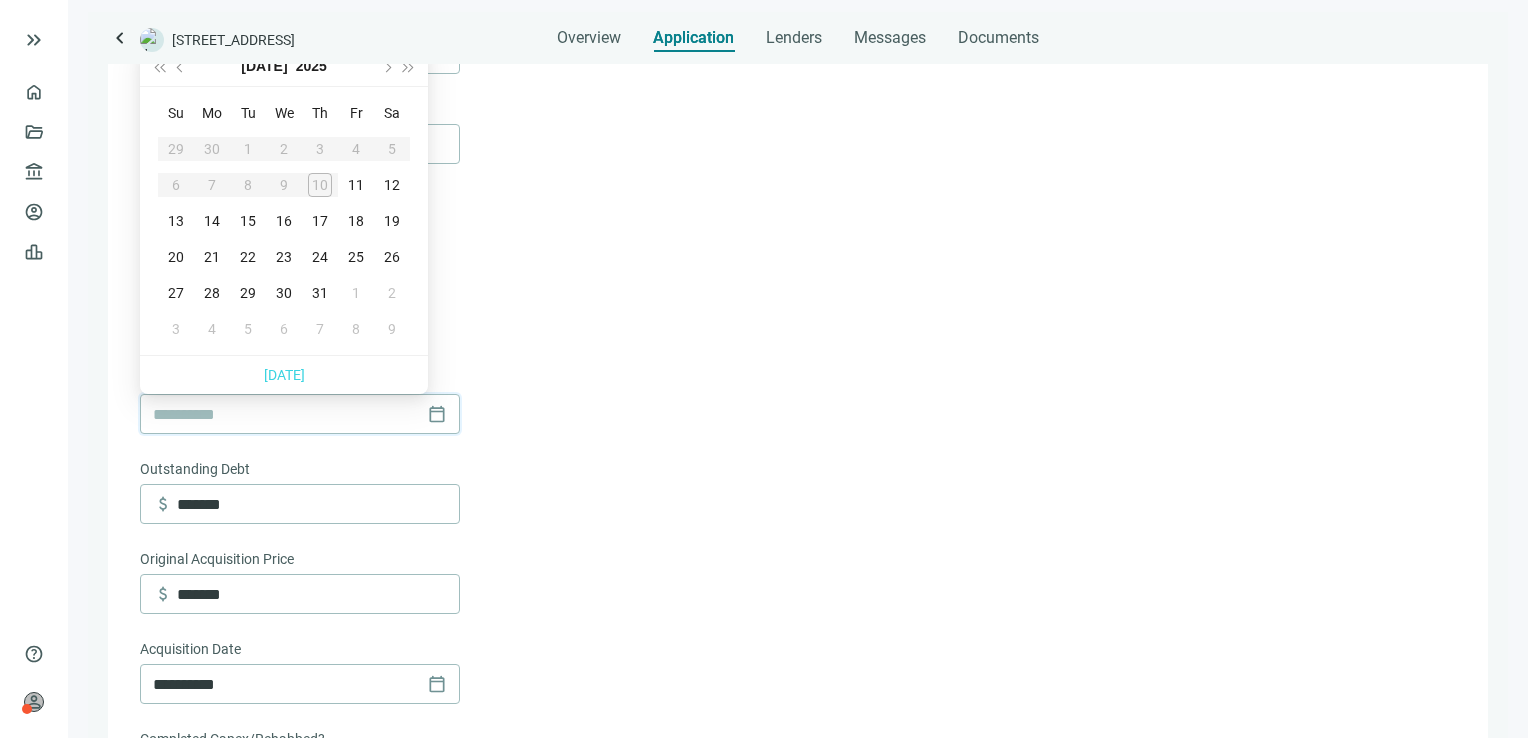 type on "**********" 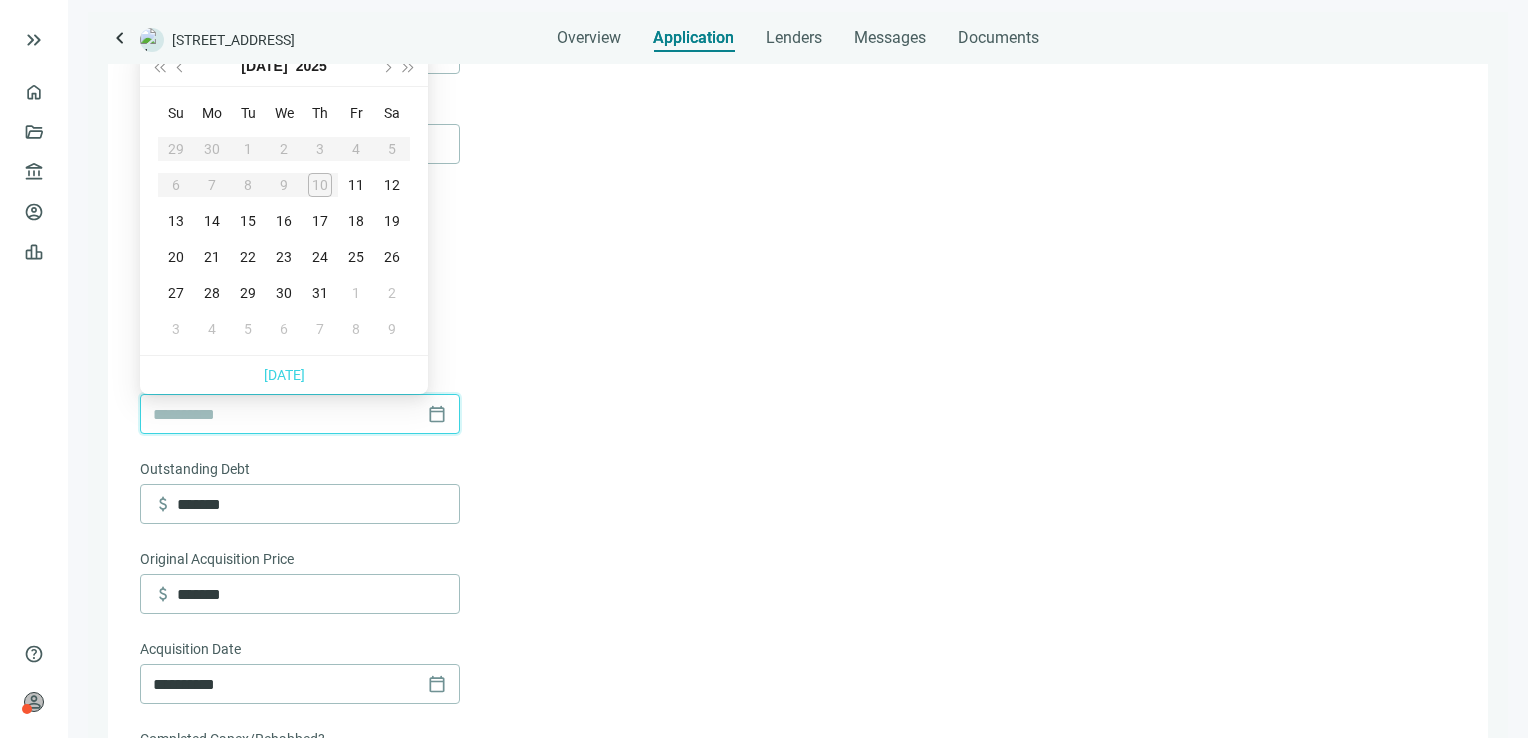 click at bounding box center (286, 414) 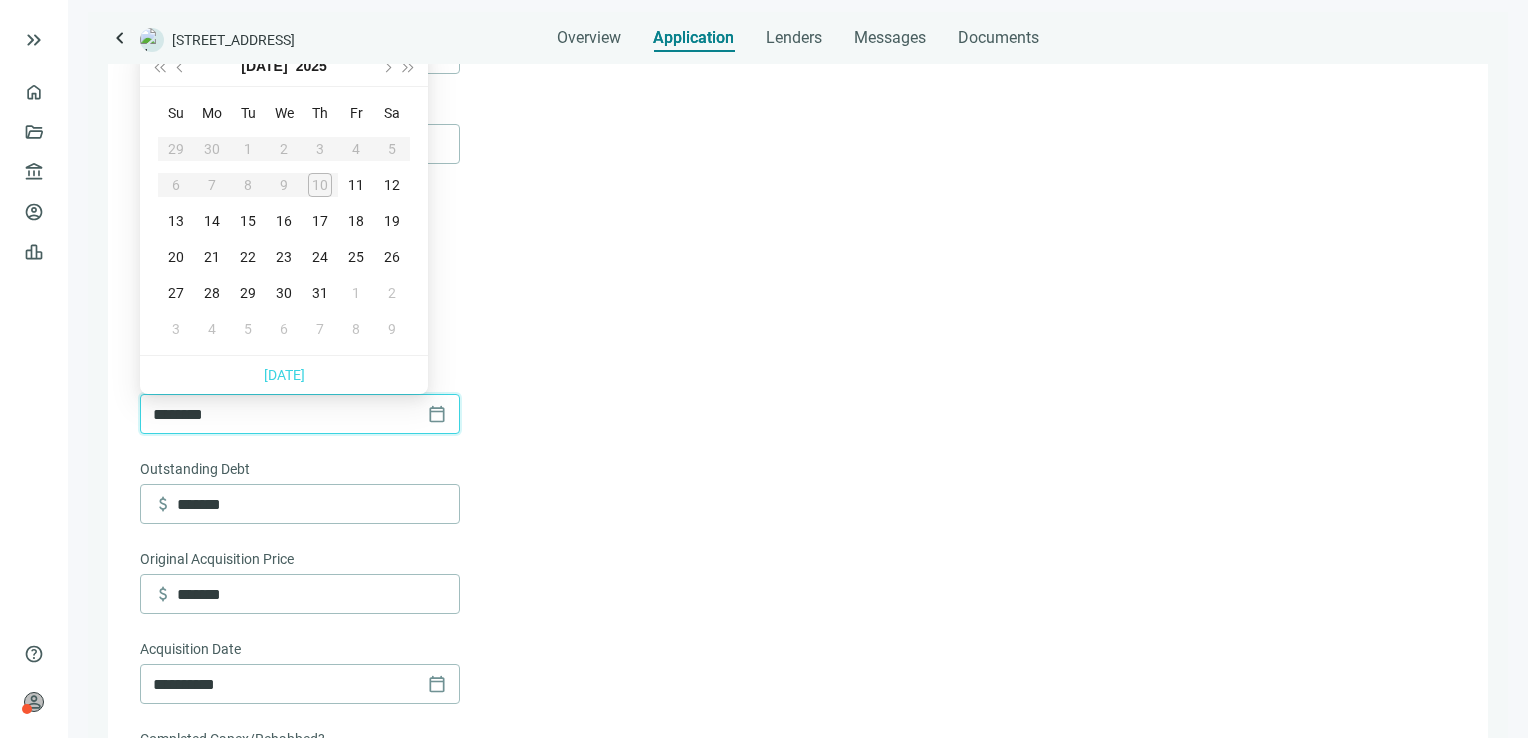type on "********" 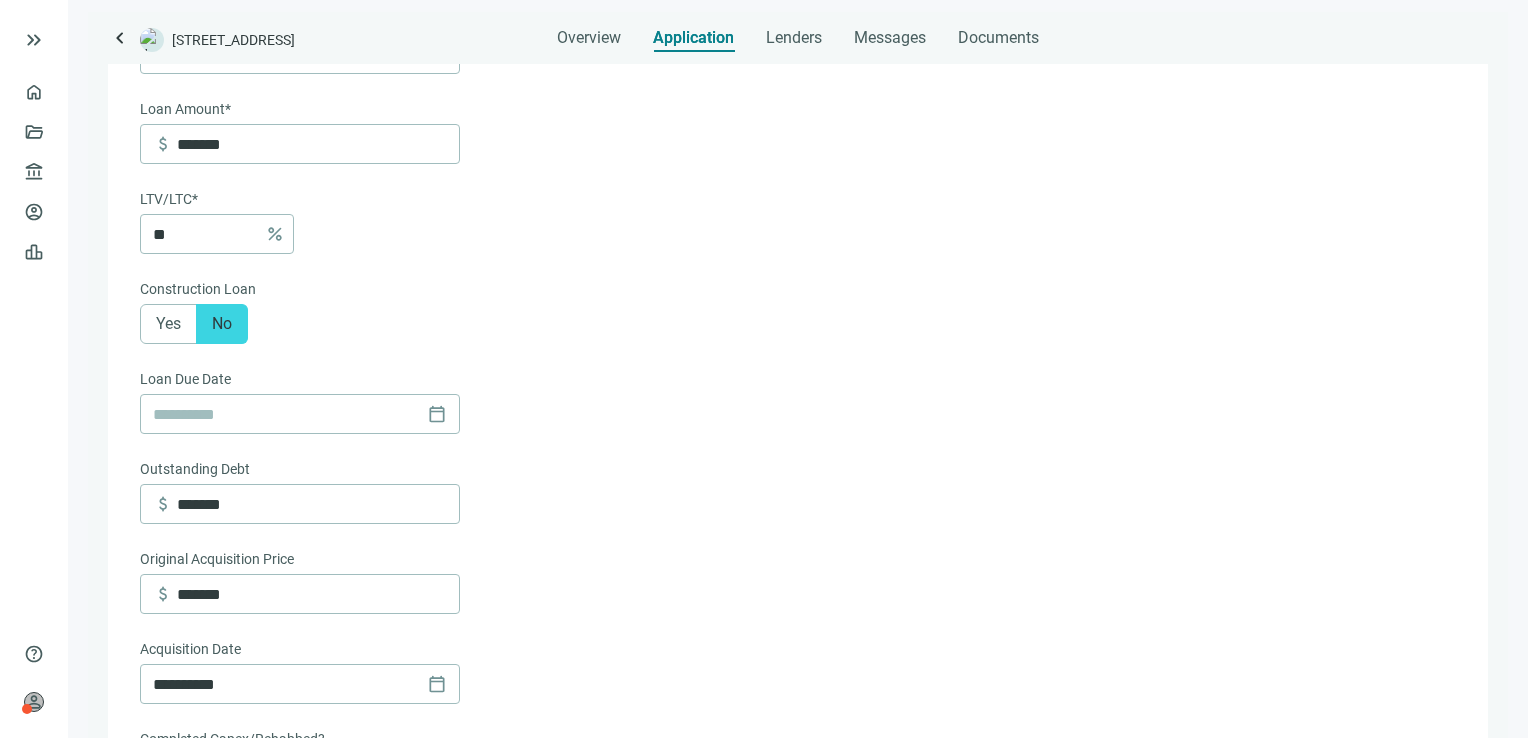 click on "**********" at bounding box center (796, 668) 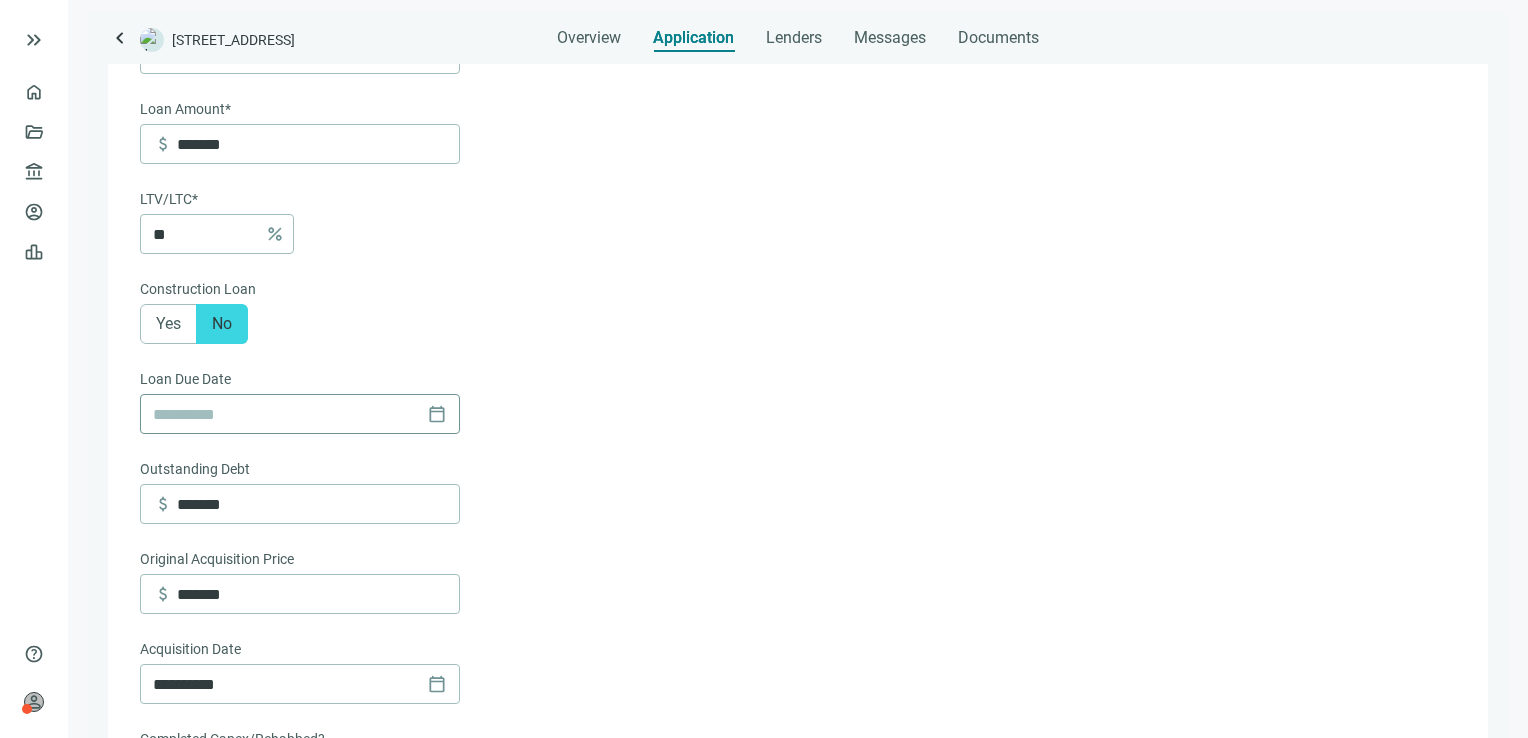 click on "calendar_today" at bounding box center [300, 414] 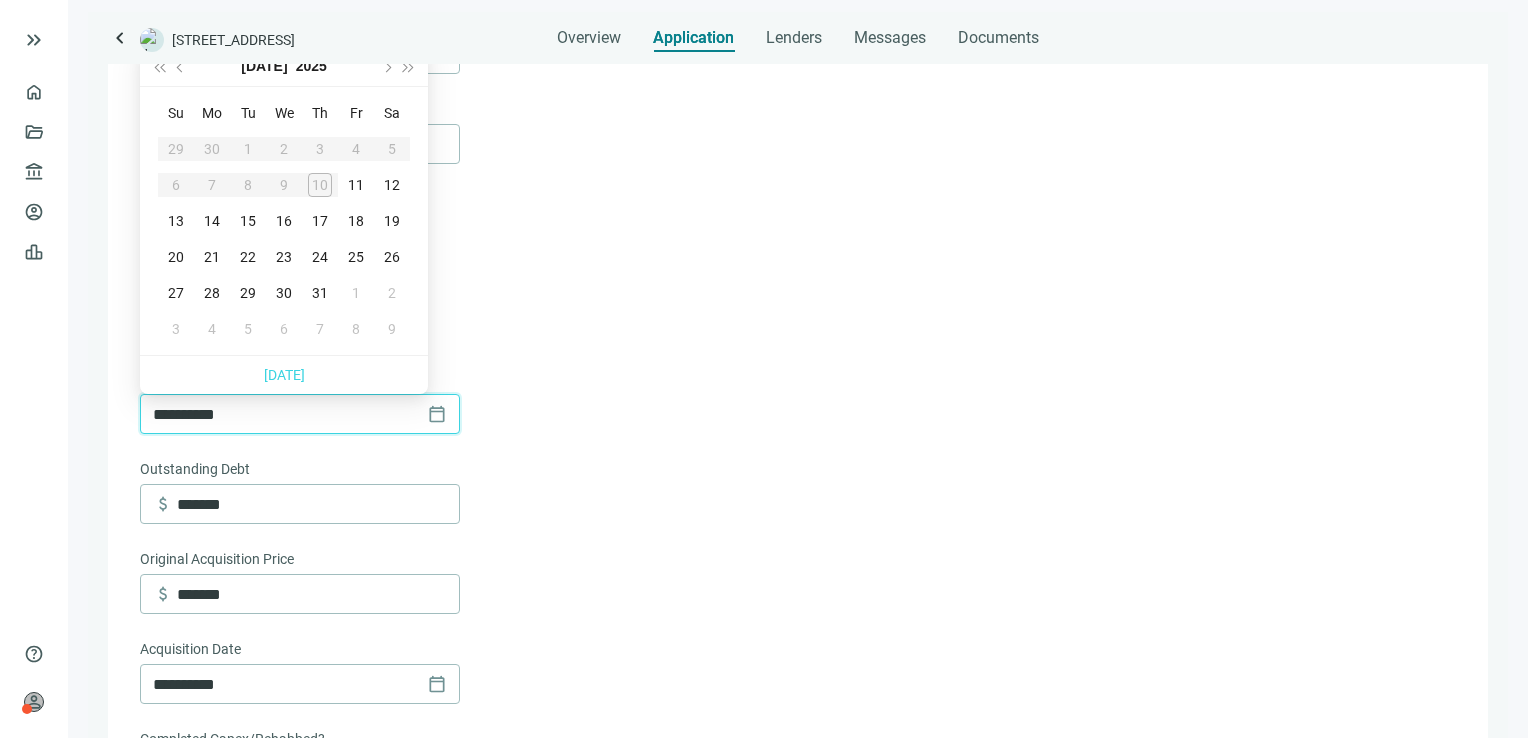 type on "**********" 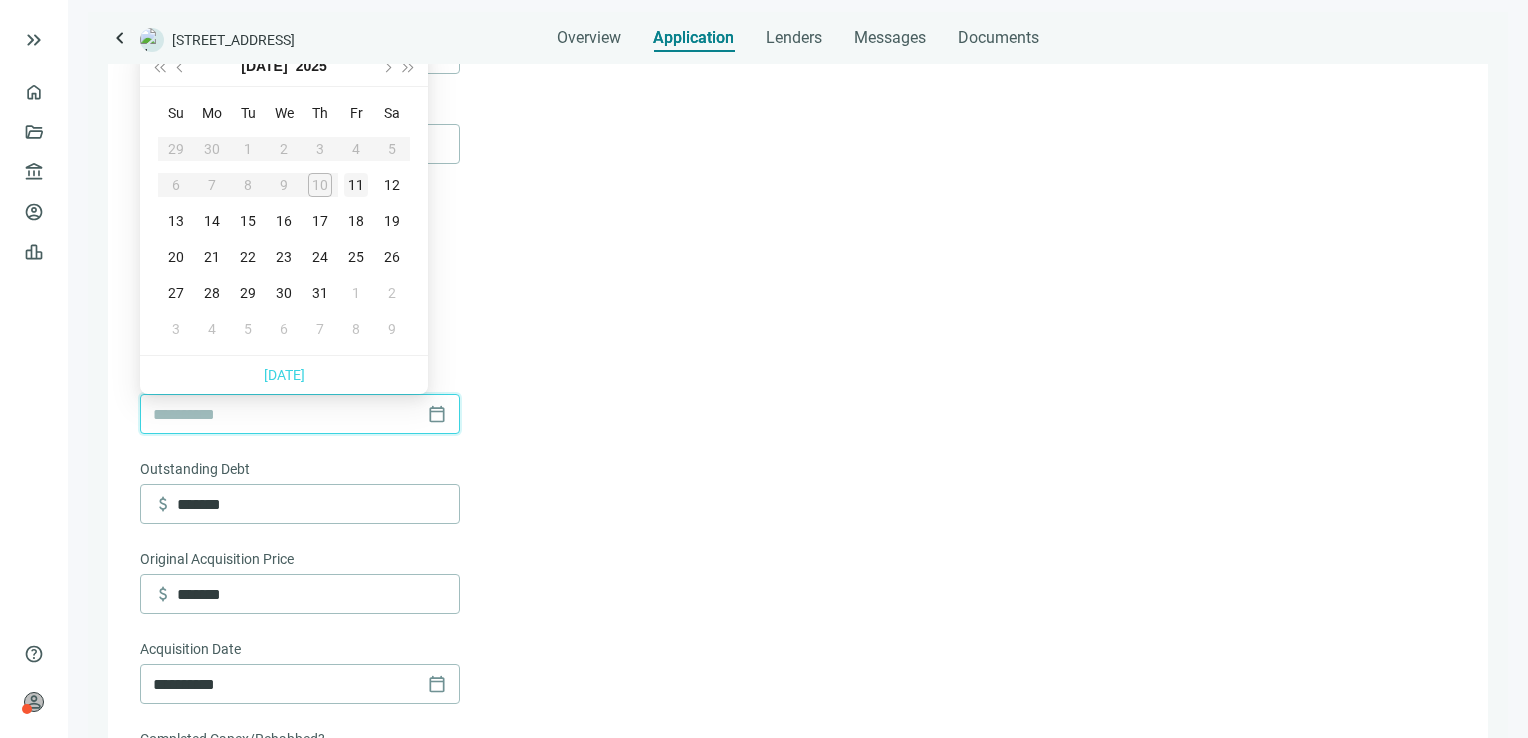 type on "**********" 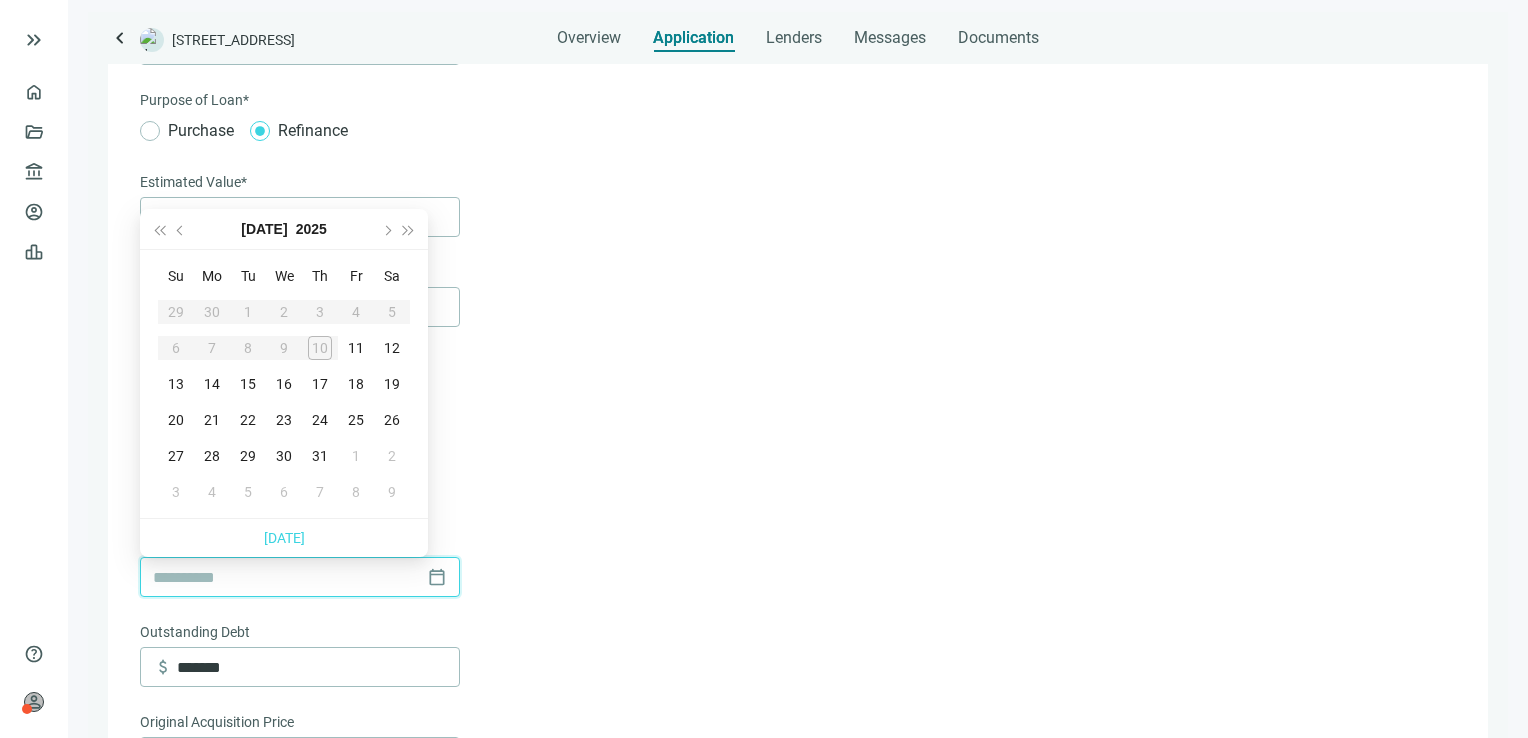 scroll, scrollTop: 224, scrollLeft: 0, axis: vertical 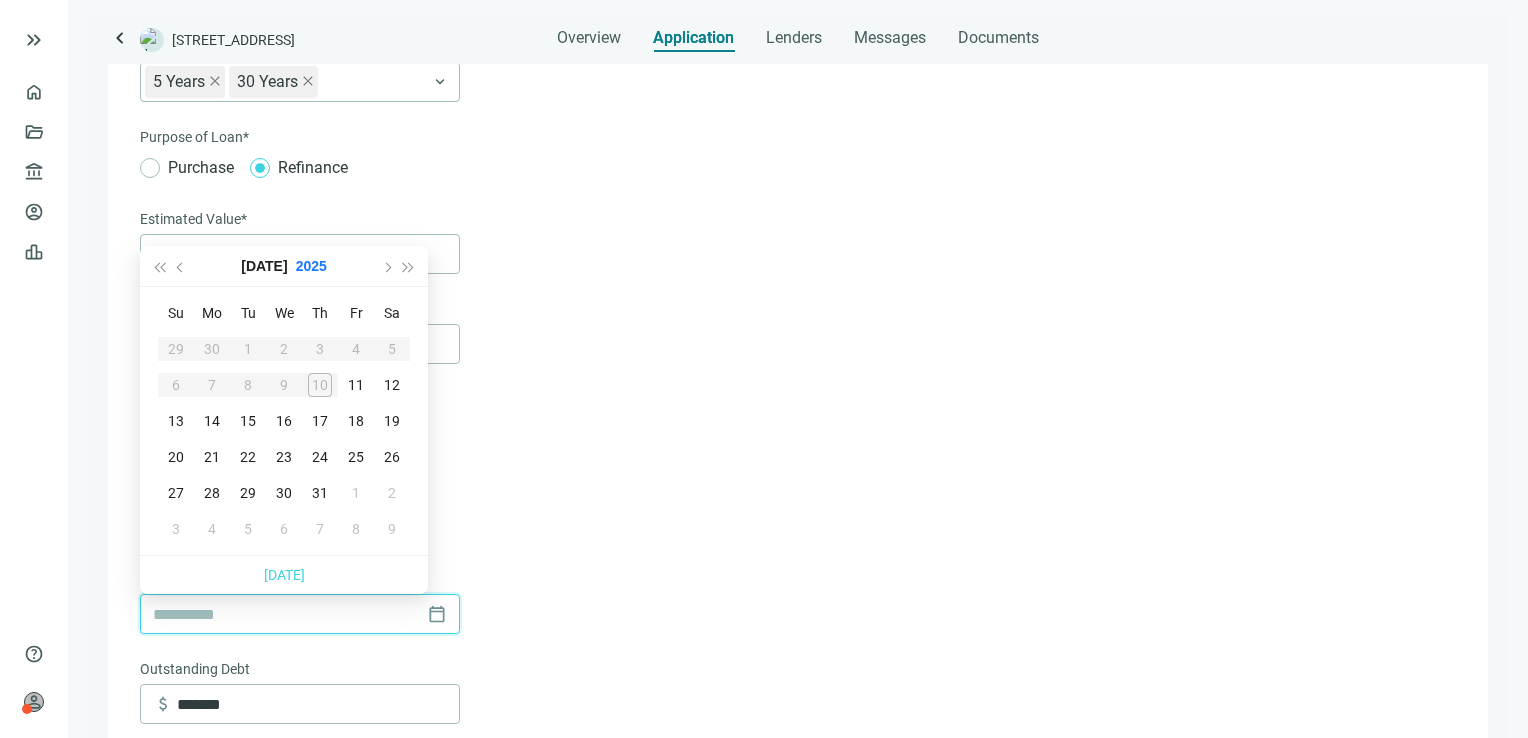 click on "2025" at bounding box center (311, 266) 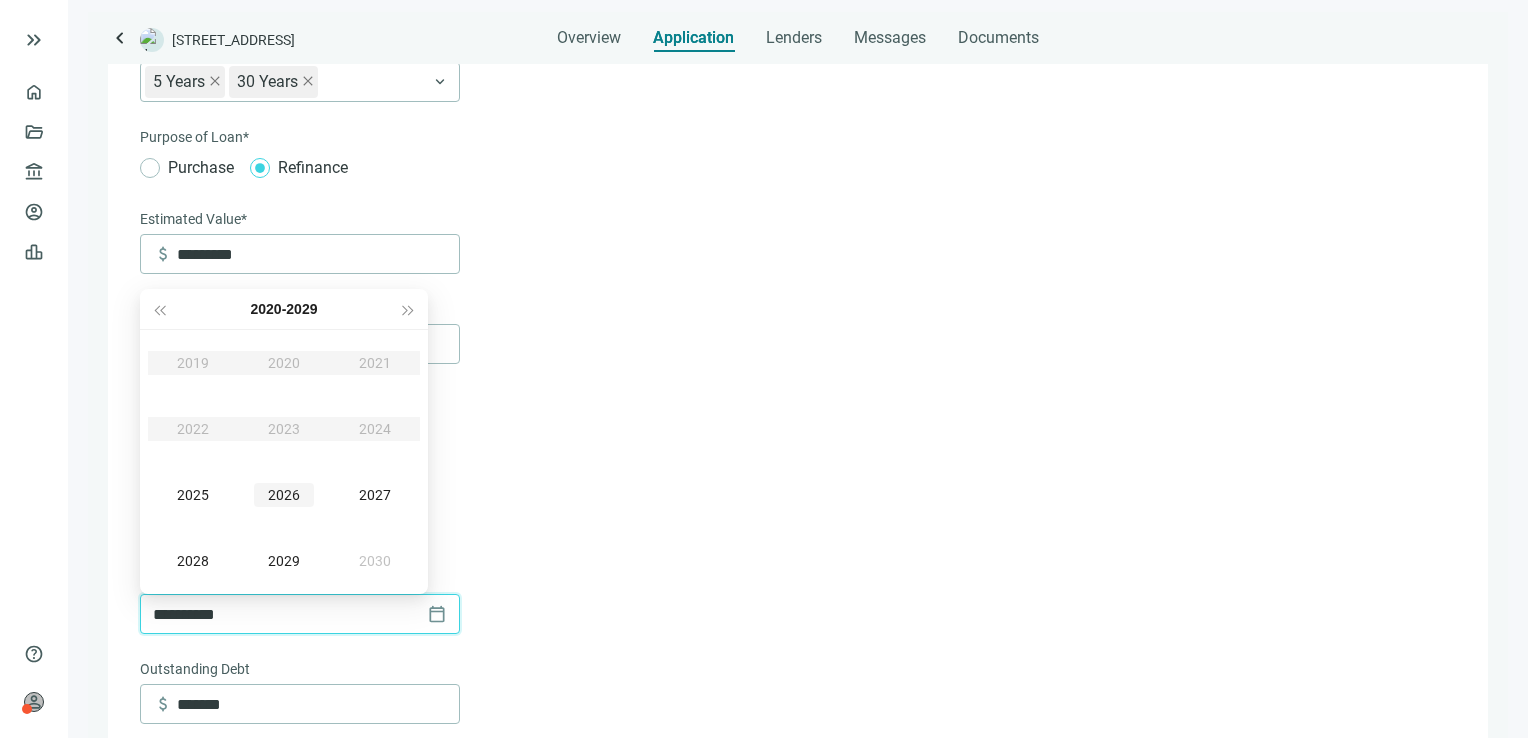 type on "**********" 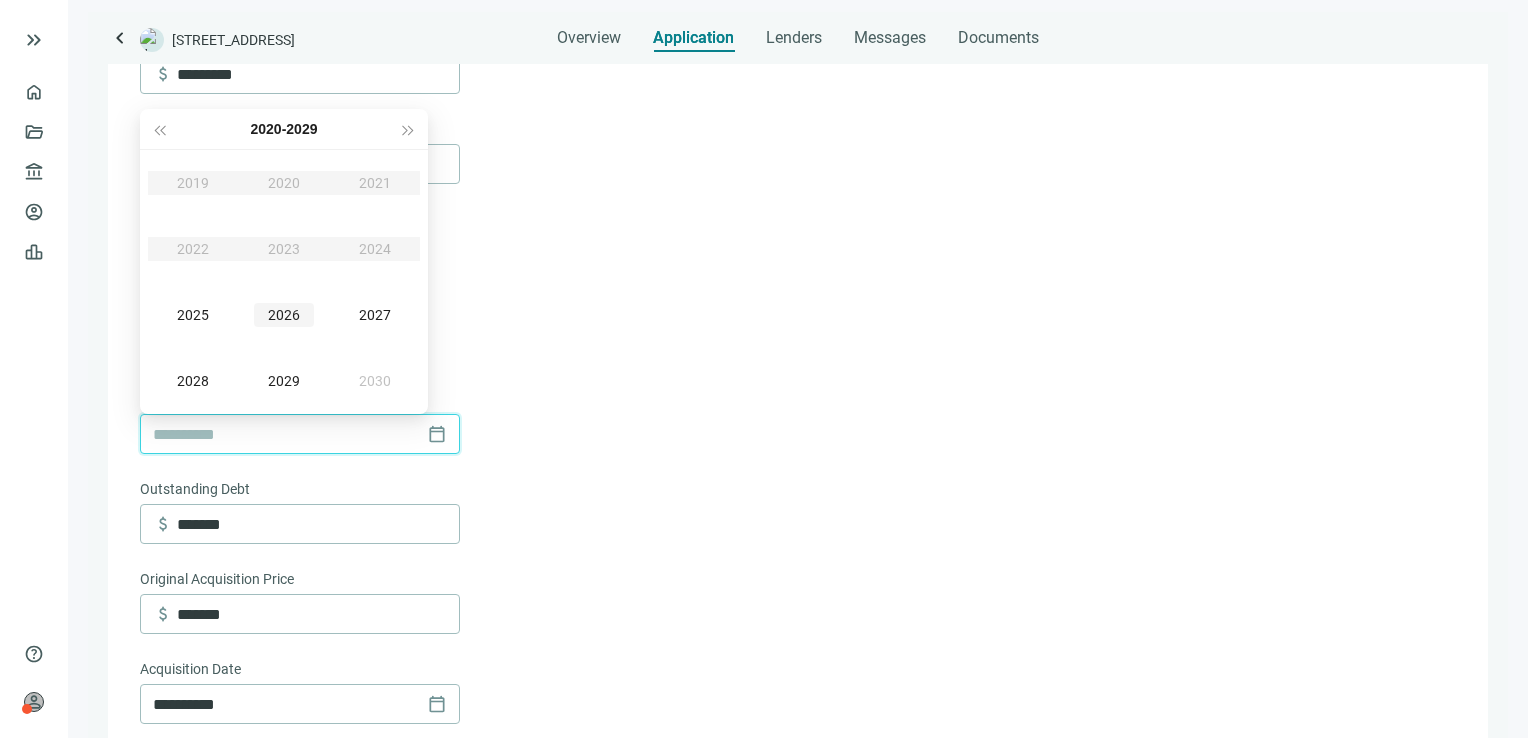 type on "**********" 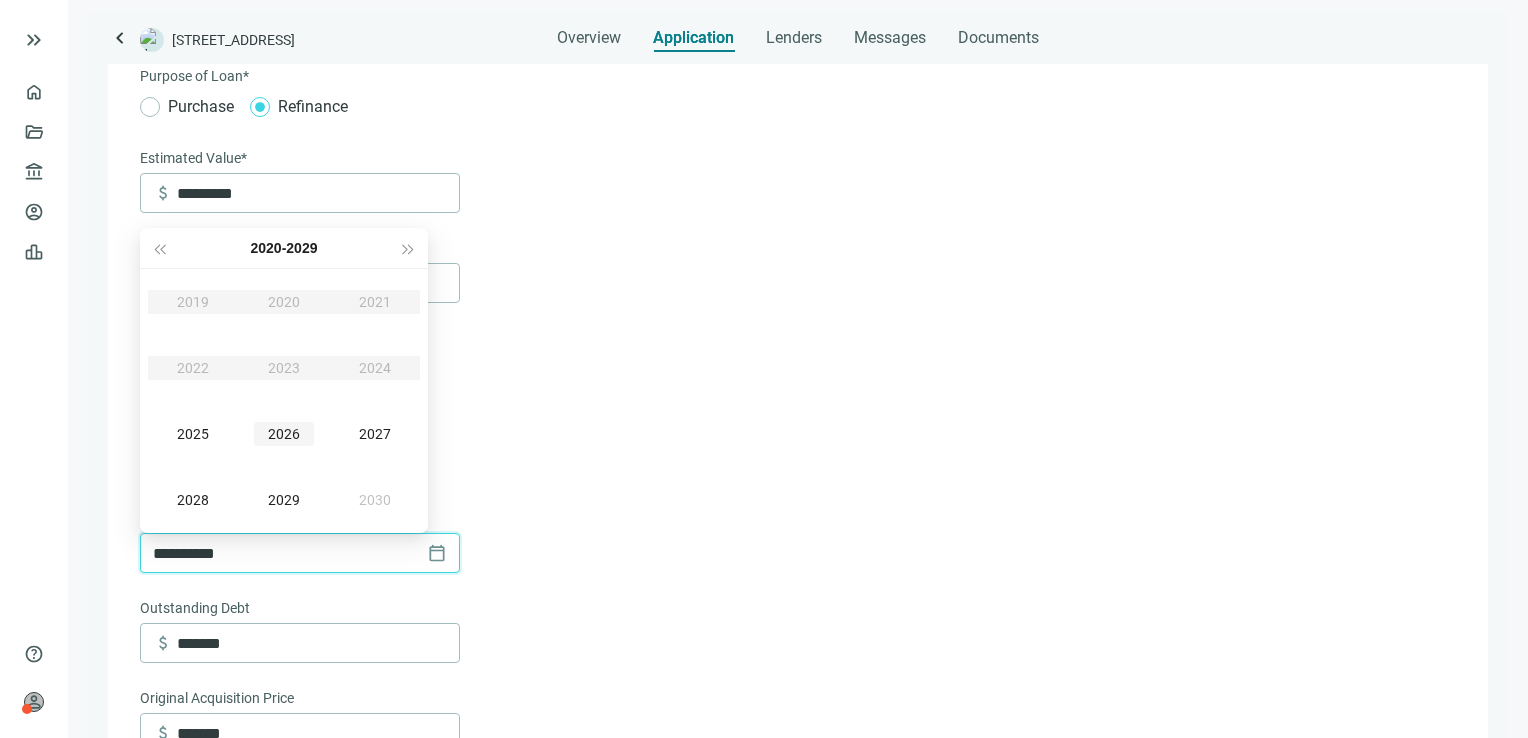 scroll, scrollTop: 224, scrollLeft: 0, axis: vertical 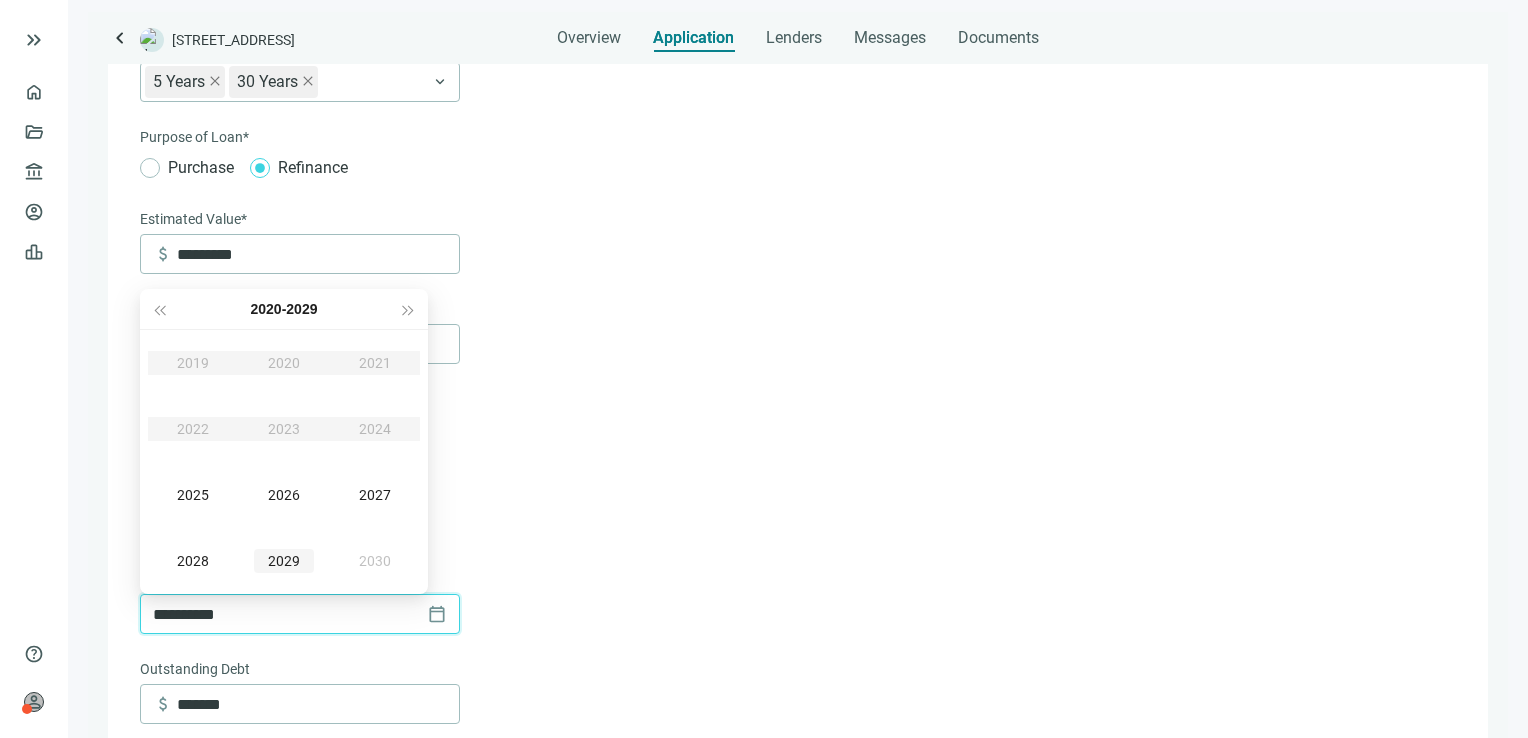 click on "2029" at bounding box center [284, 561] 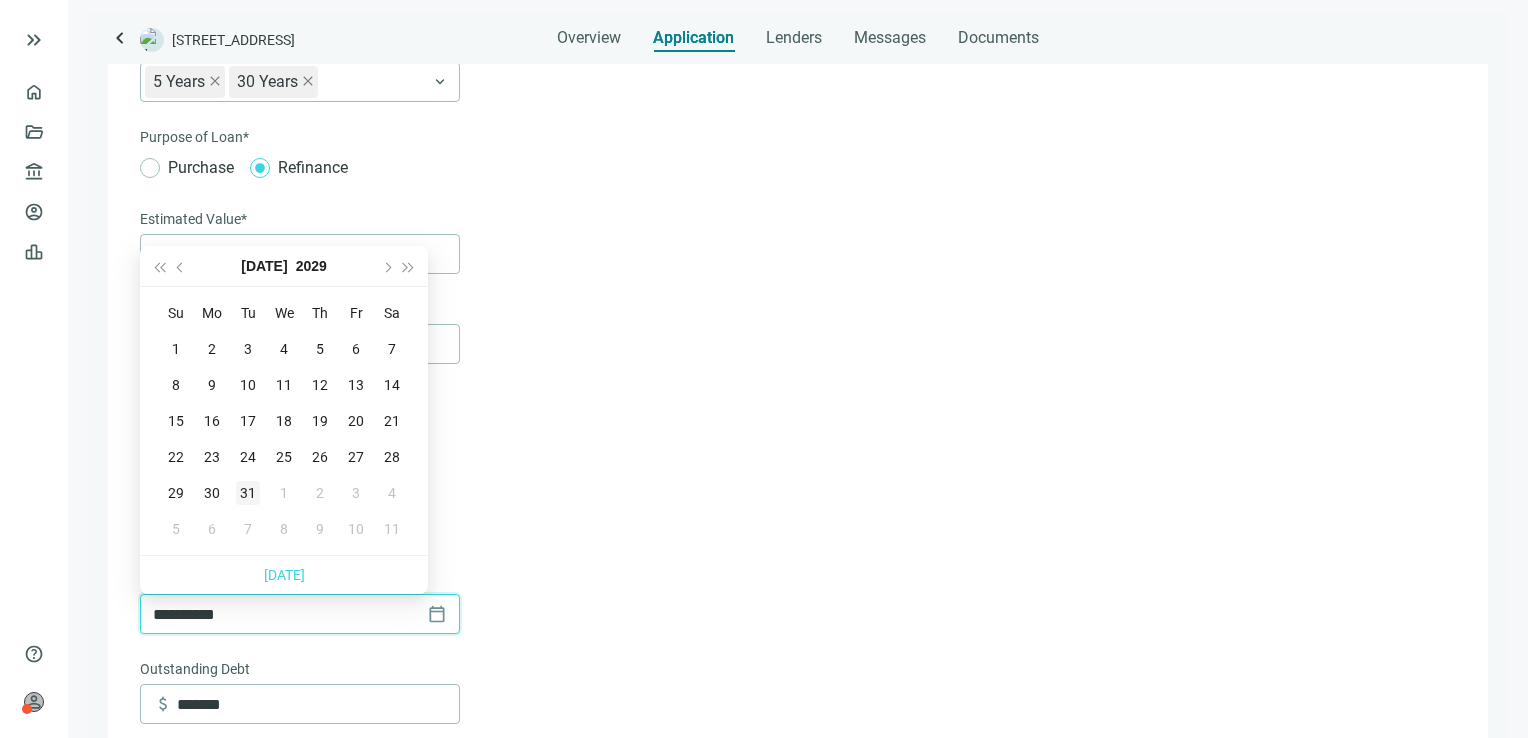 type on "**********" 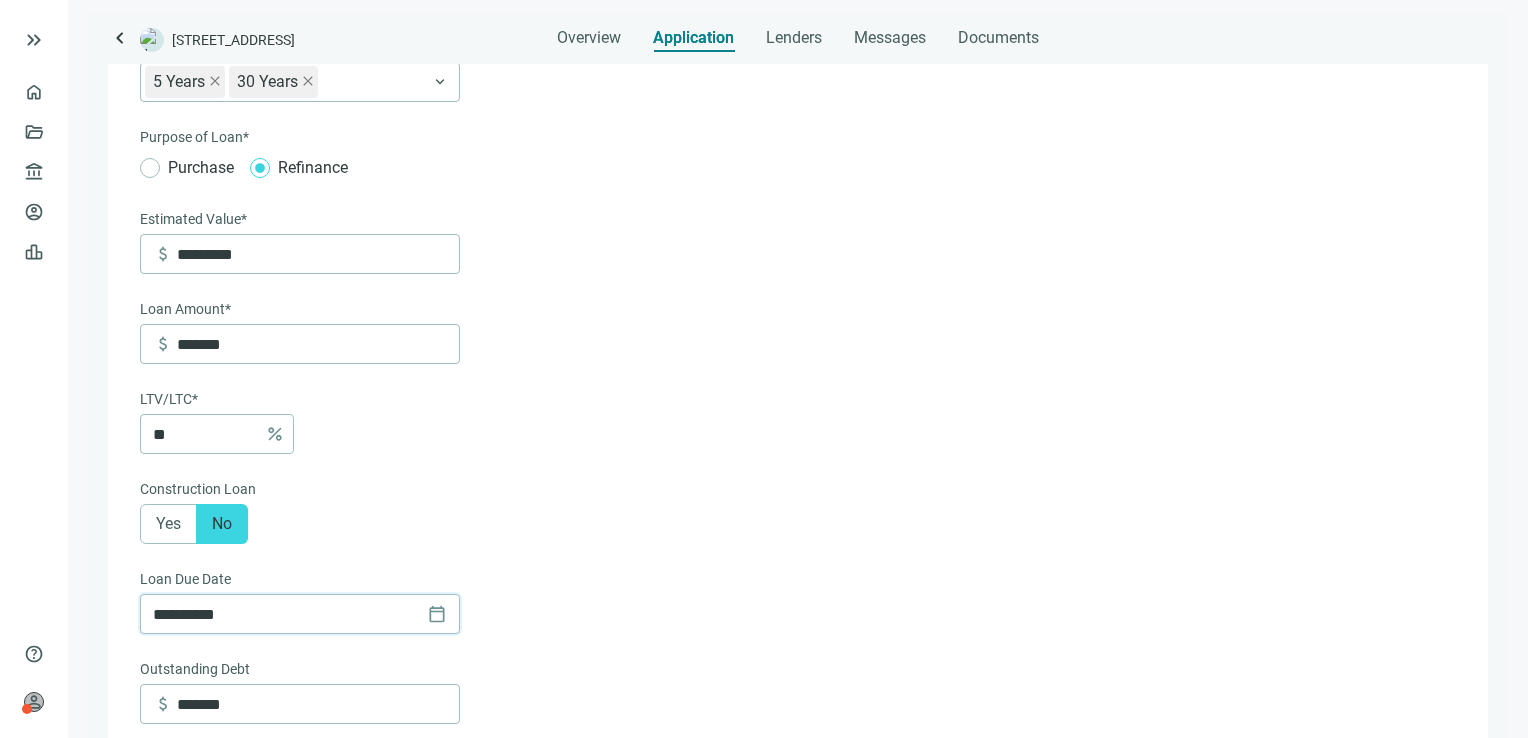 click on "**********" at bounding box center [796, 896] 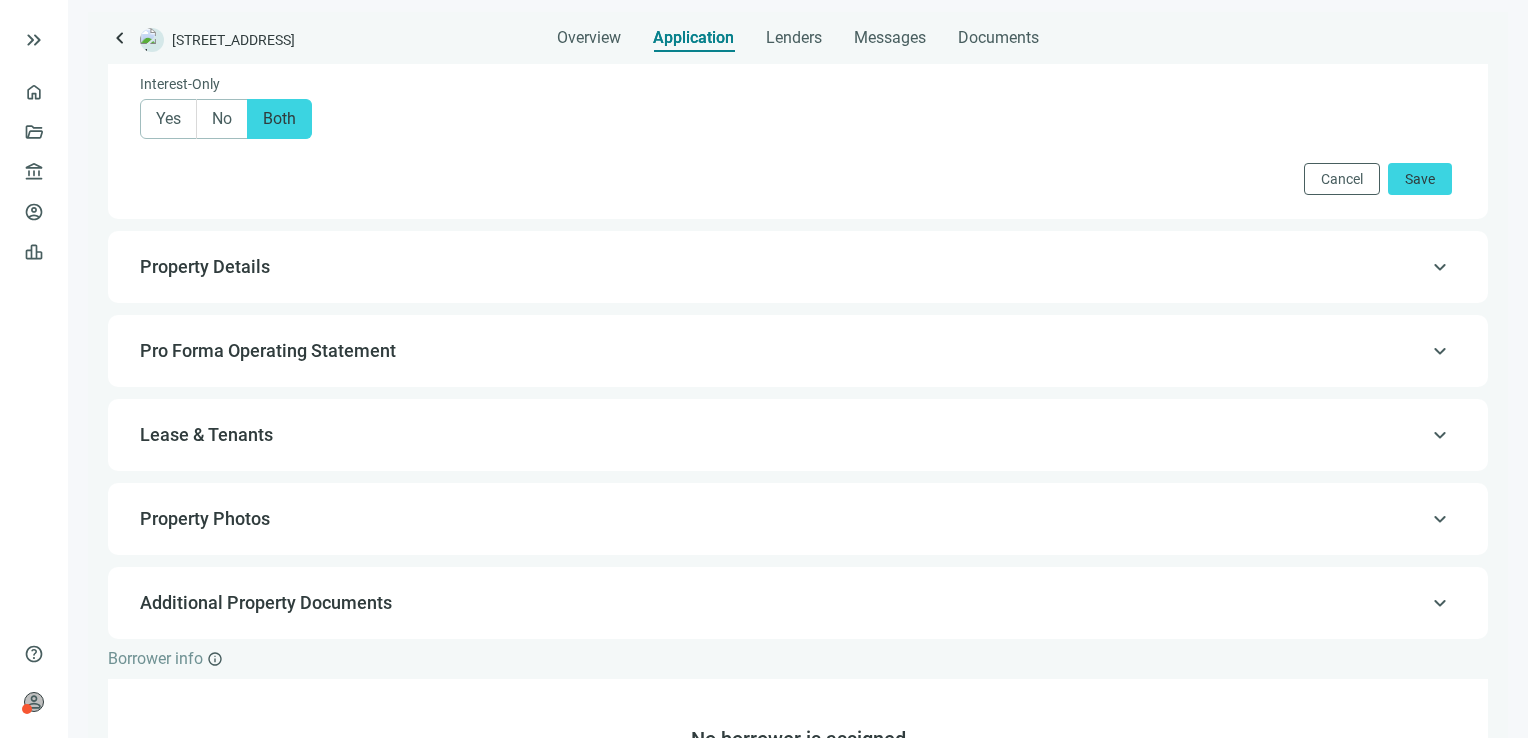 scroll, scrollTop: 1824, scrollLeft: 0, axis: vertical 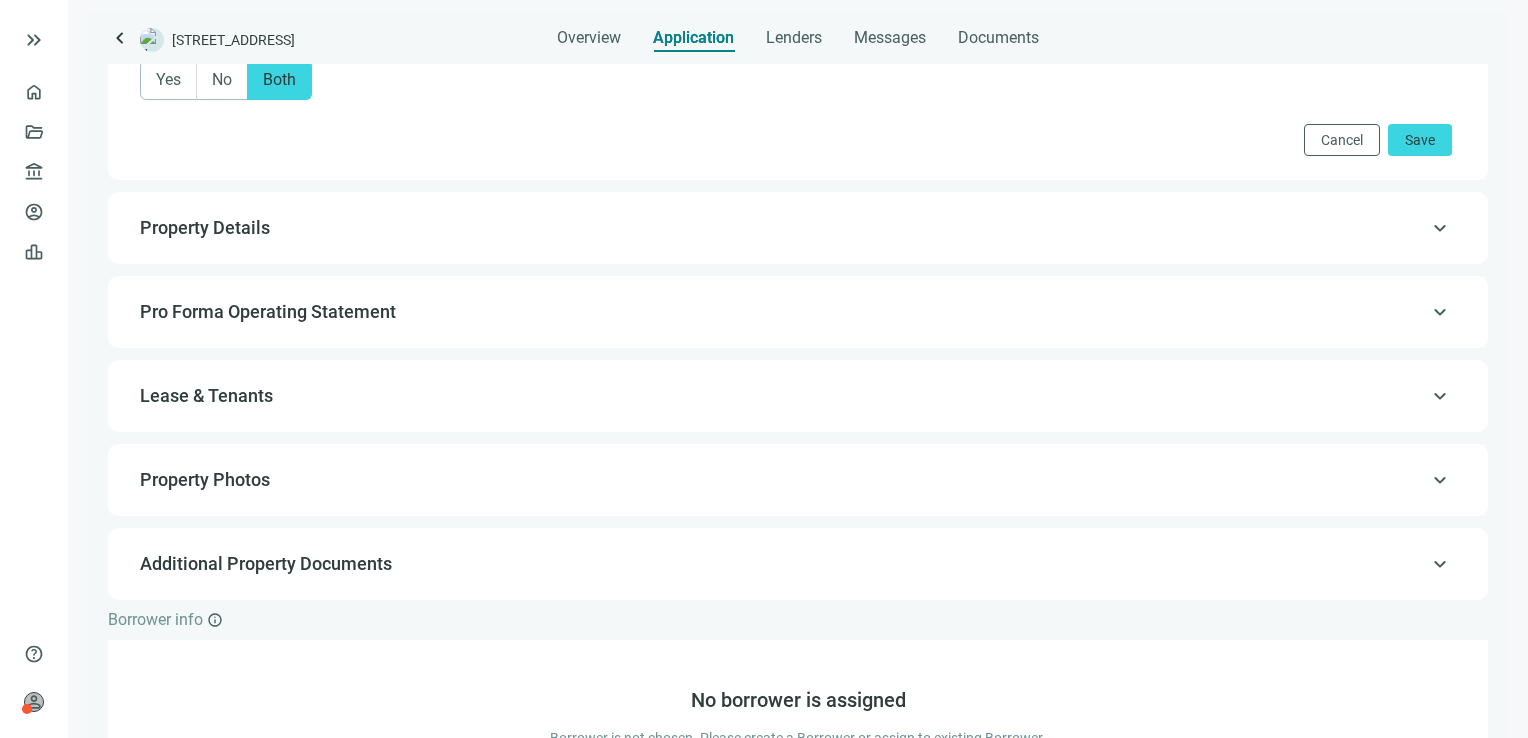 click on "Property Details" at bounding box center [205, 227] 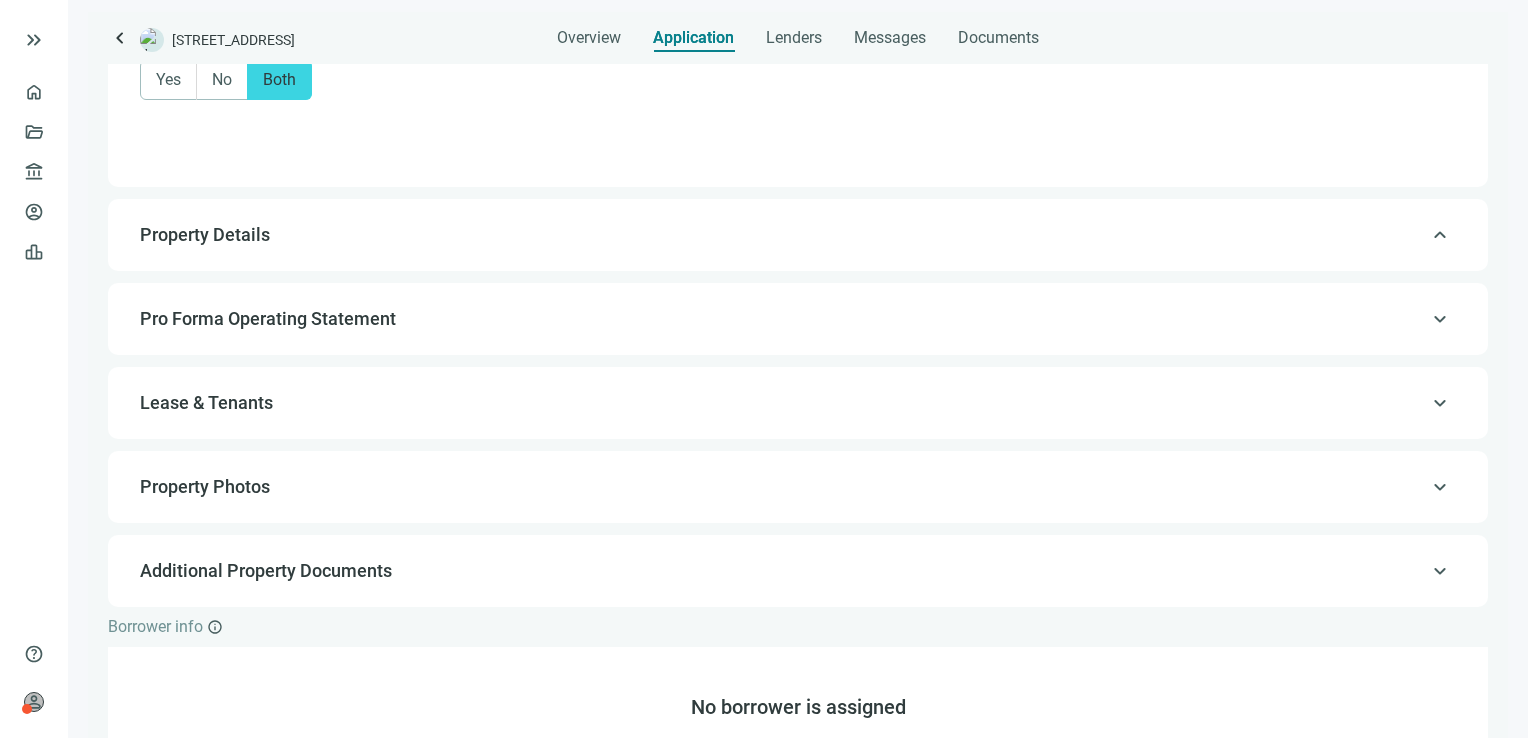 type 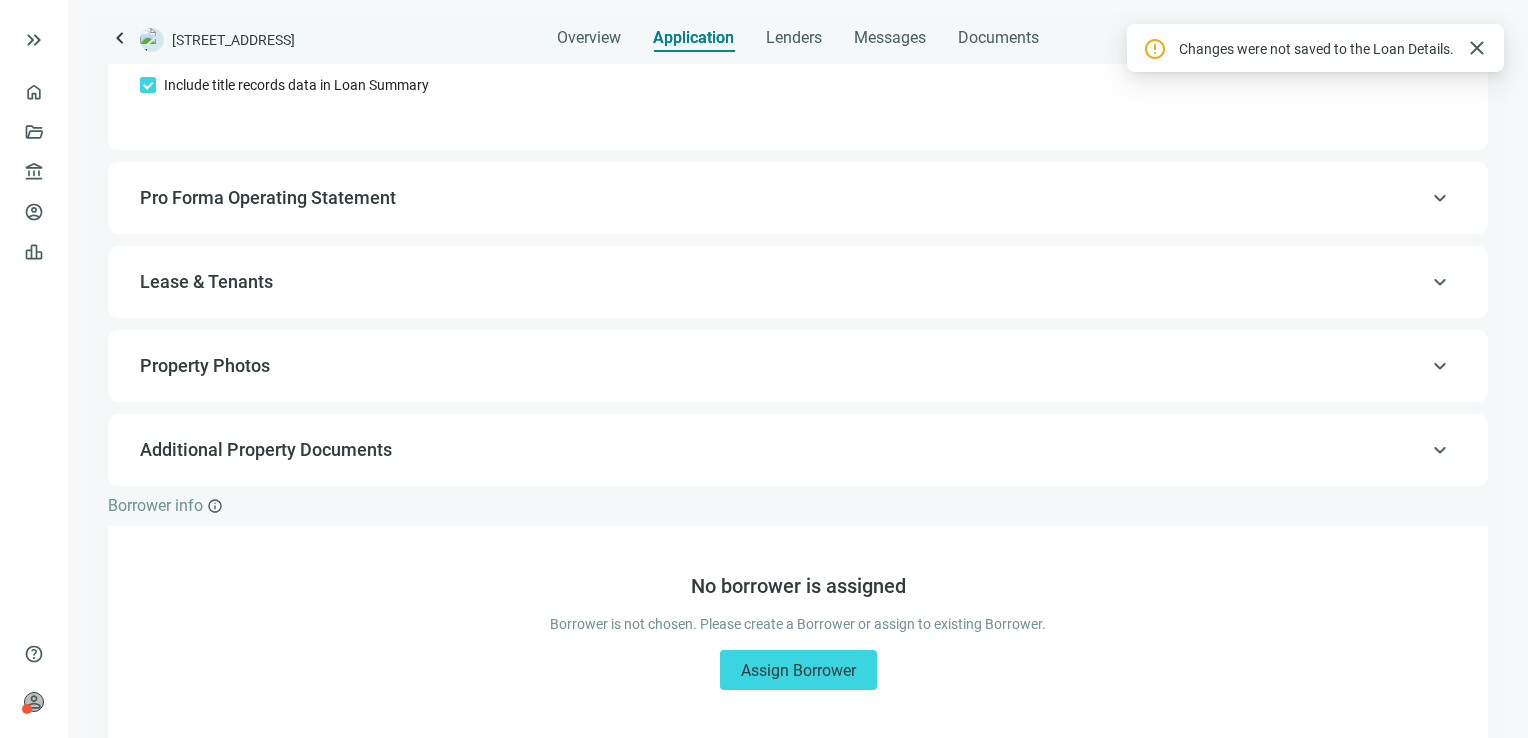 scroll, scrollTop: 1858, scrollLeft: 0, axis: vertical 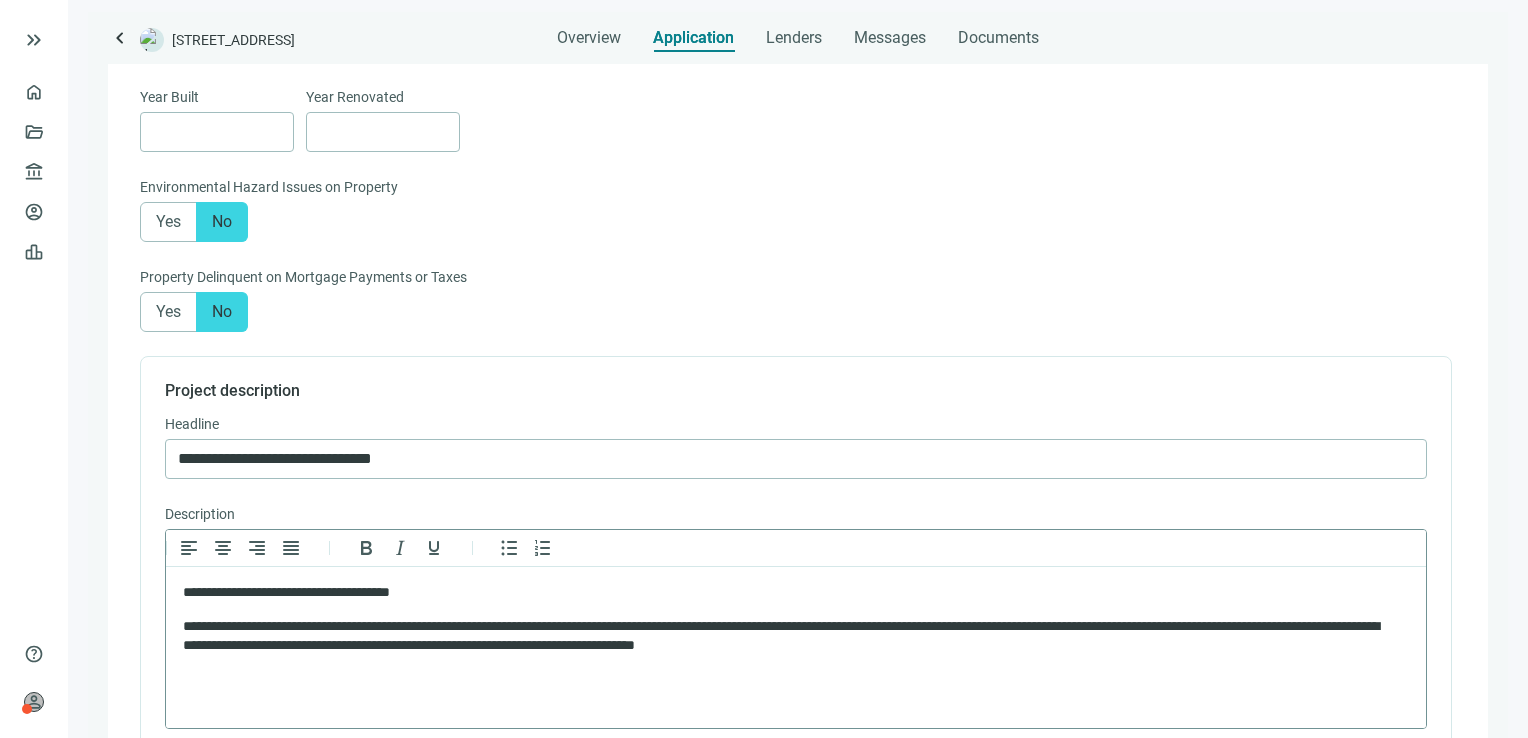 click on "**********" at bounding box center [786, 593] 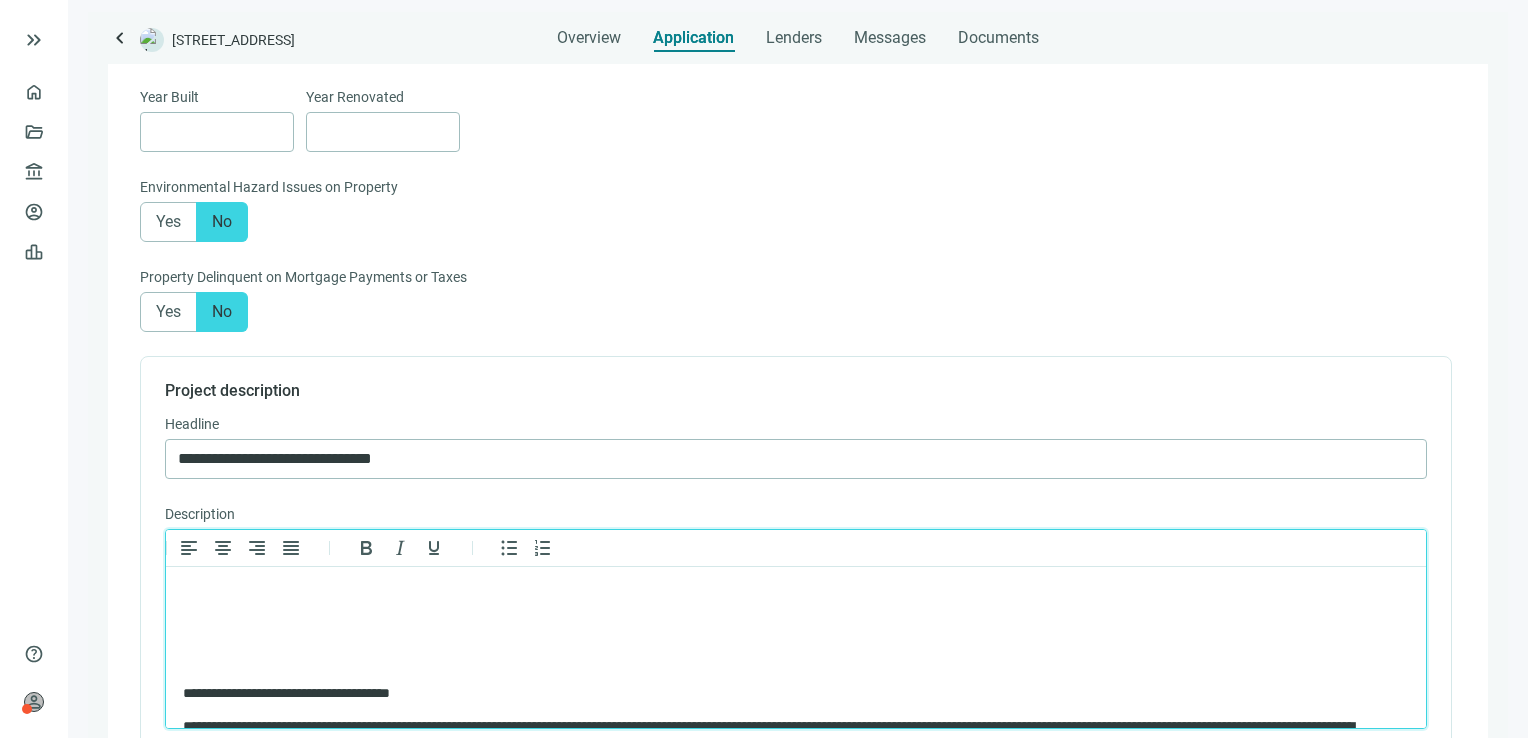 click at bounding box center [796, 593] 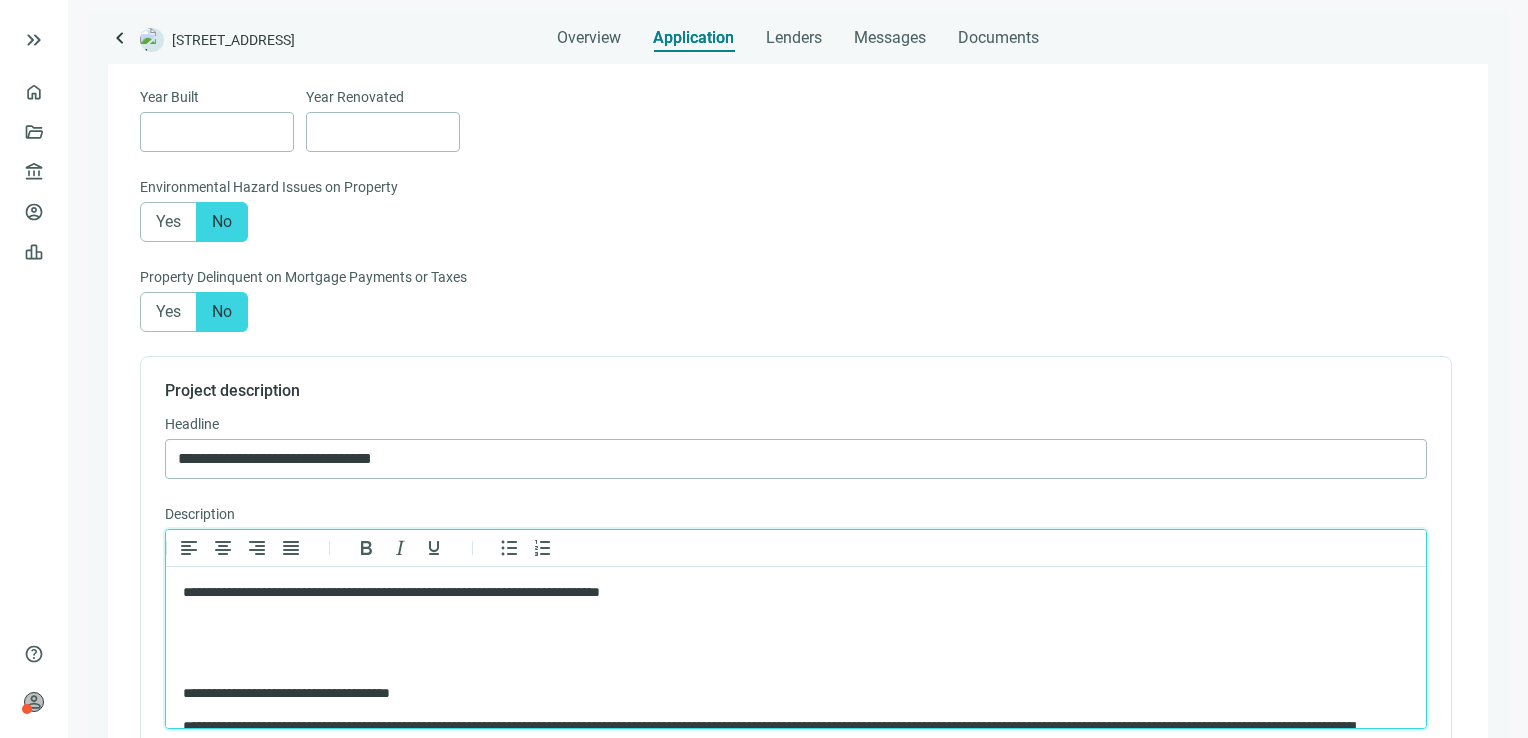 click at bounding box center [796, 660] 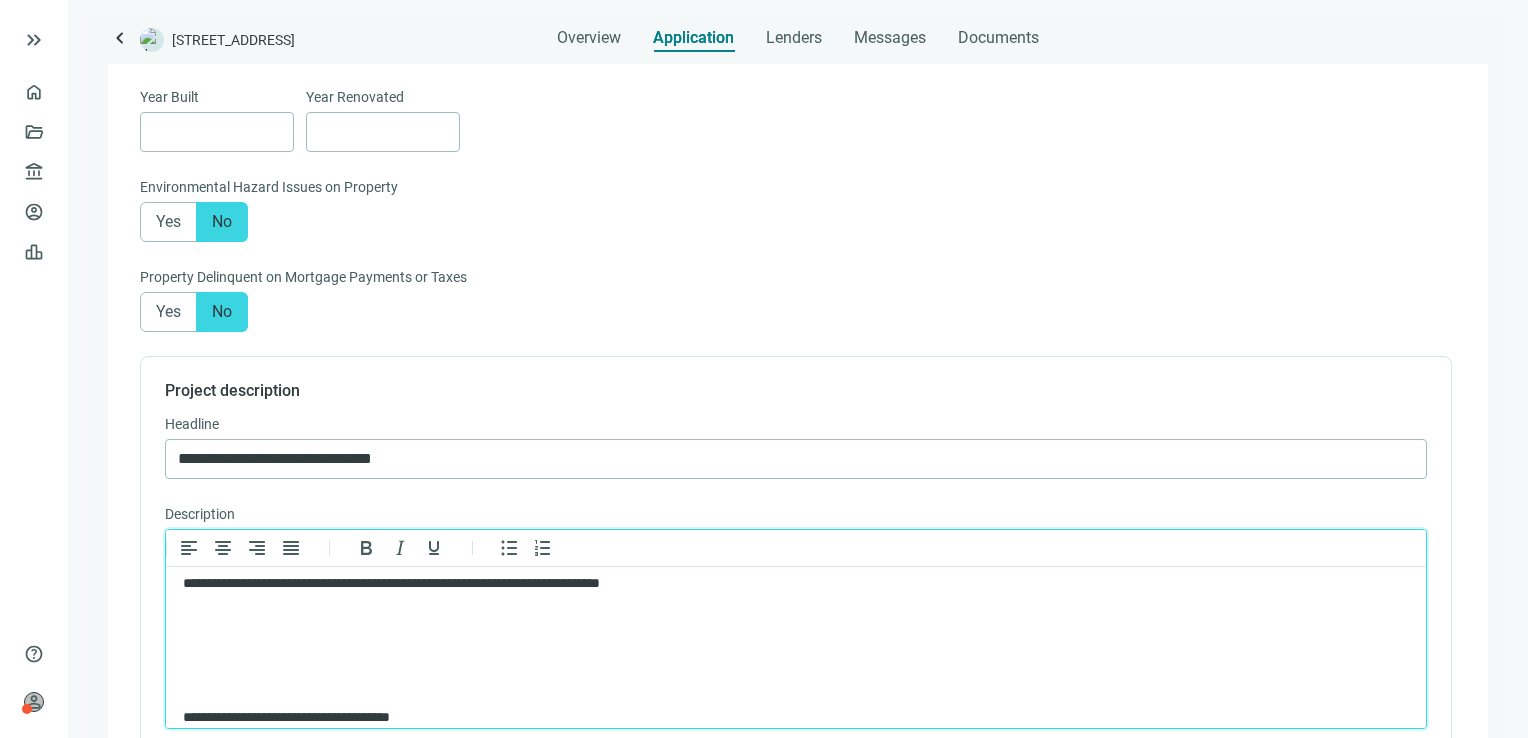 scroll, scrollTop: 77, scrollLeft: 0, axis: vertical 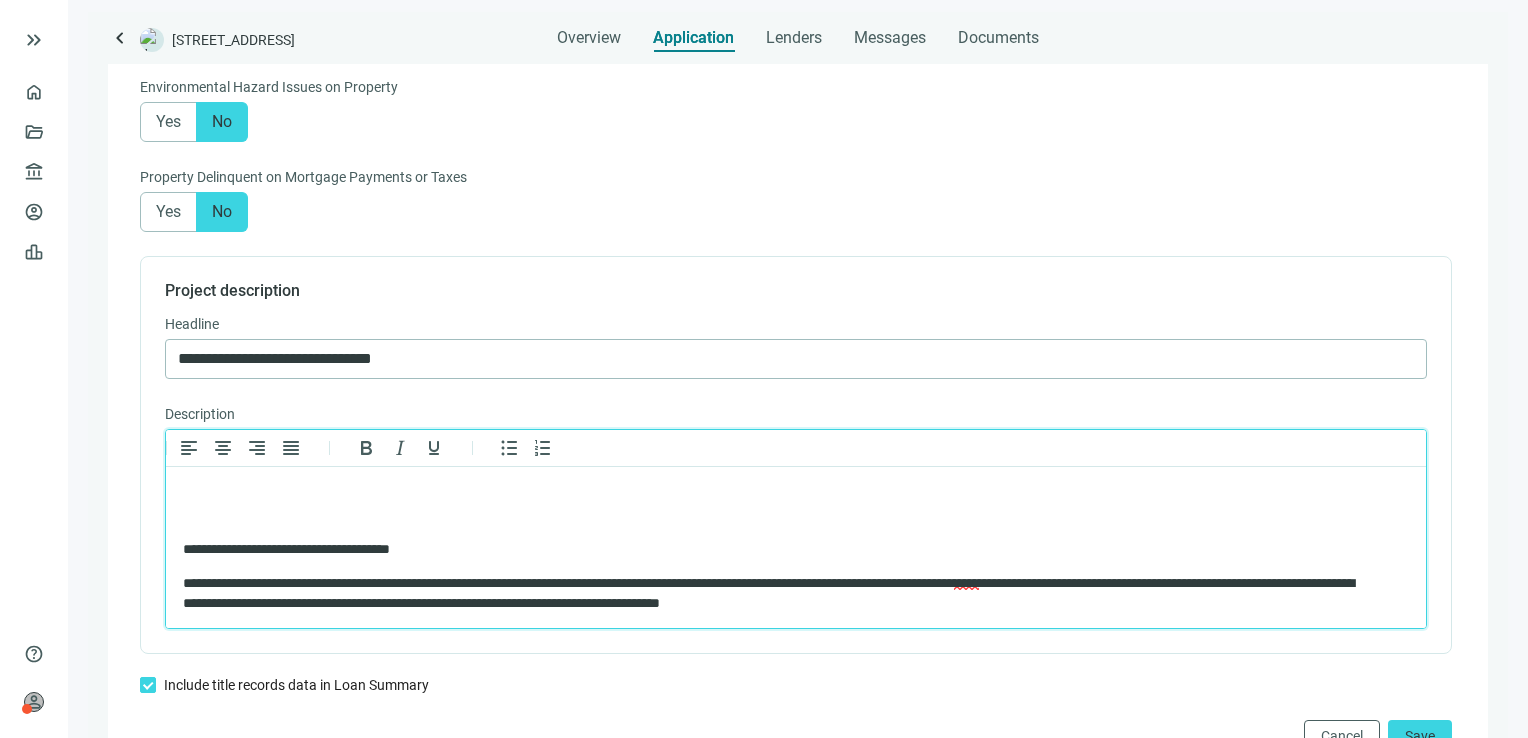 click at bounding box center (796, 517) 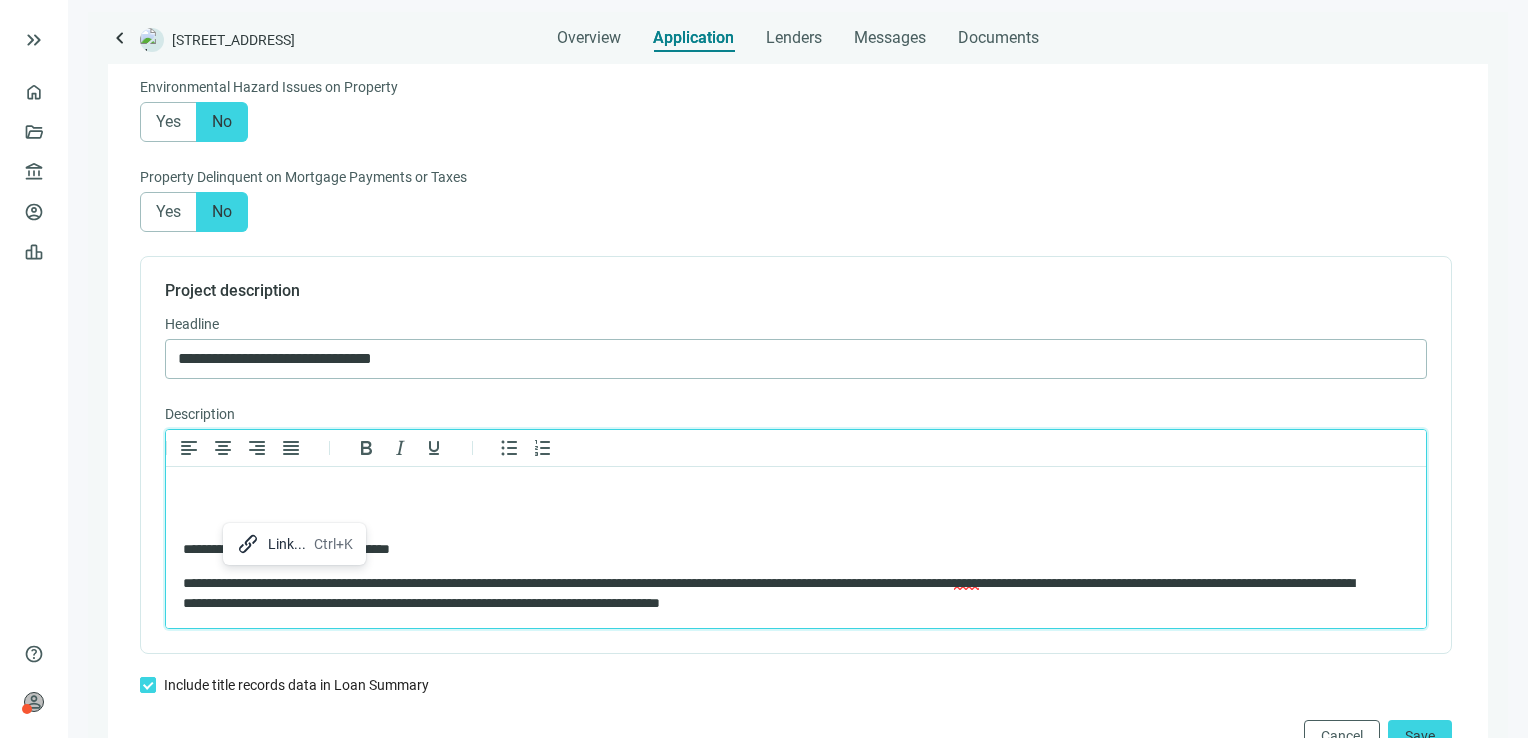 click on "Link... Ctrl+K" at bounding box center (294, 544) 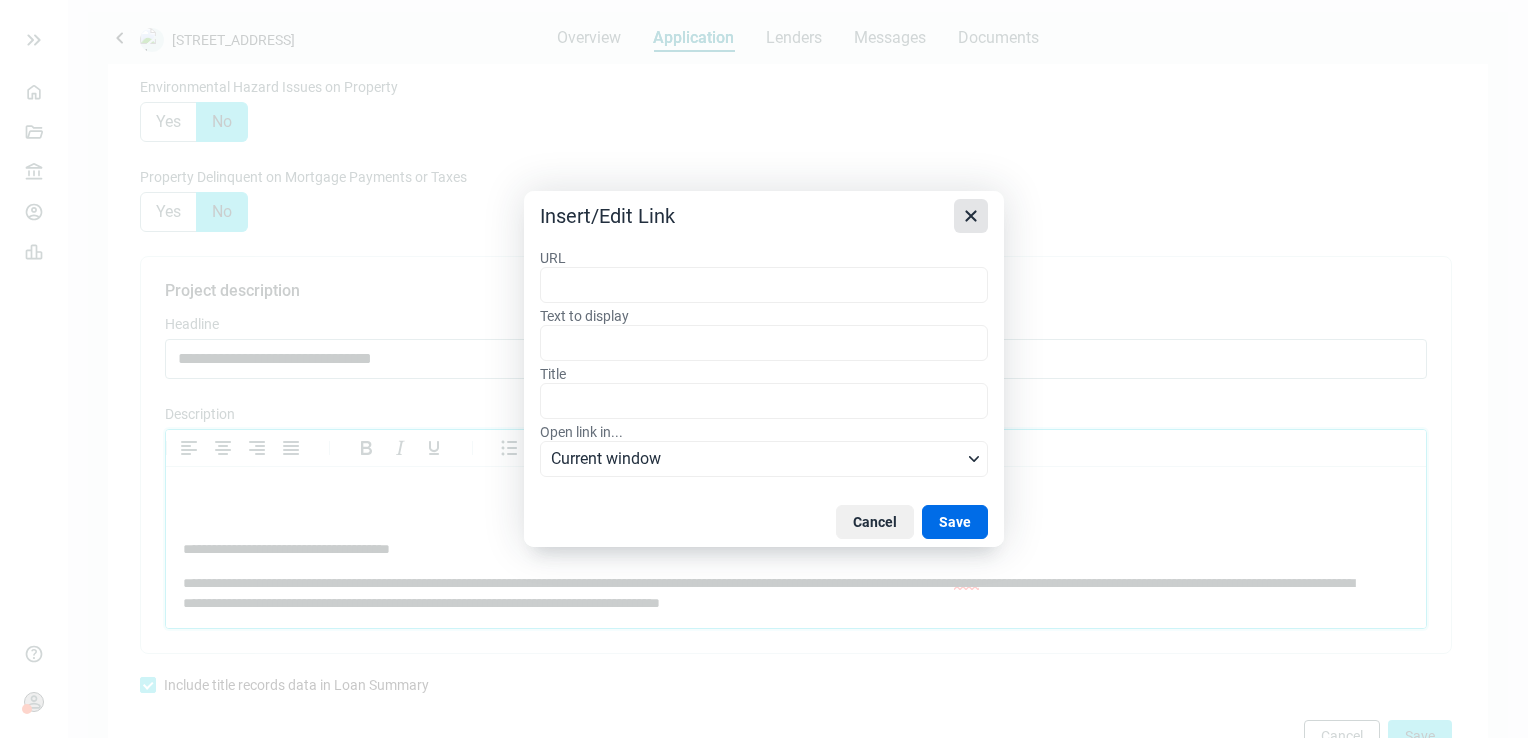 click 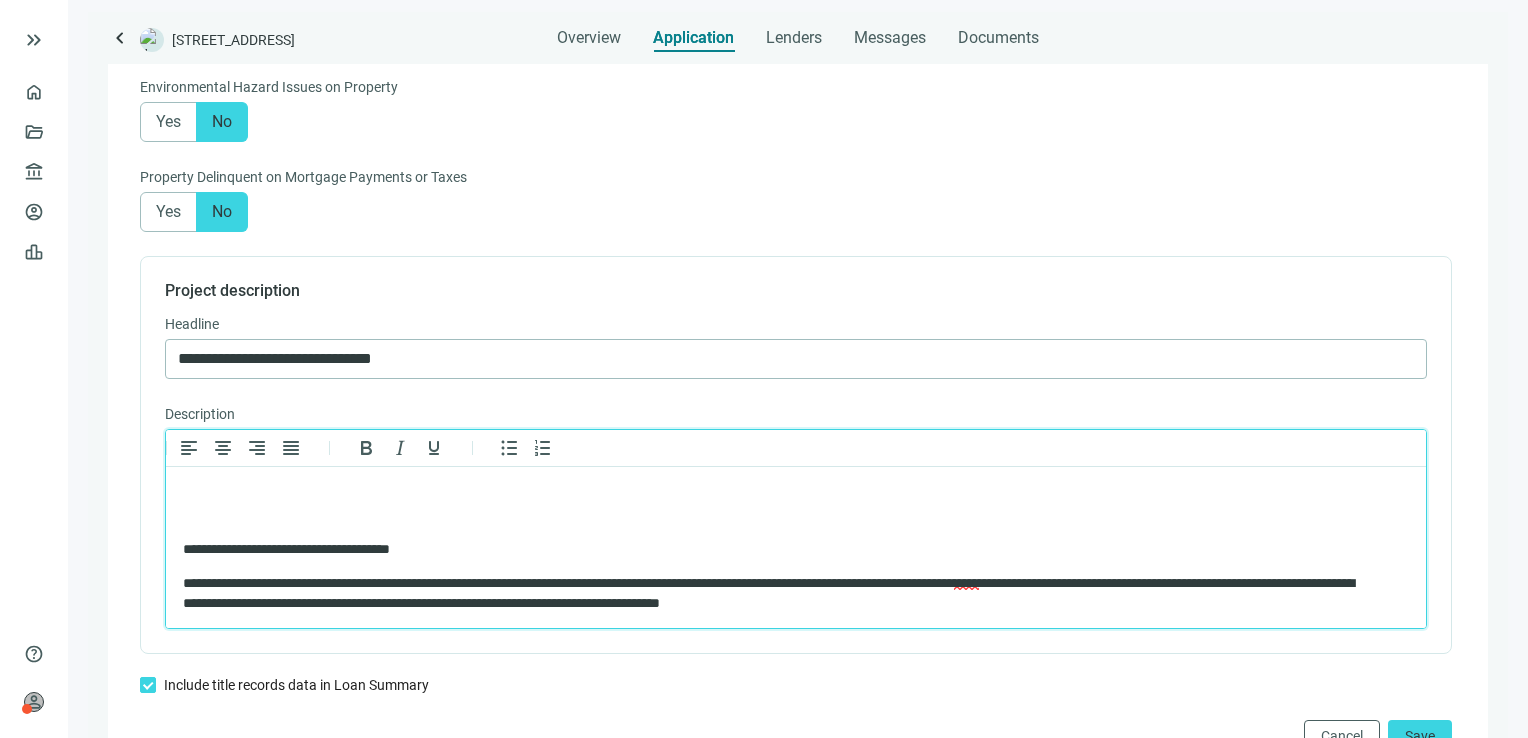 click on "**********" at bounding box center (796, 509) 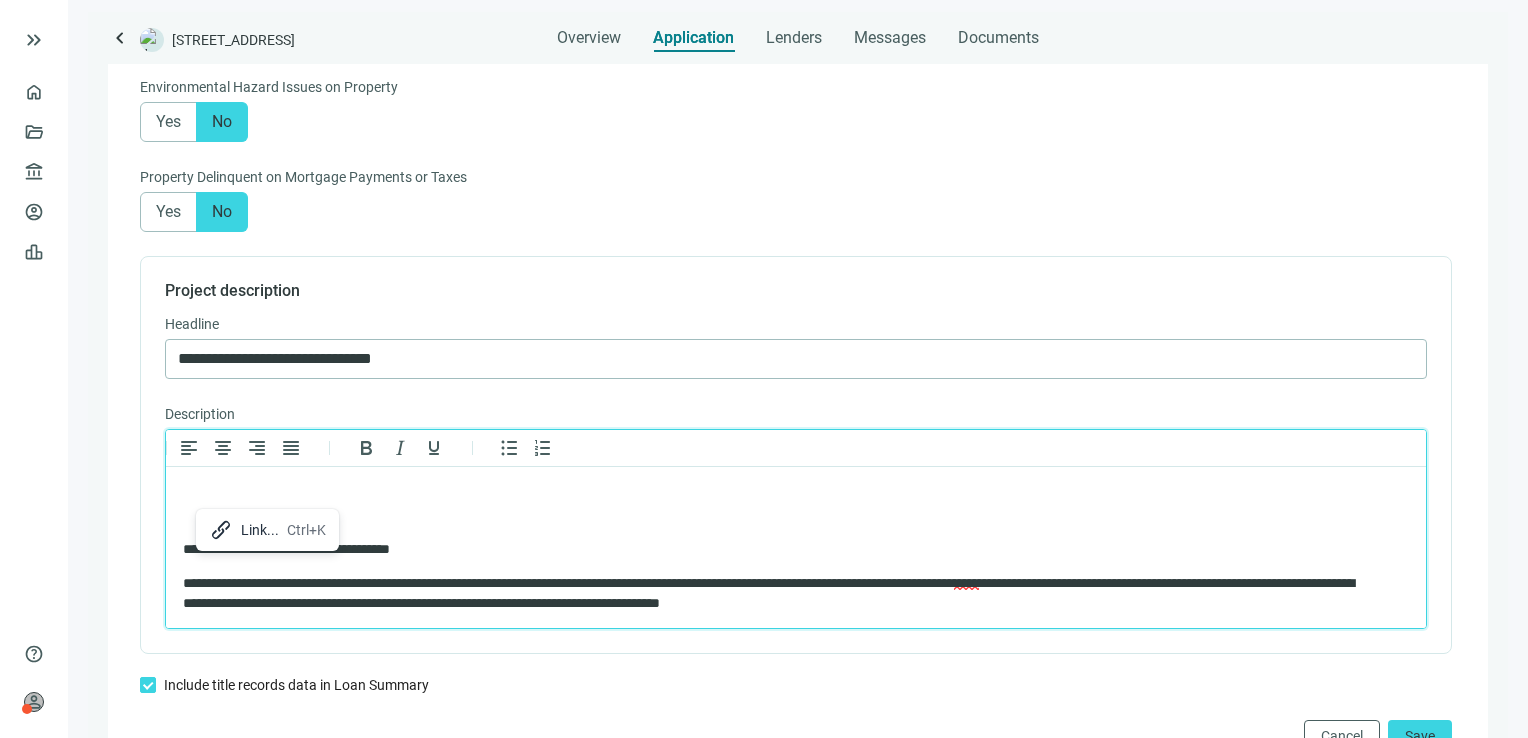 click at bounding box center [796, 483] 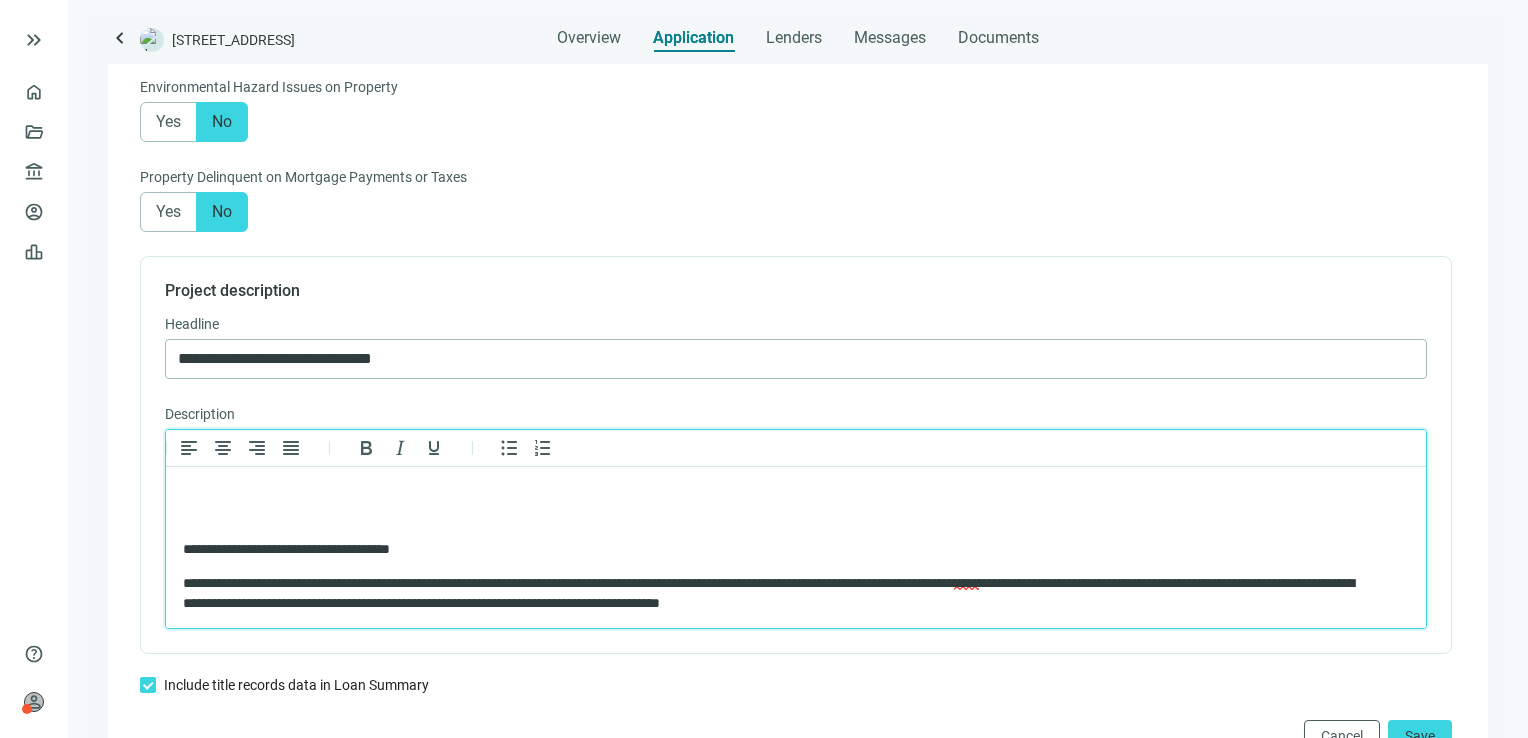 click at bounding box center (796, 517) 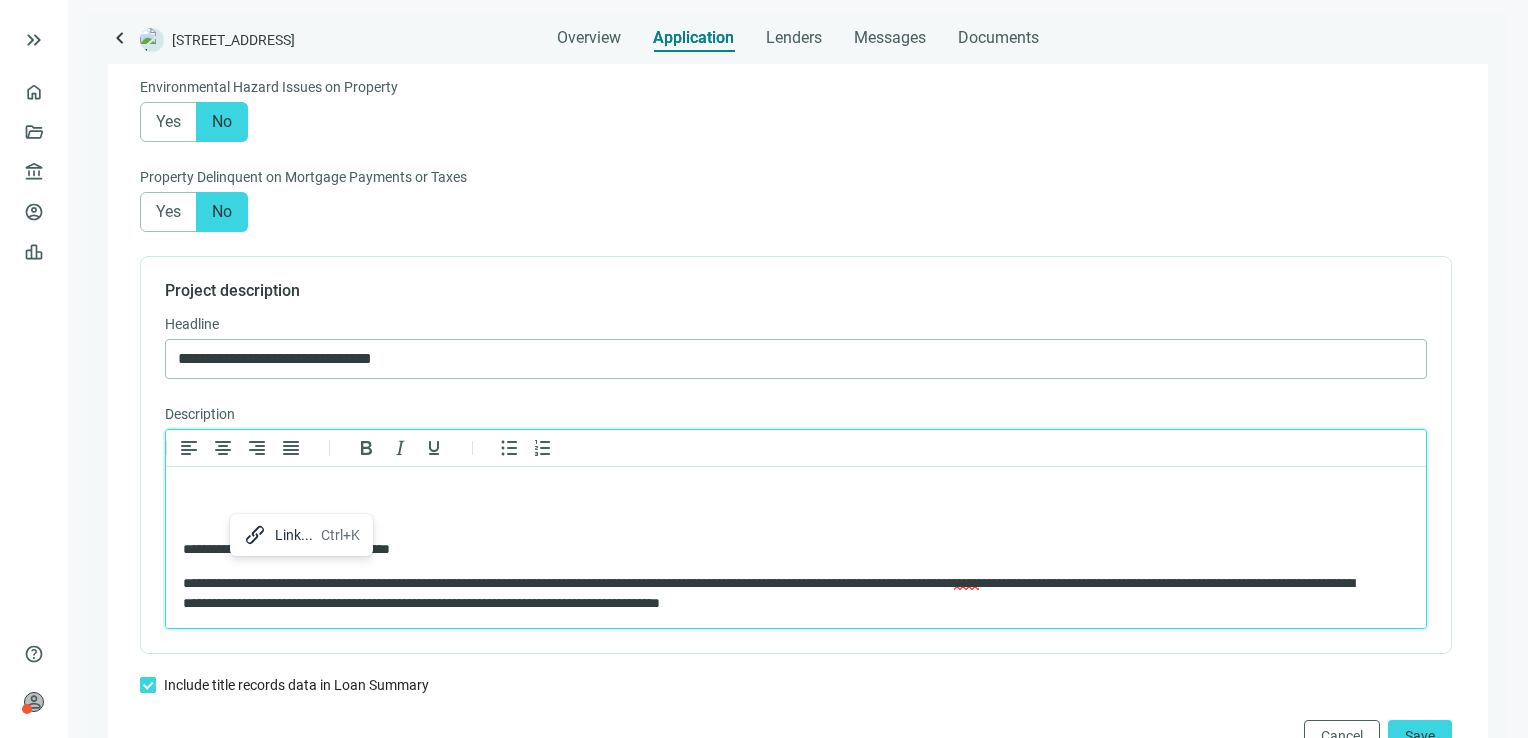 click at bounding box center [796, 483] 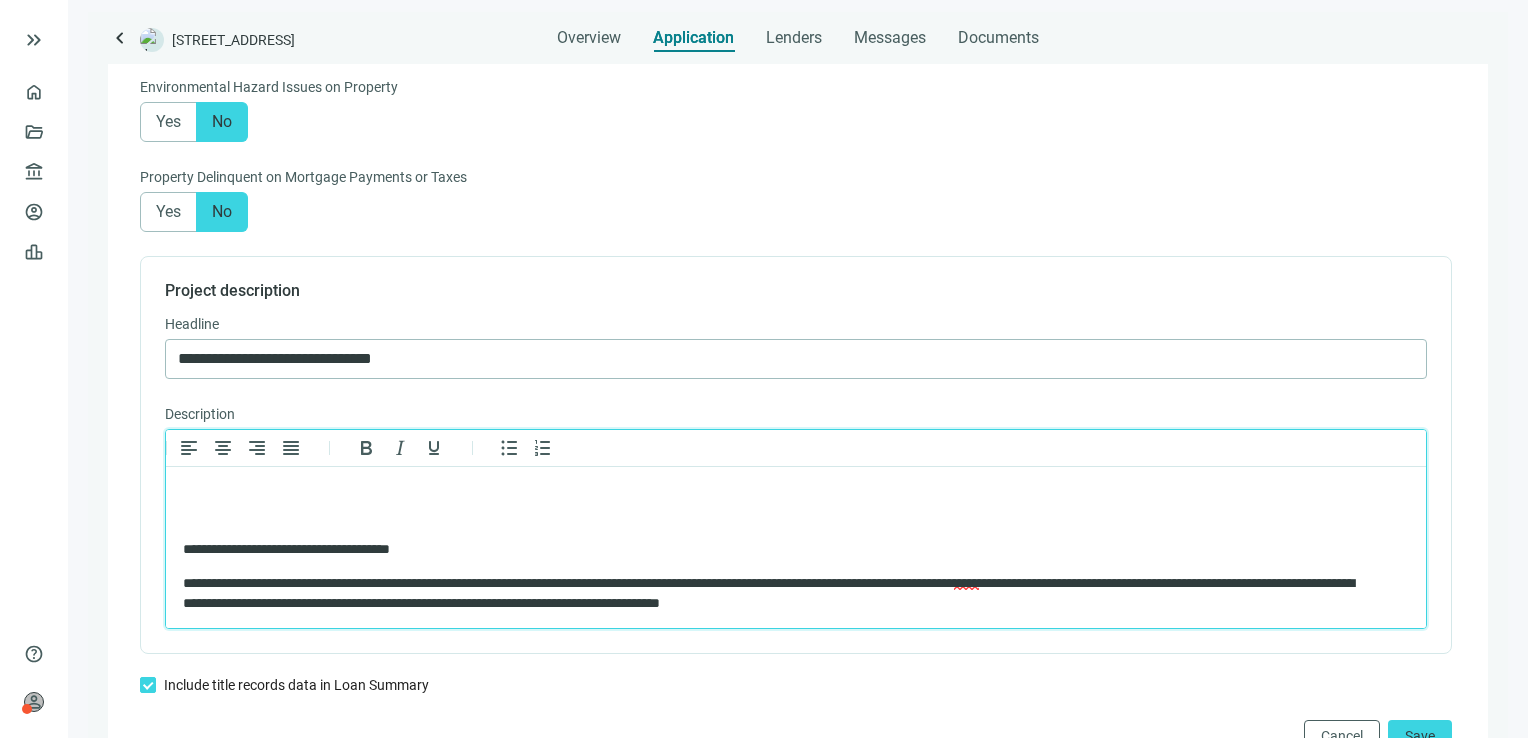 click on "**********" at bounding box center [796, 509] 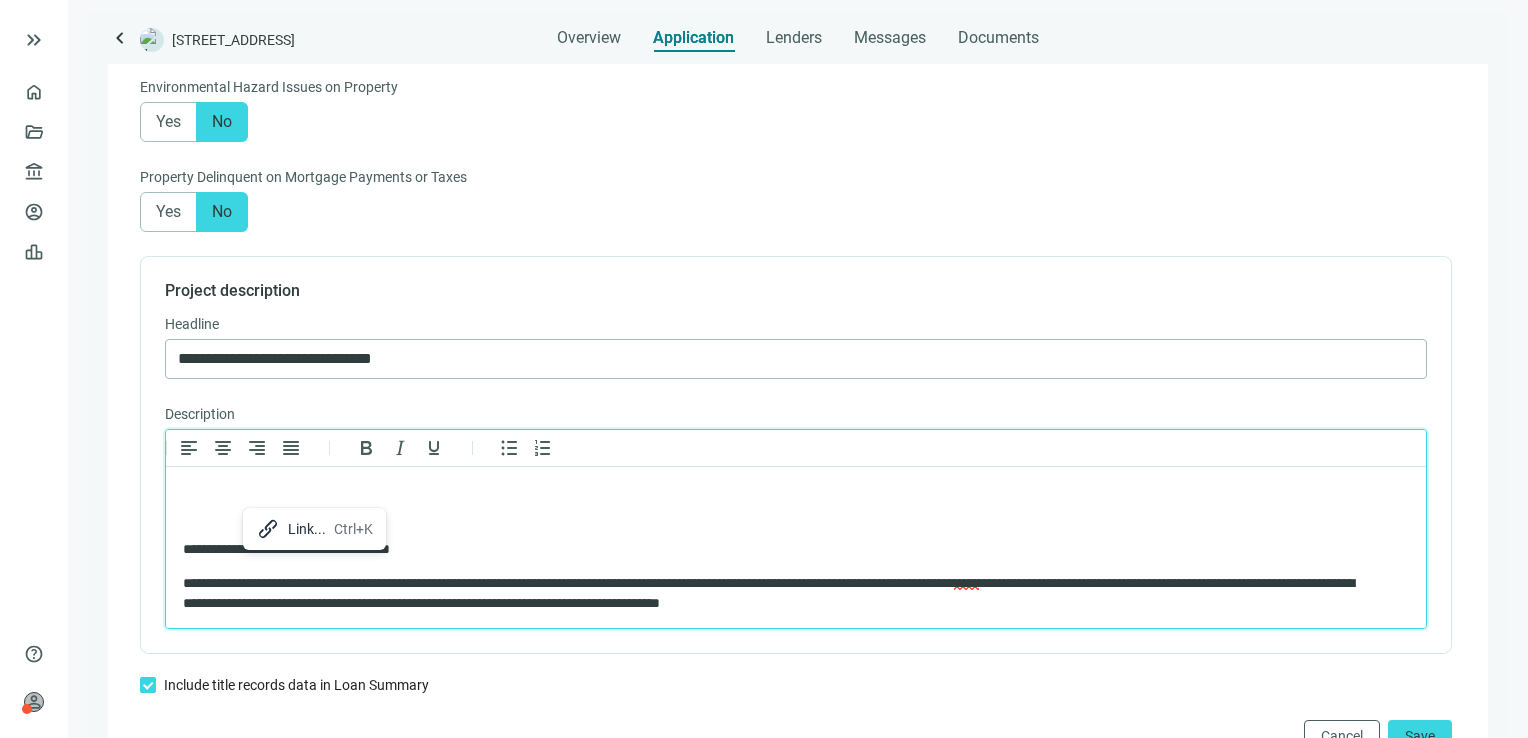 click on "Ctrl+K" at bounding box center [353, 529] 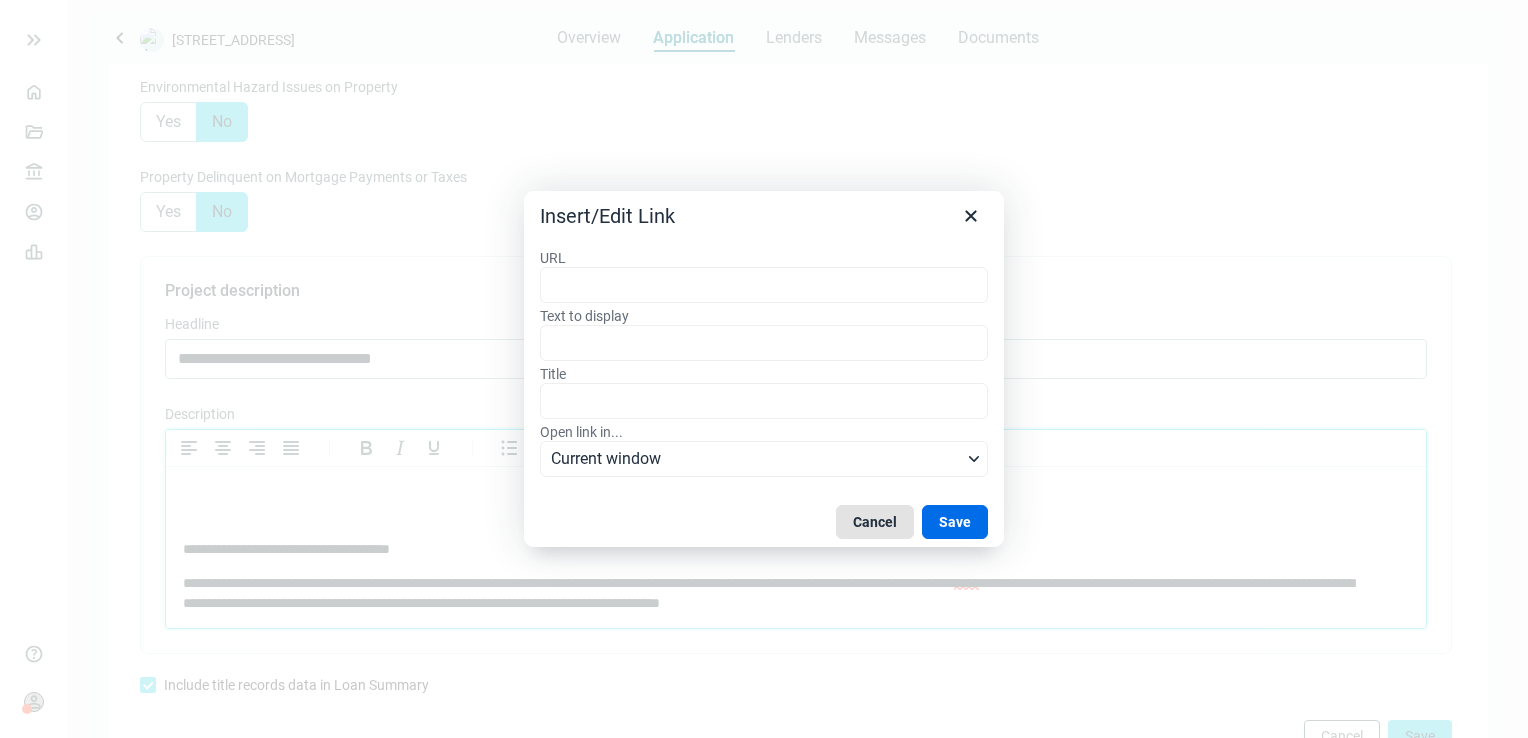 drag, startPoint x: 882, startPoint y: 519, endPoint x: 668, endPoint y: 32, distance: 531.9445 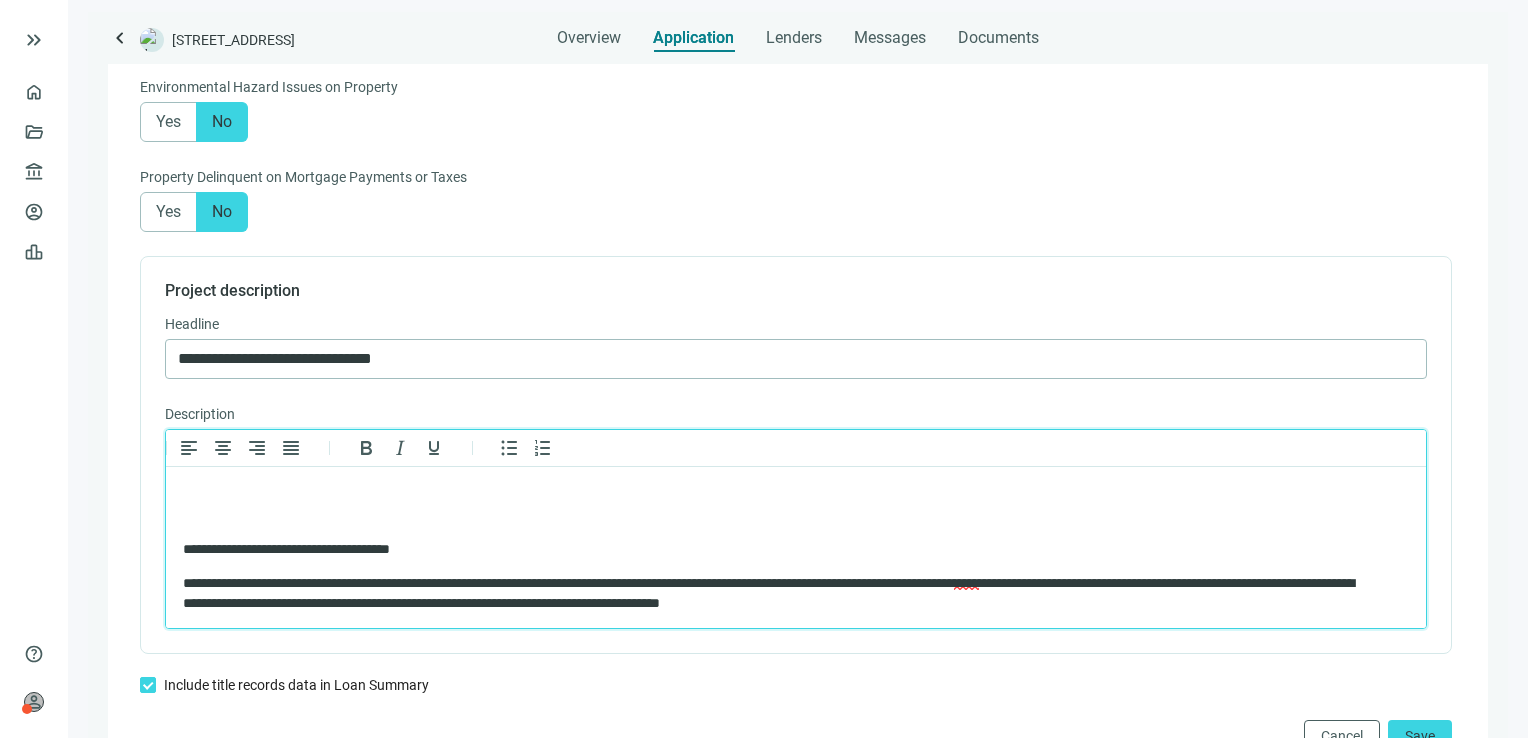 click on "**********" at bounding box center (796, 509) 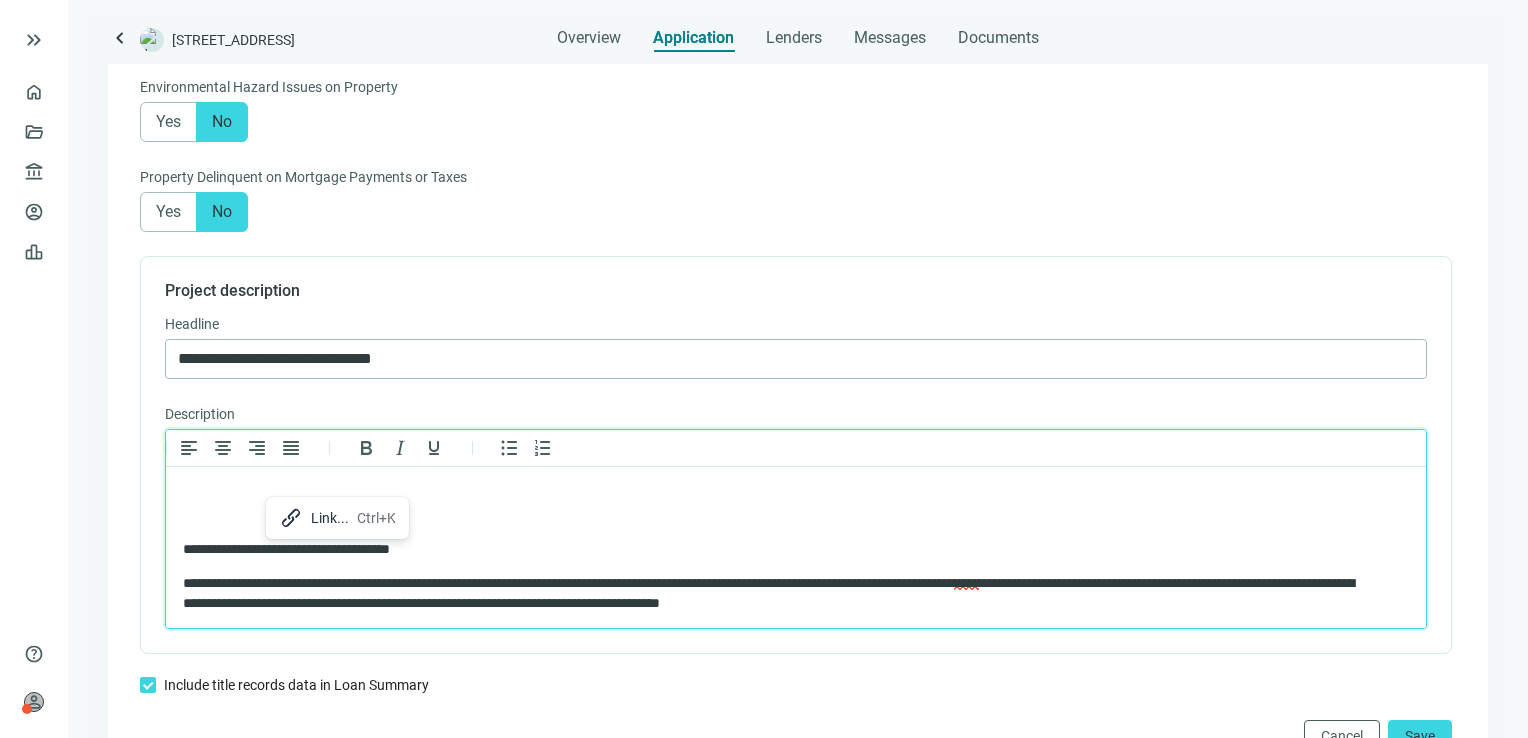 click on "**********" at bounding box center (796, 509) 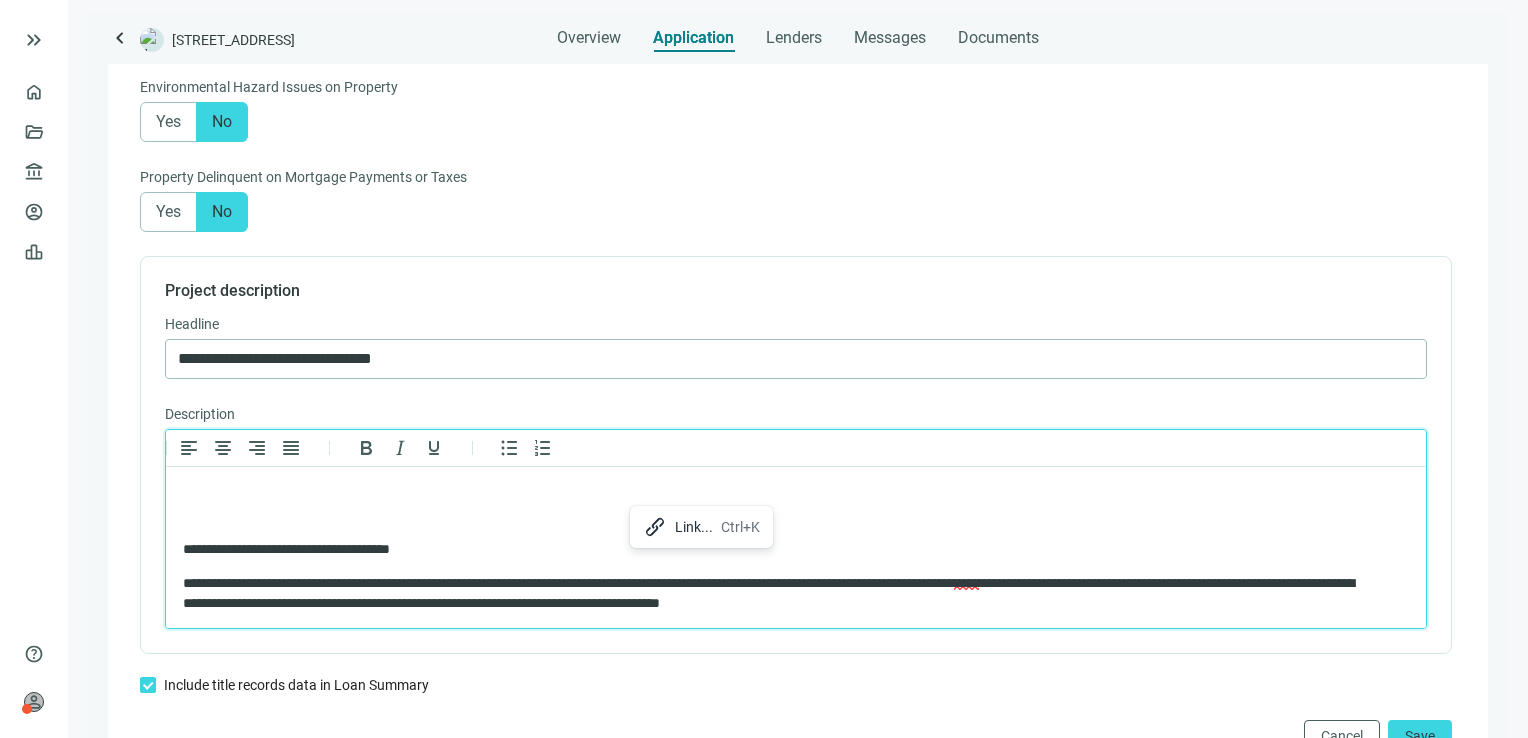 click on "**********" at bounding box center [779, 550] 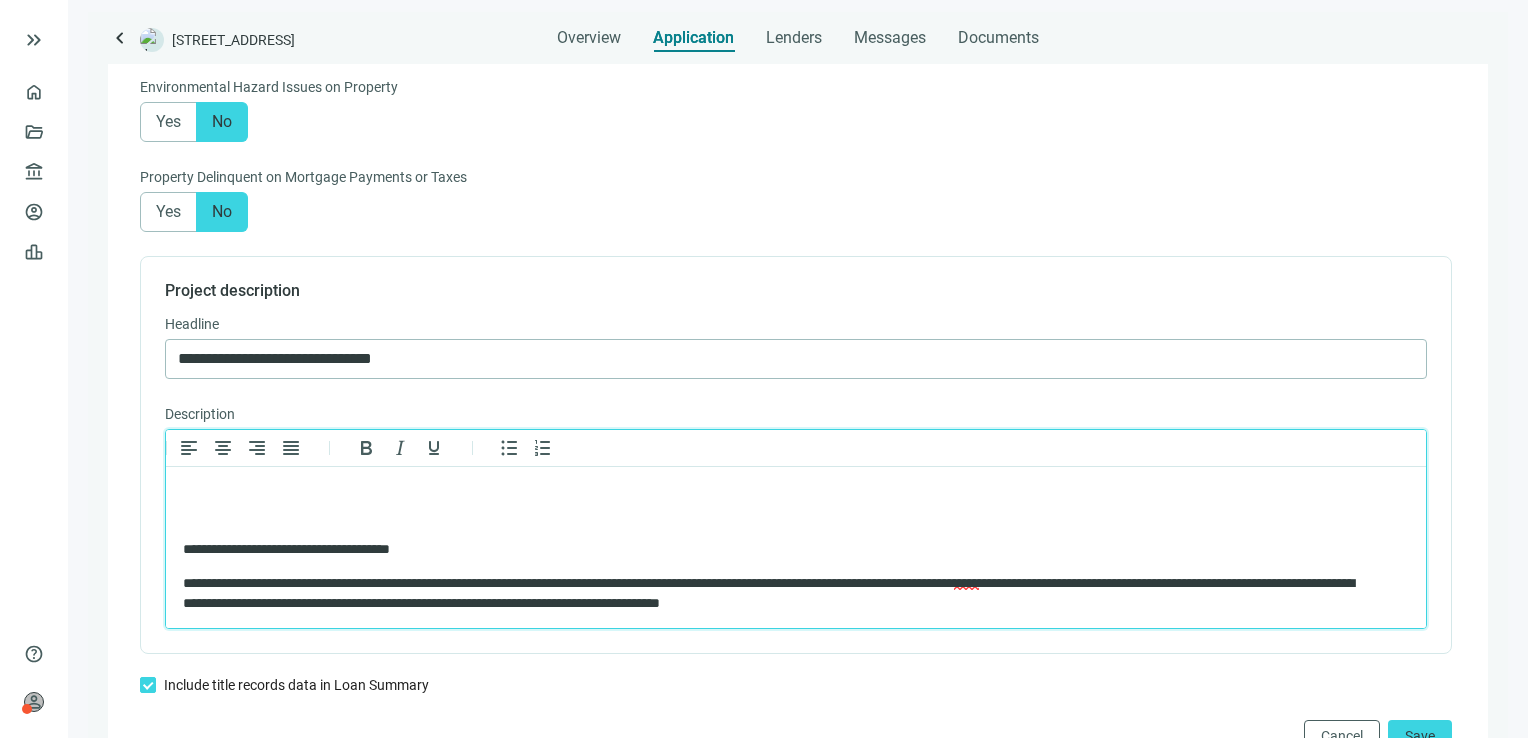 click at bounding box center [796, 517] 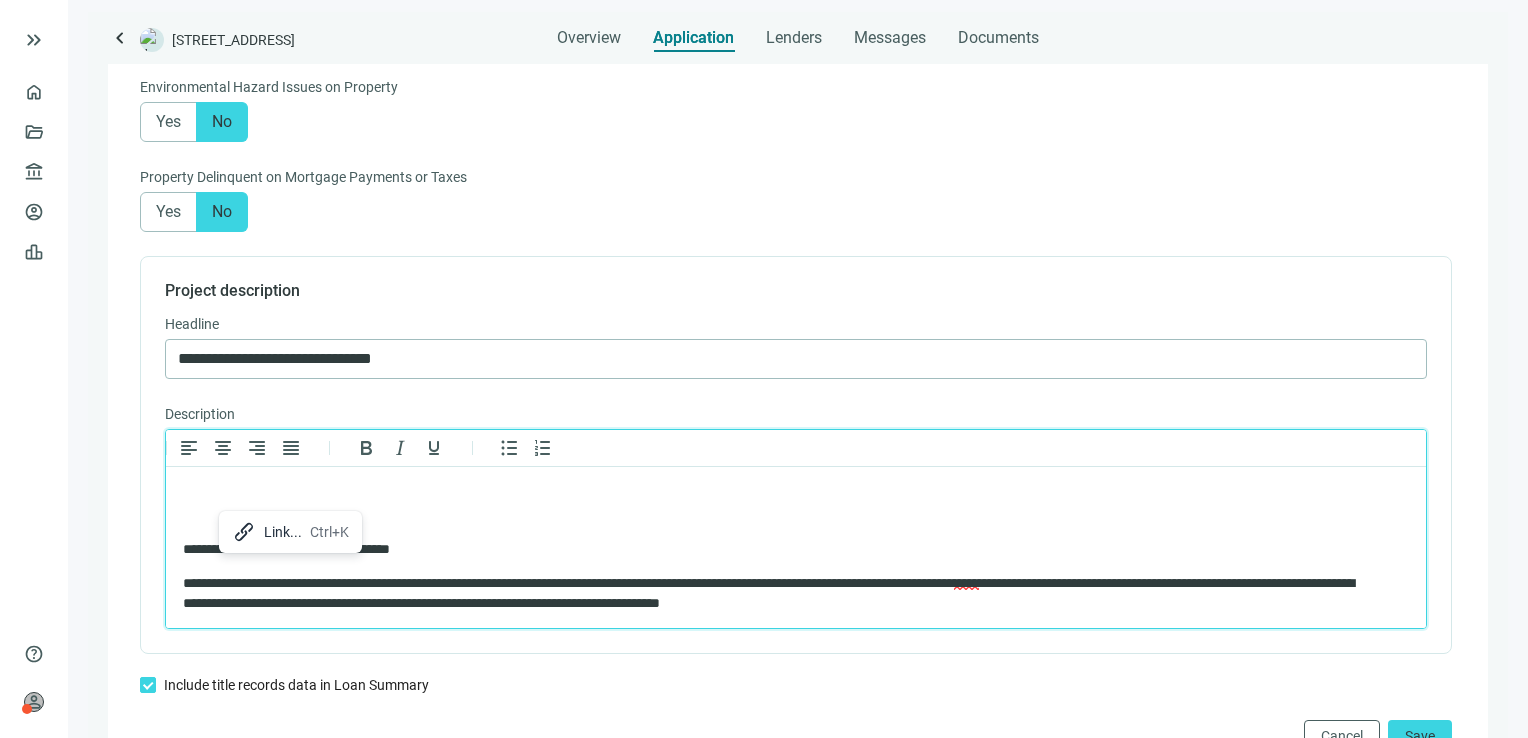 click on "Link..." at bounding box center (283, 532) 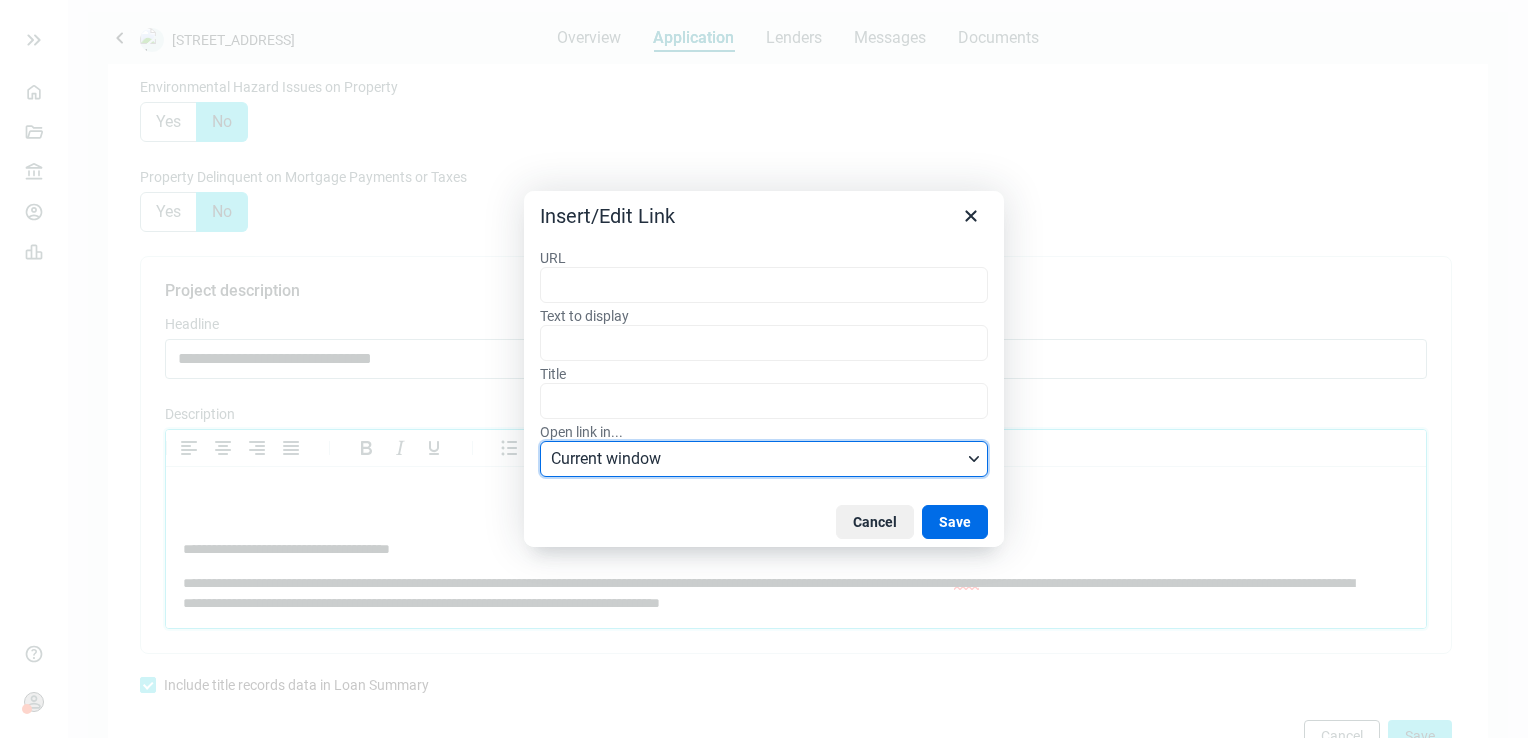 click 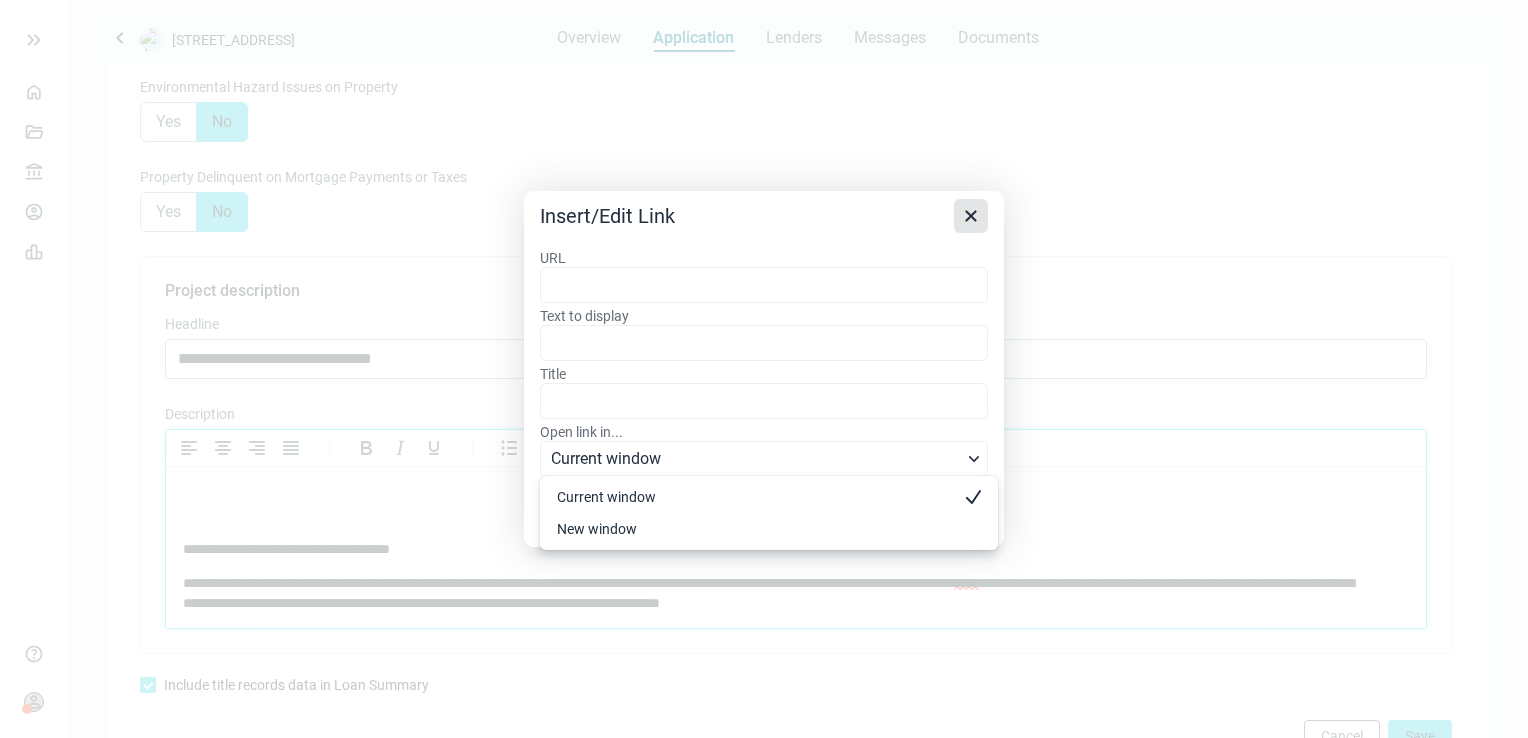 click 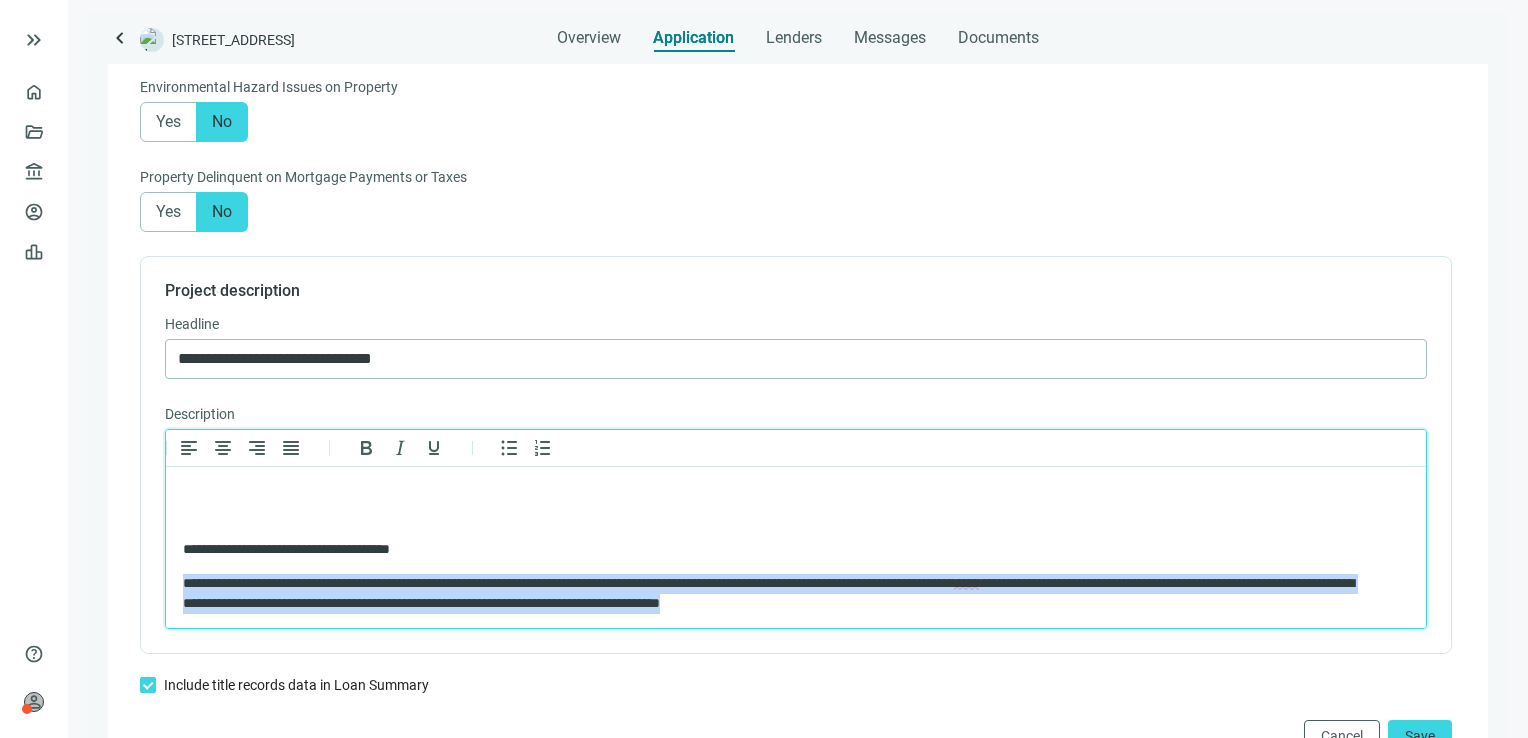drag, startPoint x: 1037, startPoint y: 597, endPoint x: 130, endPoint y: 577, distance: 907.22046 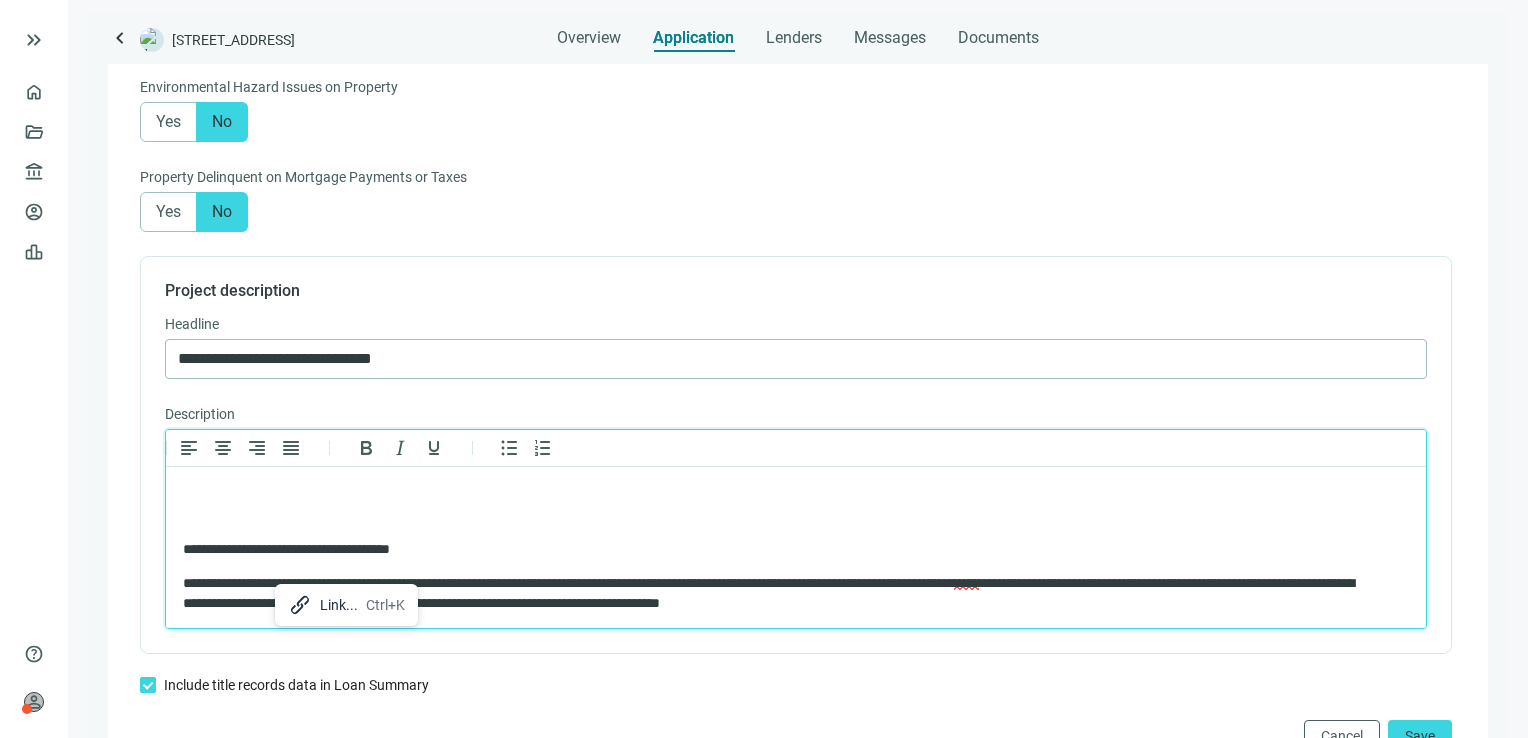 click at bounding box center (796, 517) 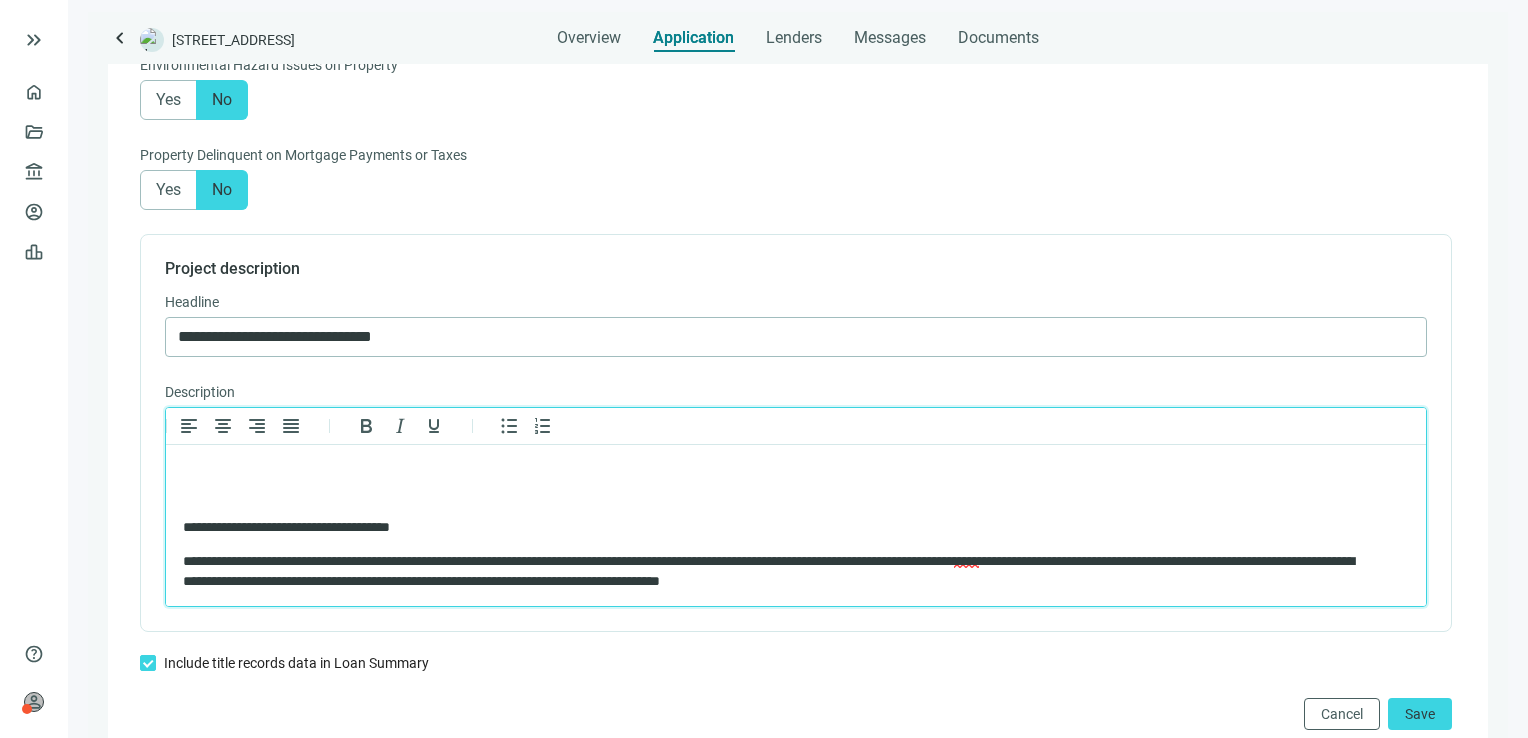 scroll, scrollTop: 1258, scrollLeft: 0, axis: vertical 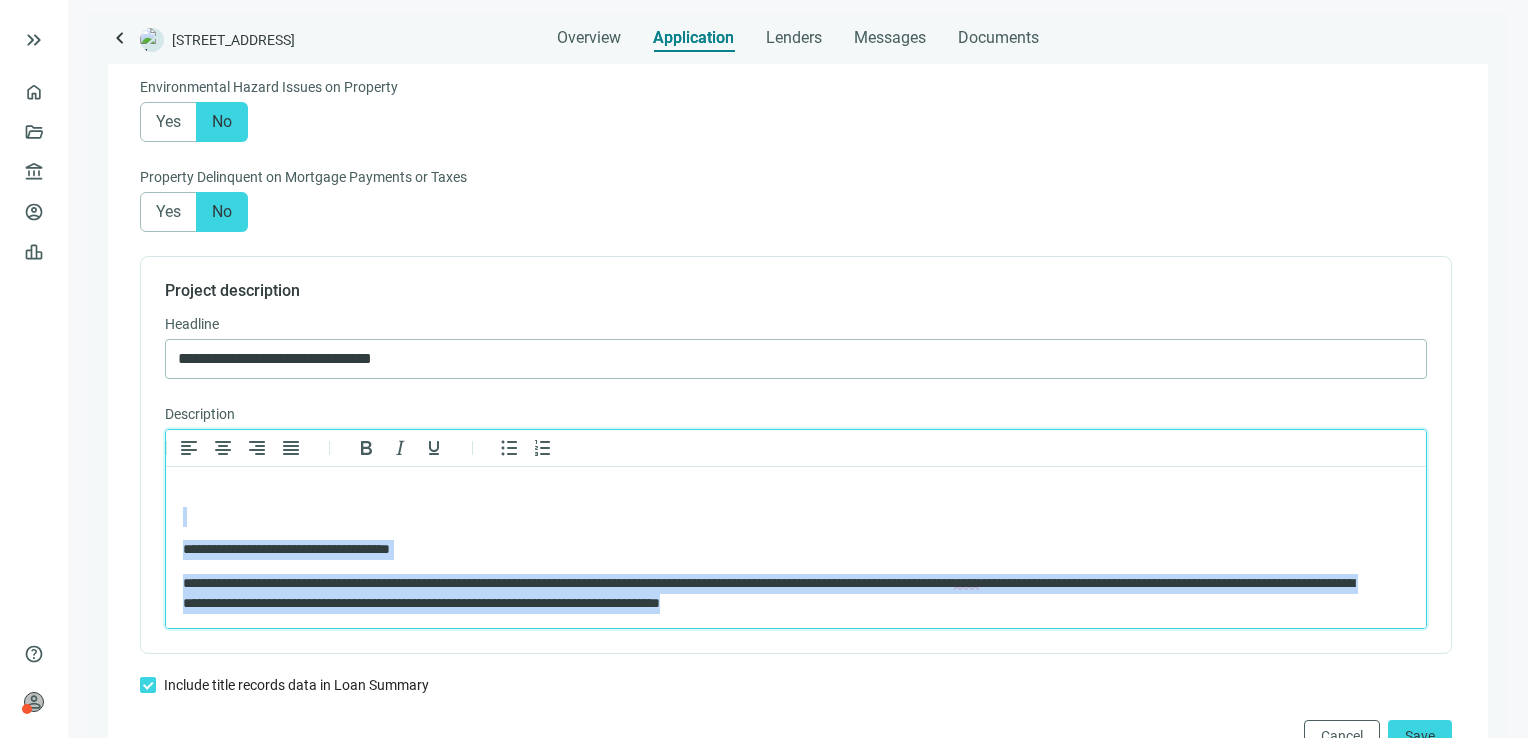 drag, startPoint x: 1050, startPoint y: 610, endPoint x: 234, endPoint y: 509, distance: 822.22687 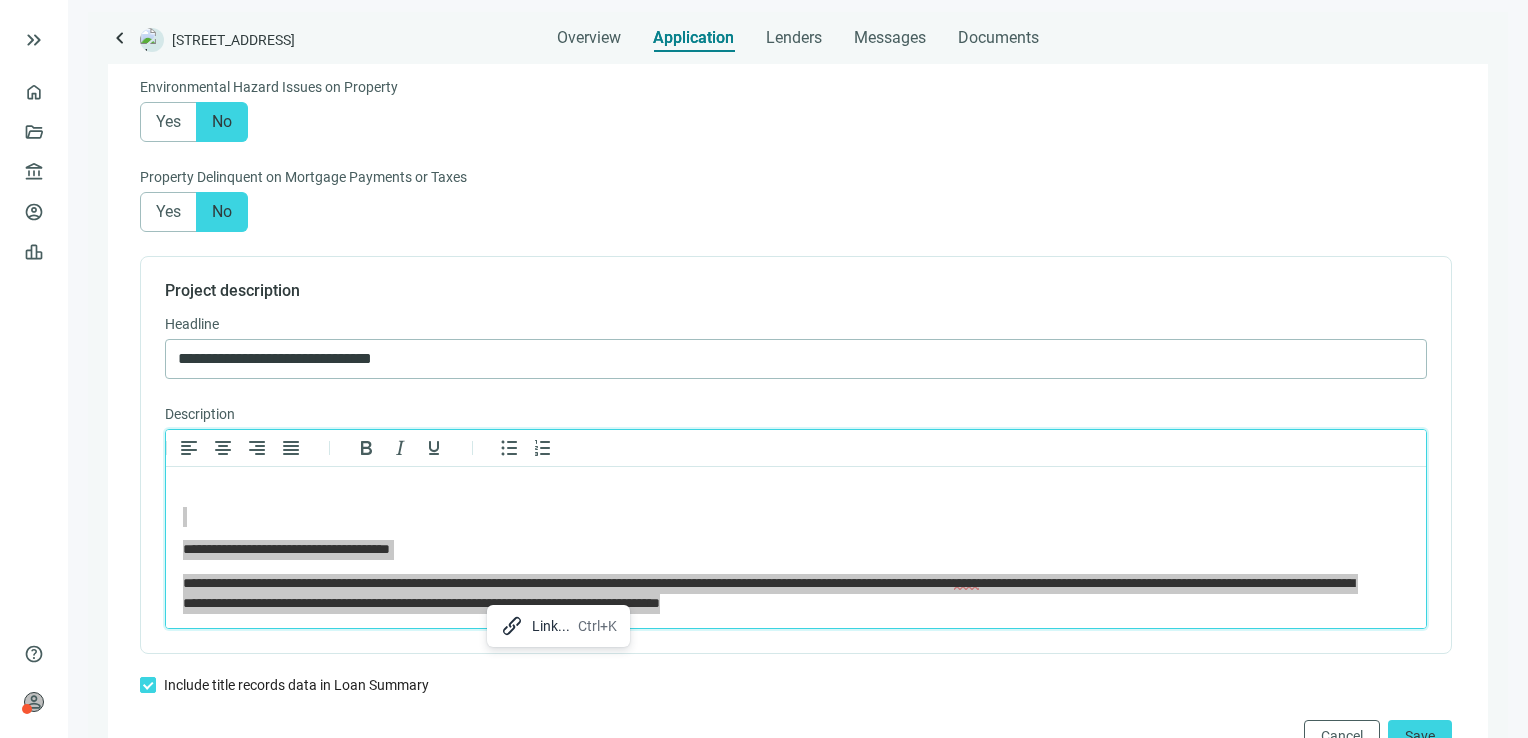 click on "Link..." at bounding box center [551, 626] 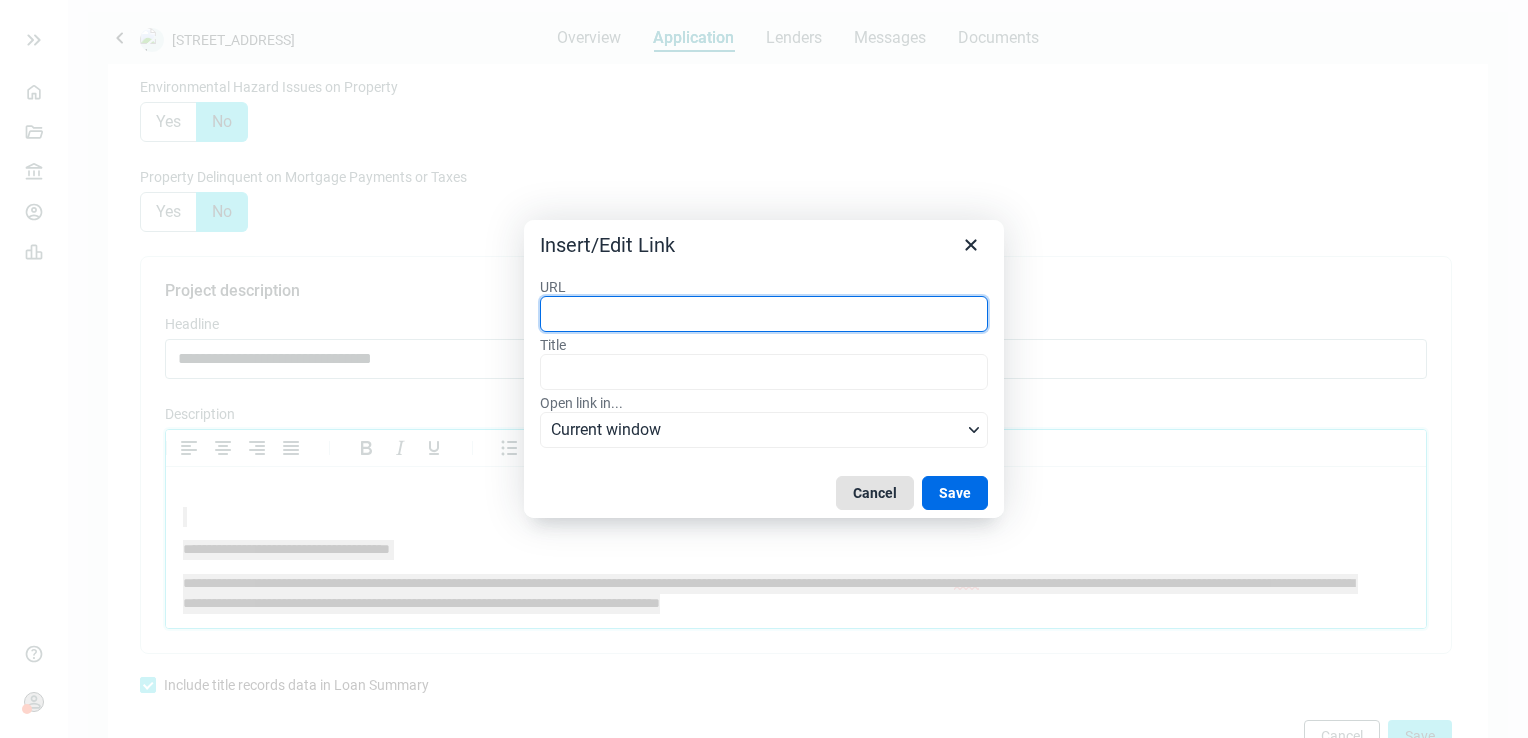 click on "Cancel" at bounding box center (875, 493) 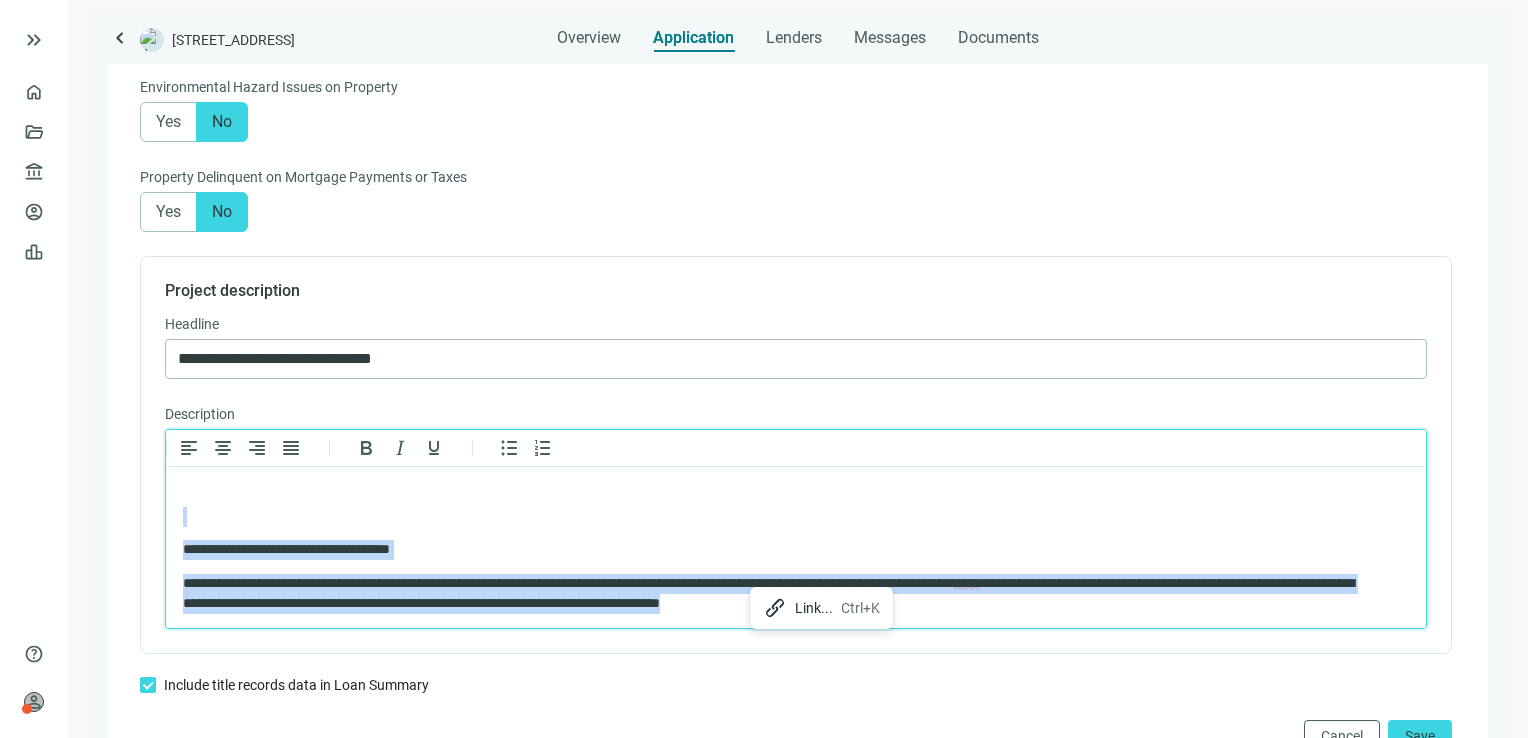 click on "**********" at bounding box center (779, 593) 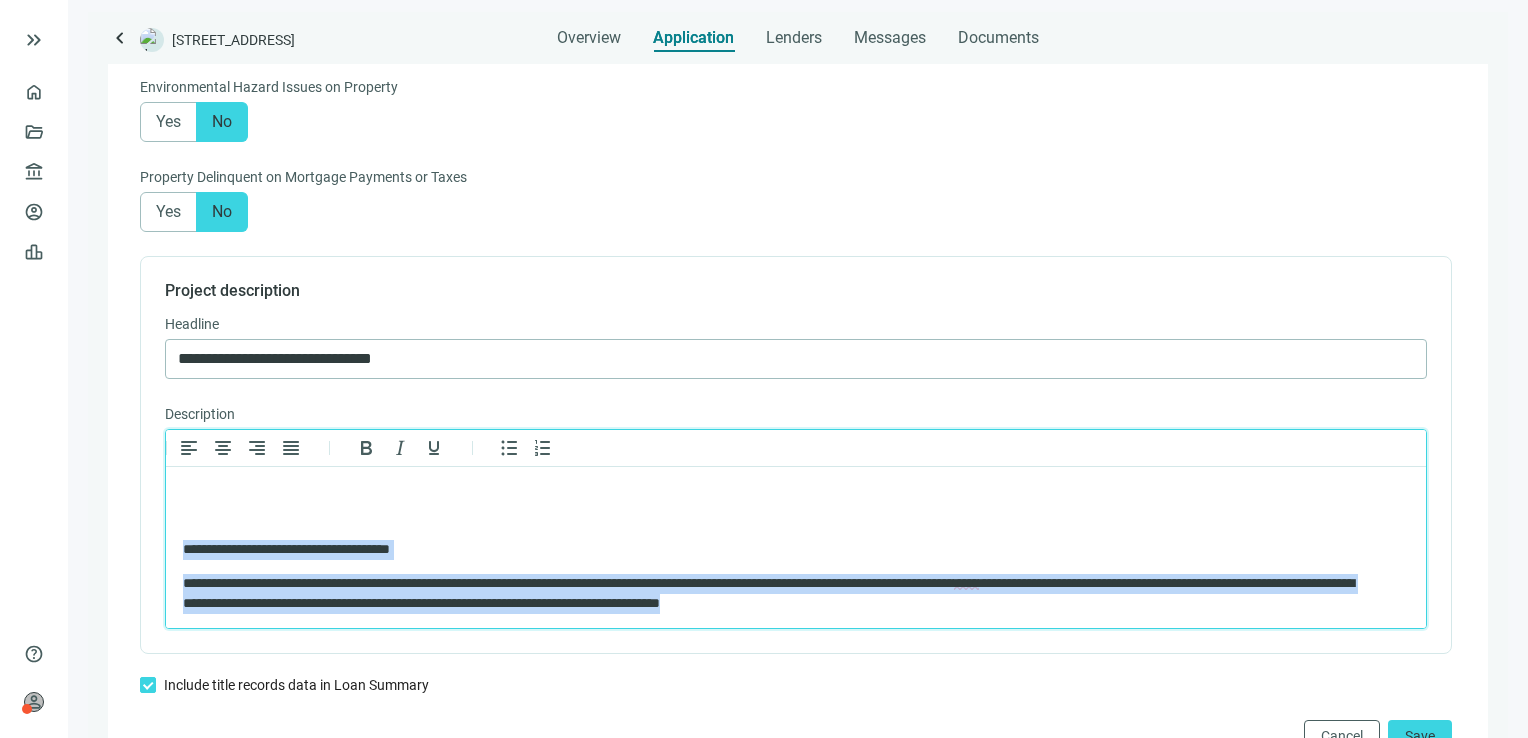 drag, startPoint x: 1047, startPoint y: 604, endPoint x: 182, endPoint y: 540, distance: 867.3644 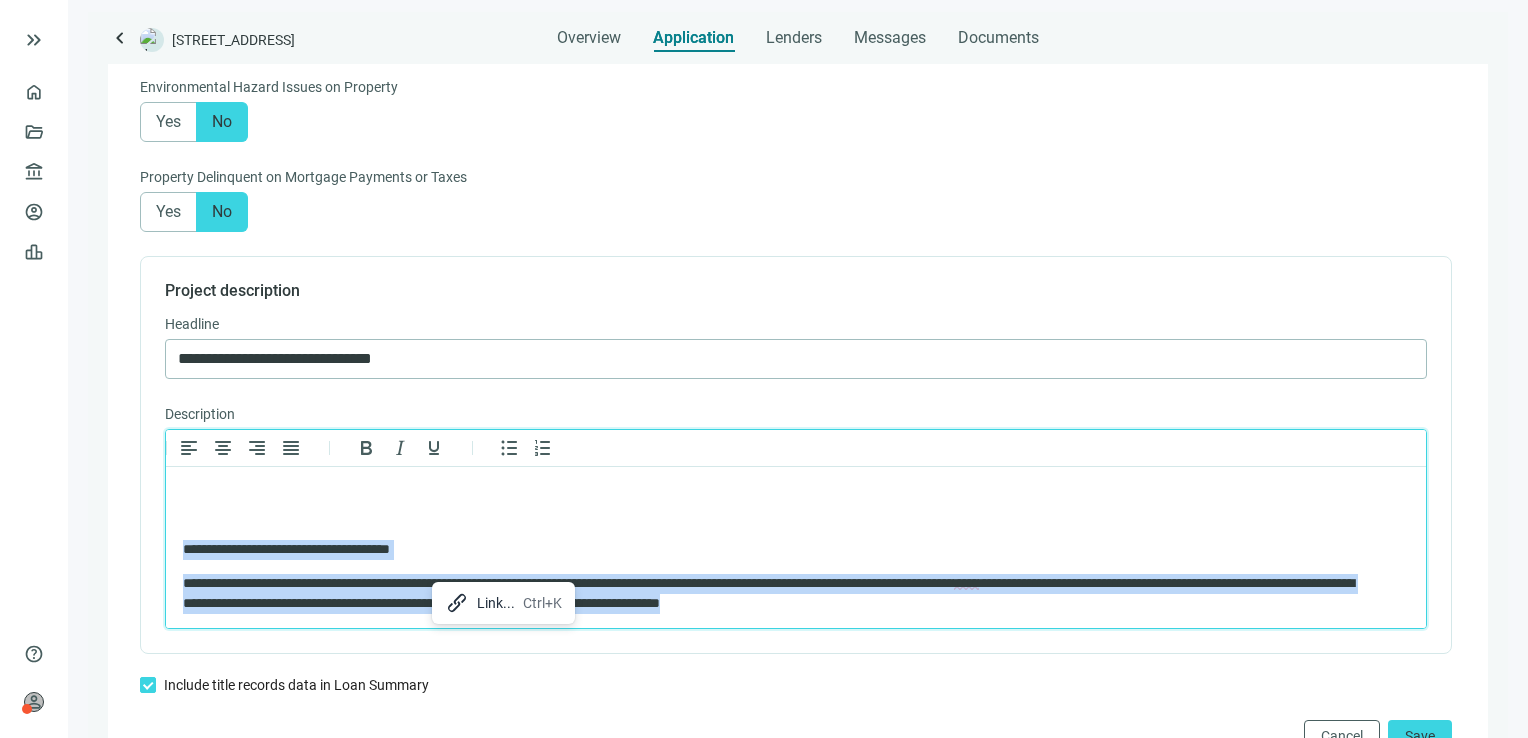 click on "**********" at bounding box center [779, 593] 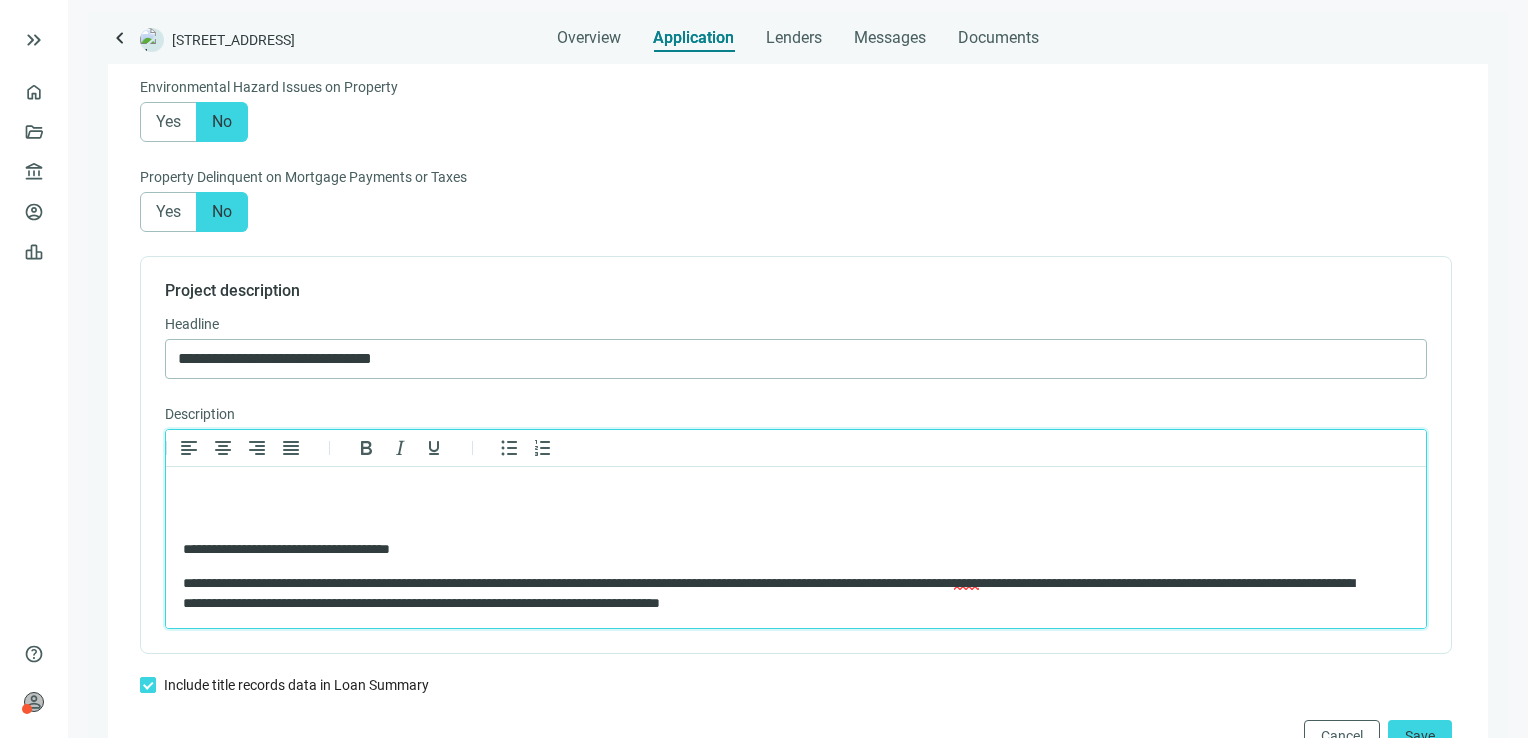 click on "**********" at bounding box center (796, 509) 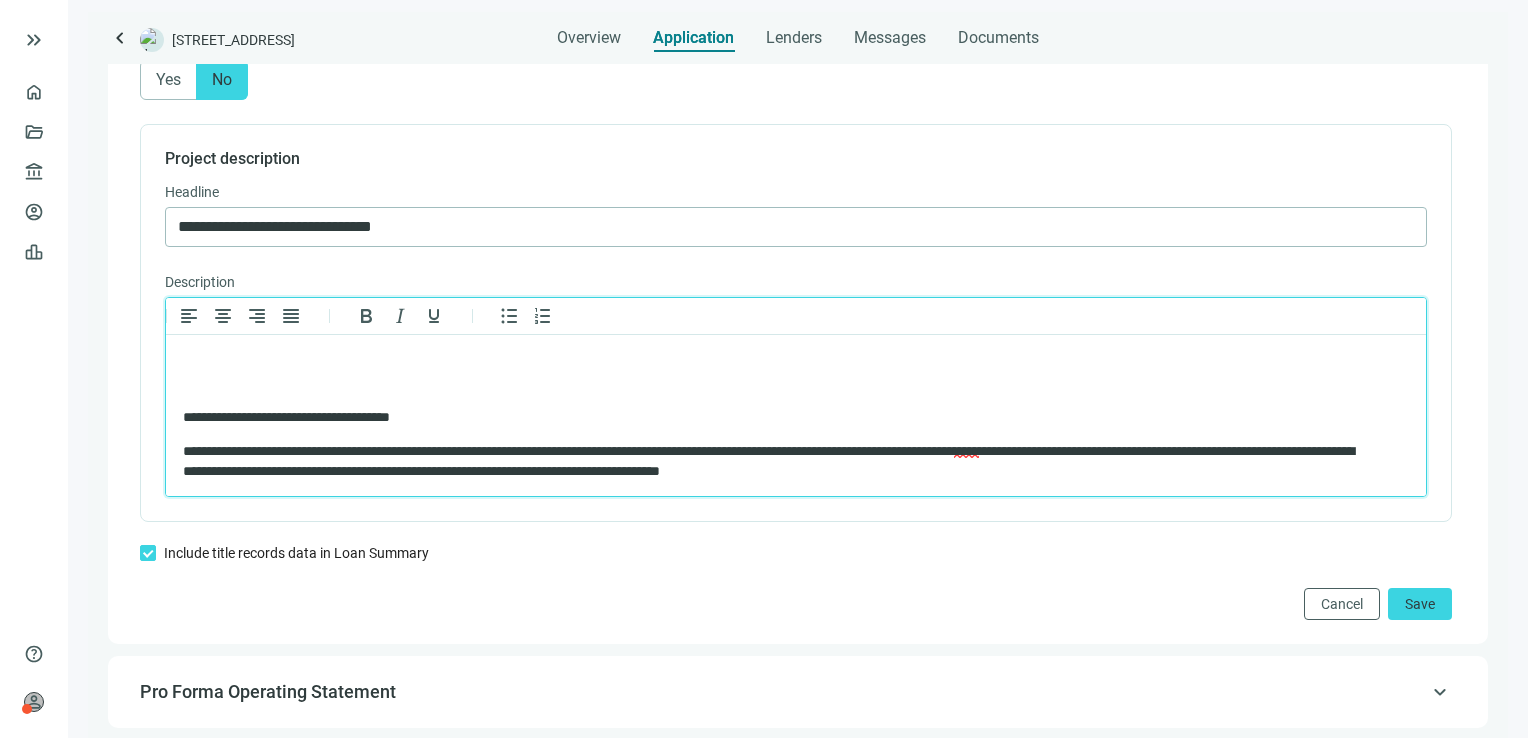 scroll, scrollTop: 1358, scrollLeft: 0, axis: vertical 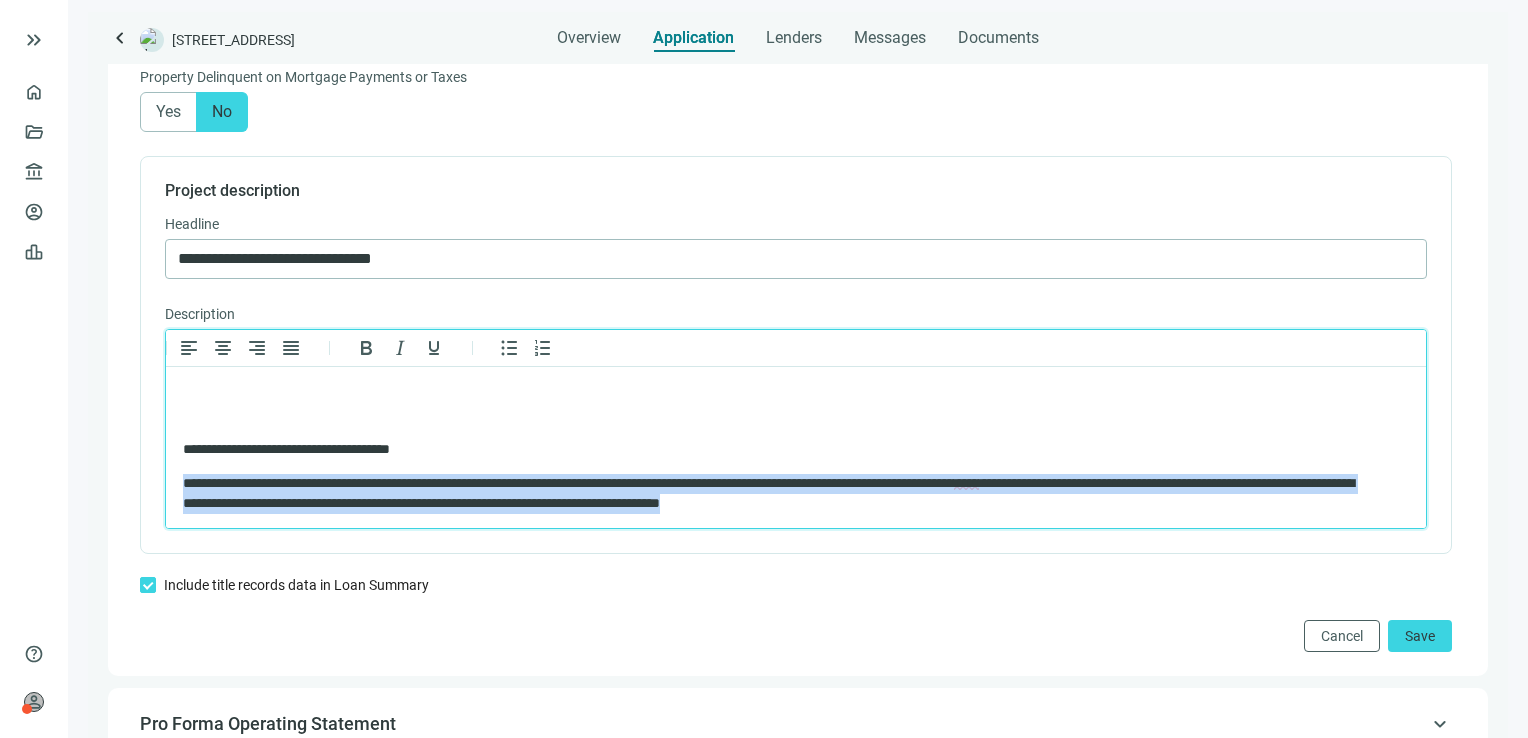drag, startPoint x: 1050, startPoint y: 503, endPoint x: 187, endPoint y: 474, distance: 863.4871 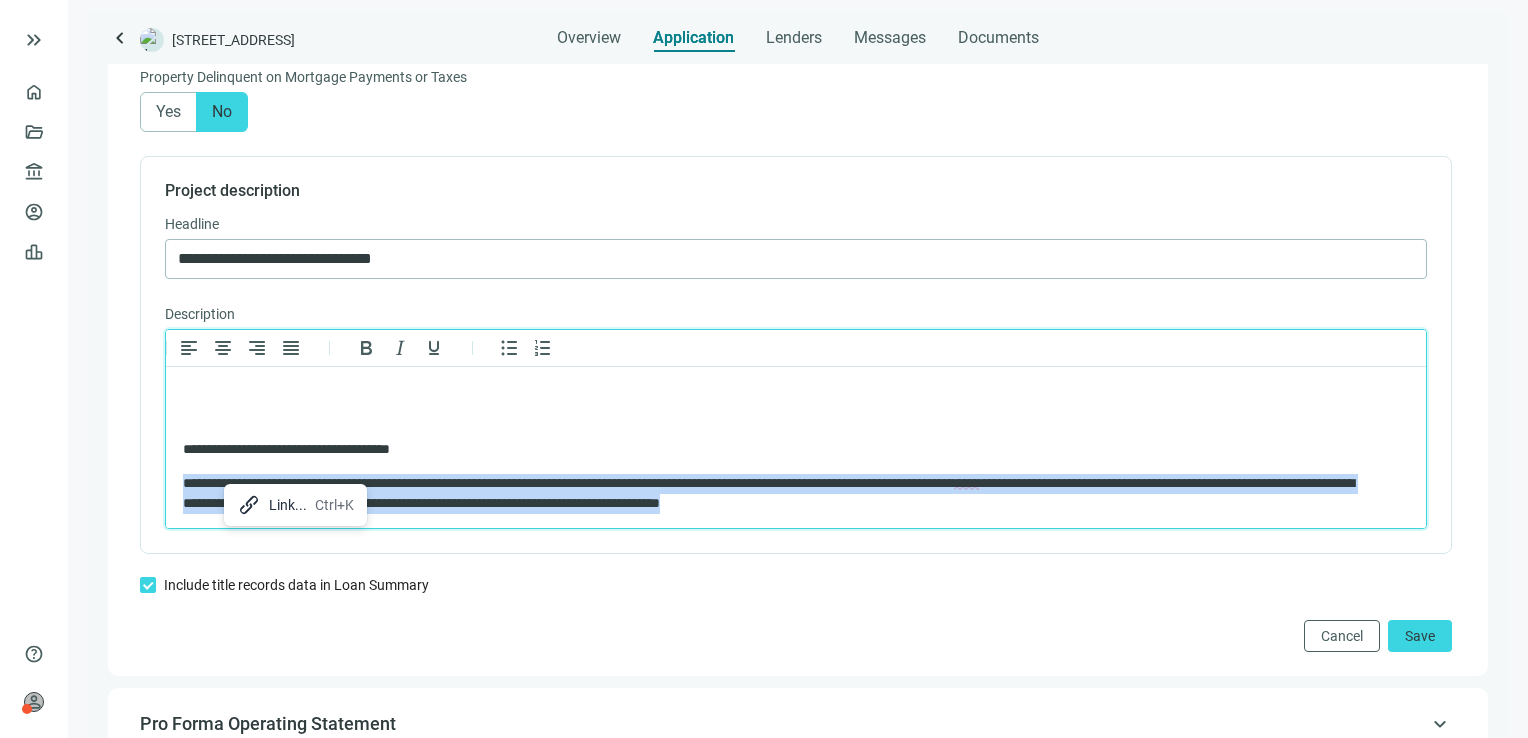 click on "**********" at bounding box center (779, 493) 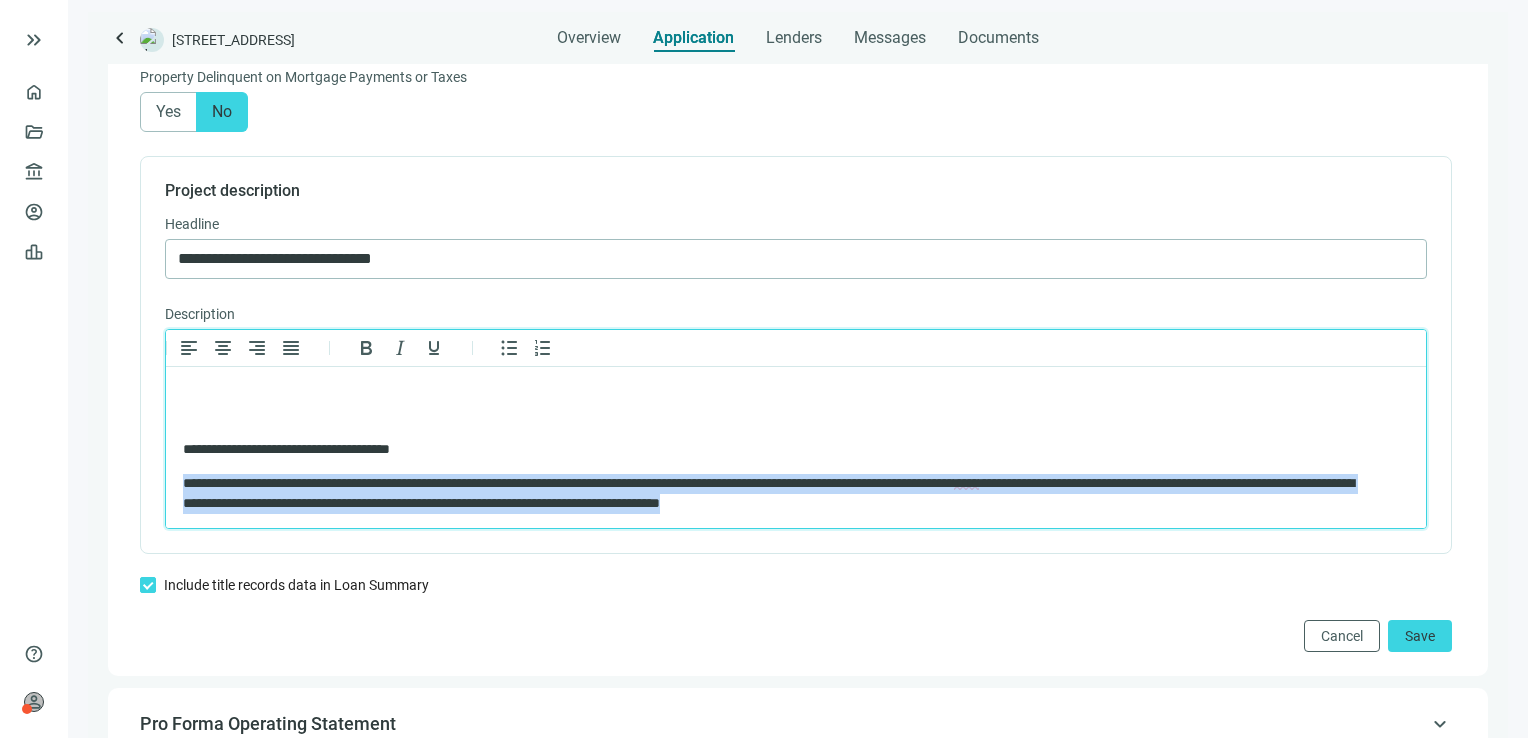 drag, startPoint x: 1067, startPoint y: 511, endPoint x: 184, endPoint y: 489, distance: 883.27405 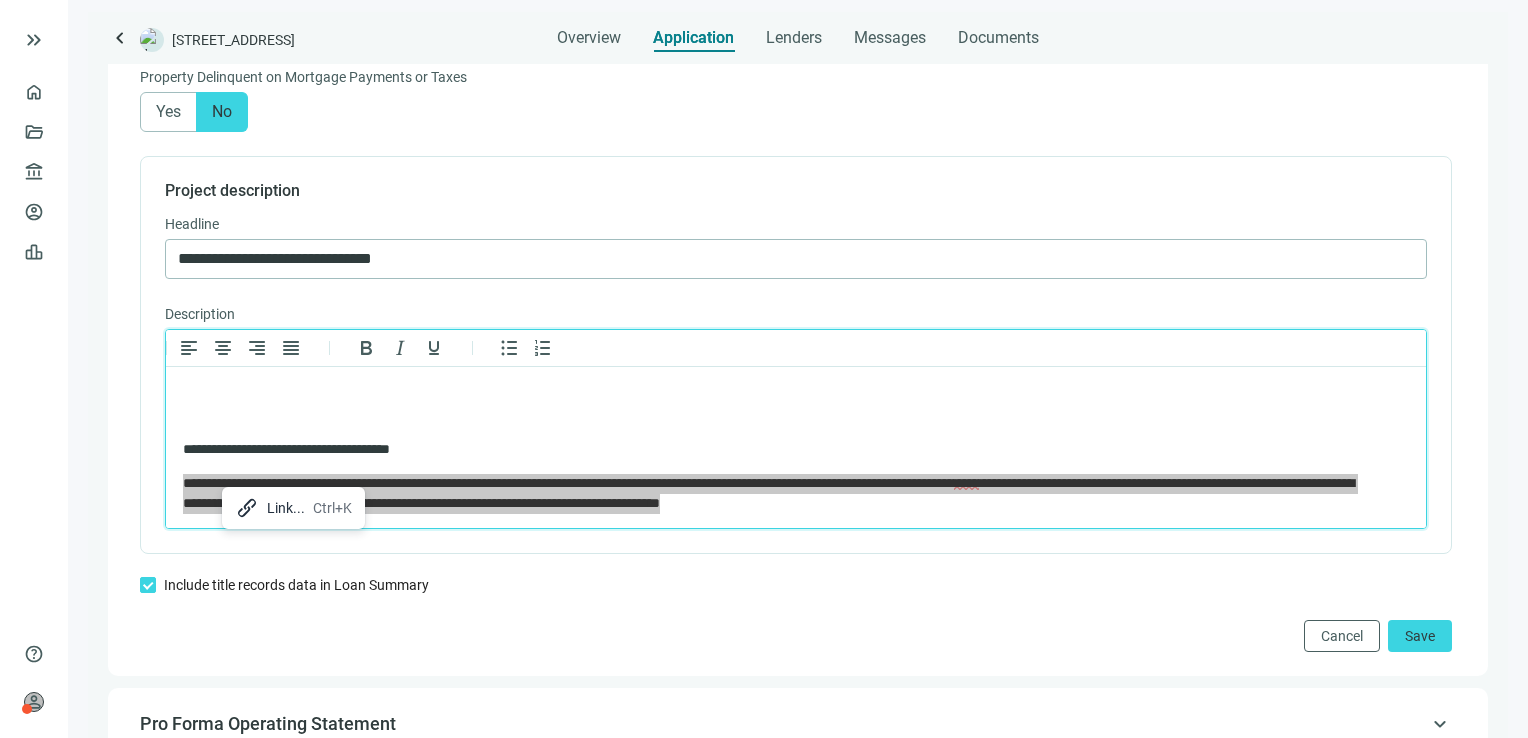 click on "Cancel Save" at bounding box center [796, 636] 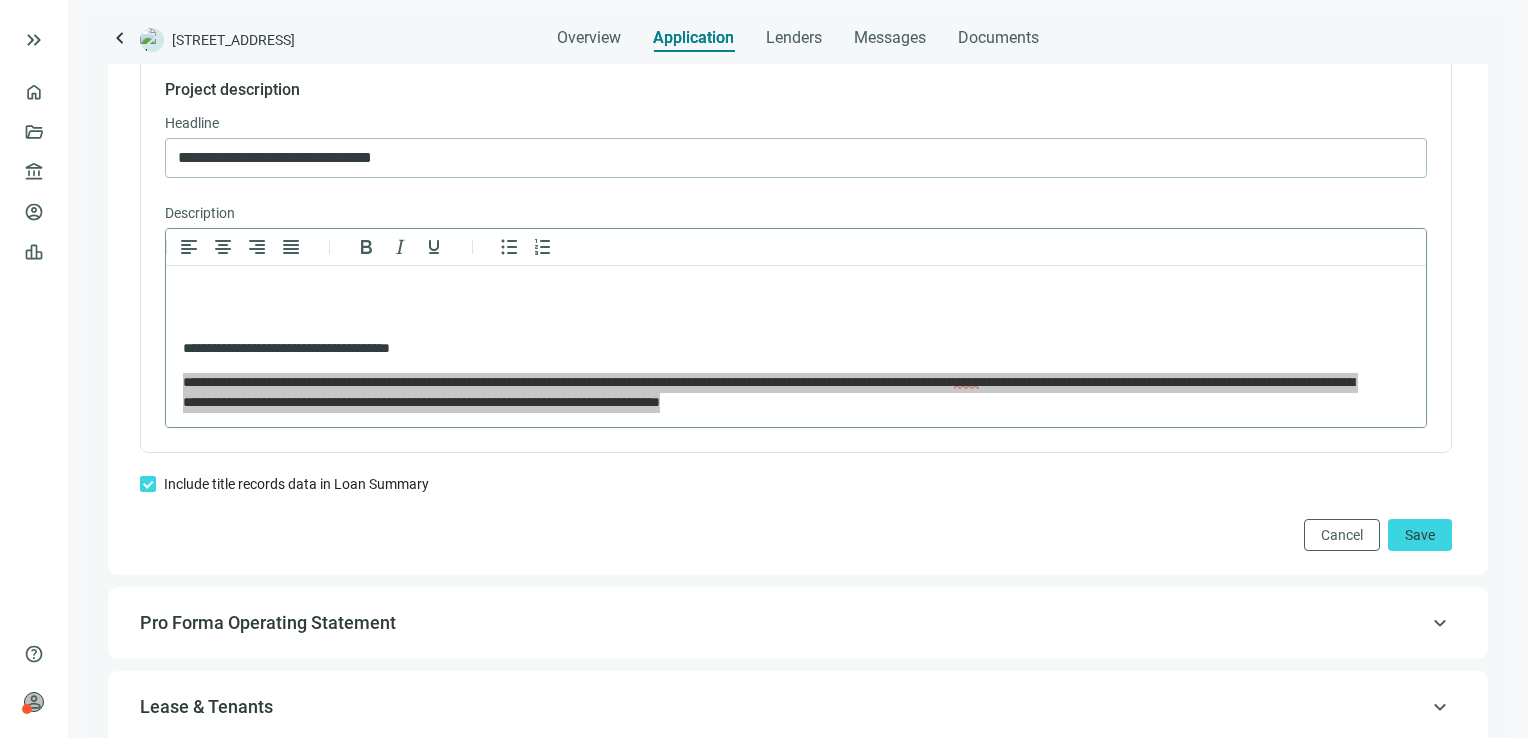 scroll, scrollTop: 1458, scrollLeft: 0, axis: vertical 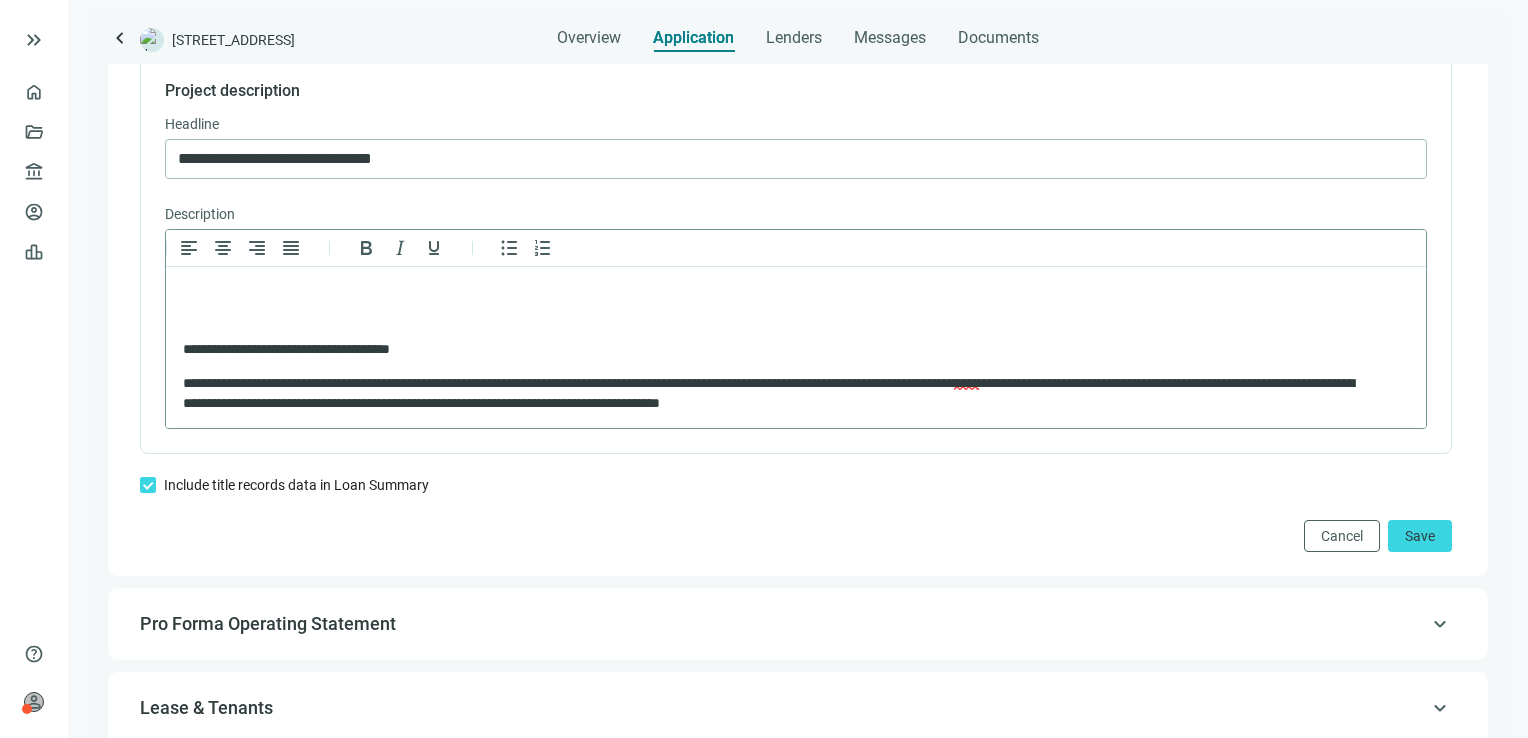 click at bounding box center [796, 283] 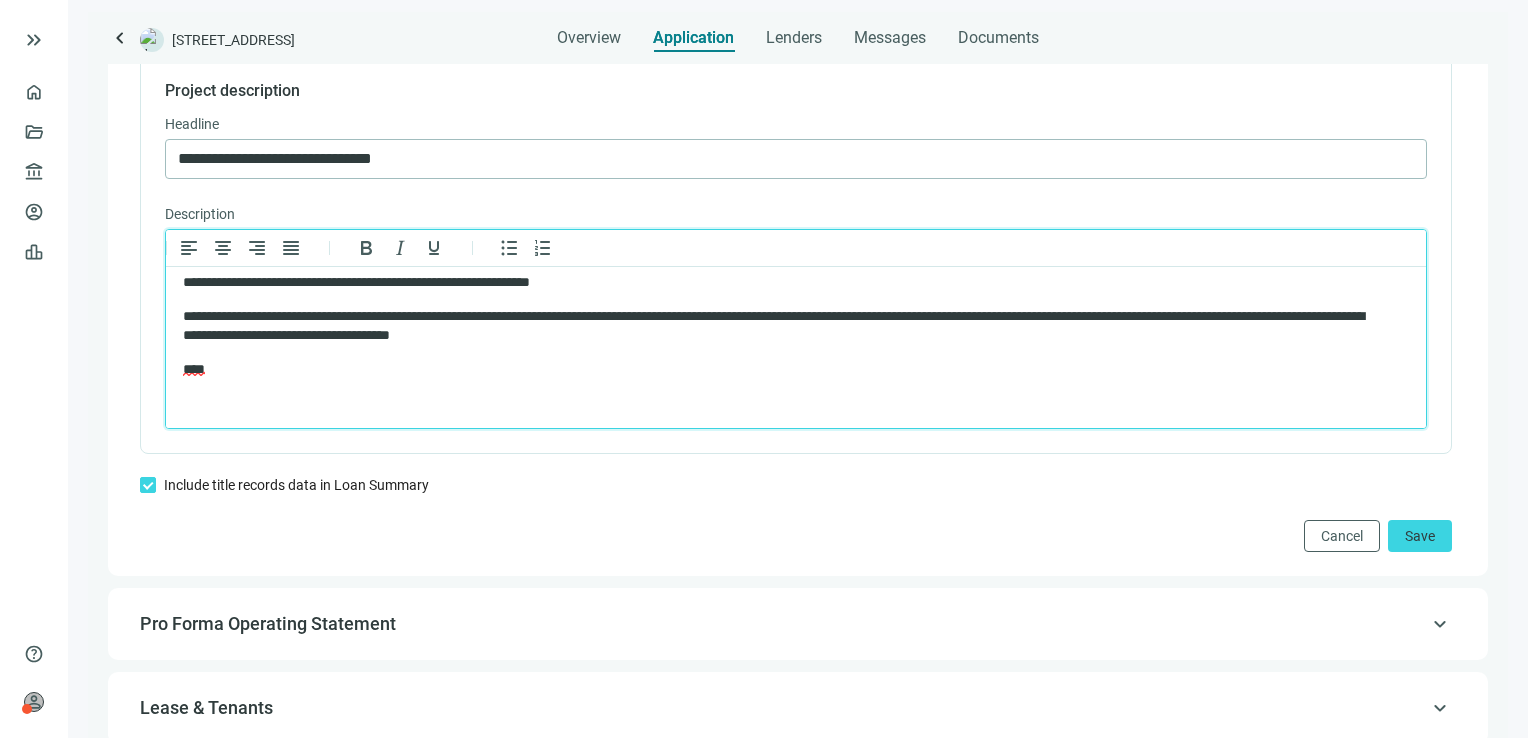 click on "****" at bounding box center (779, 370) 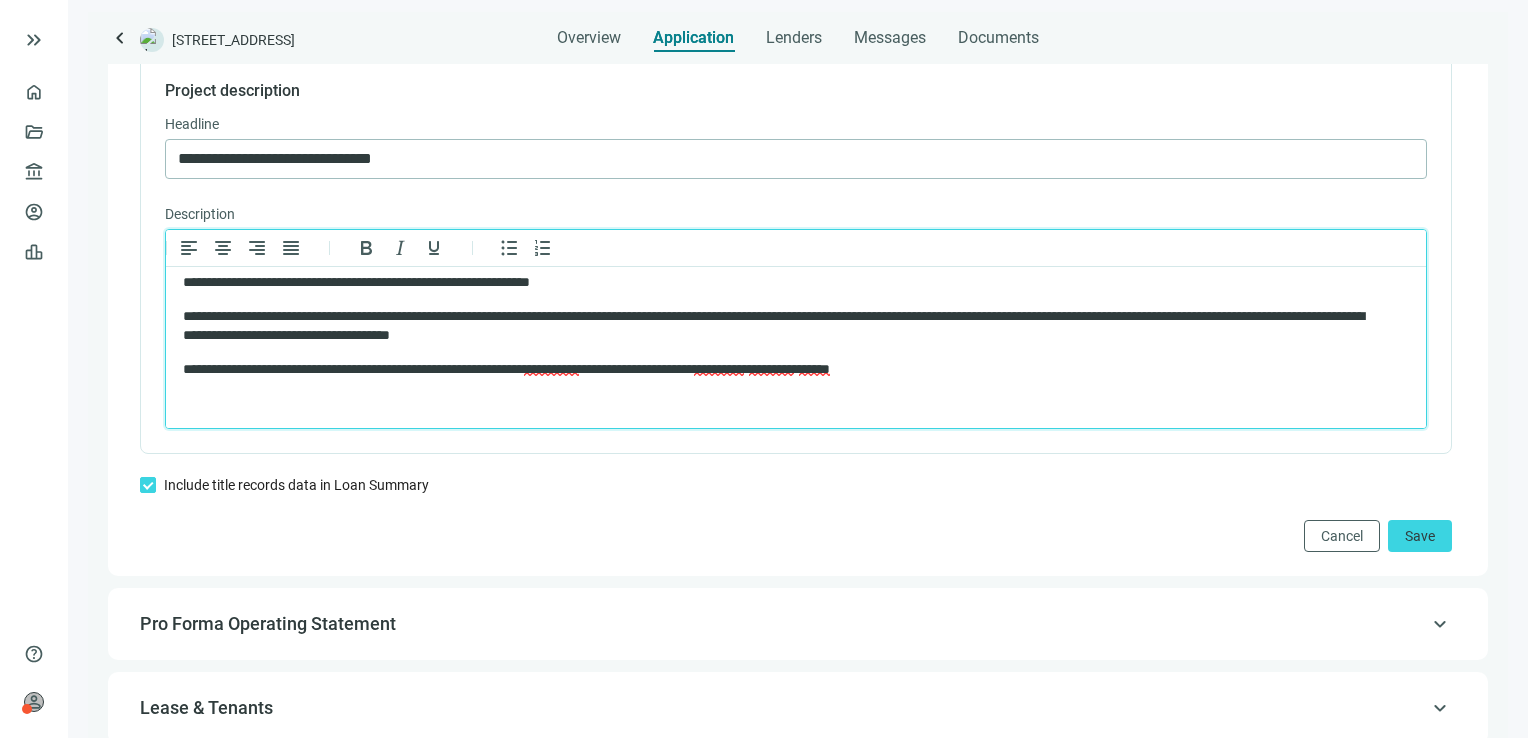 click on "**********" at bounding box center (551, 369) 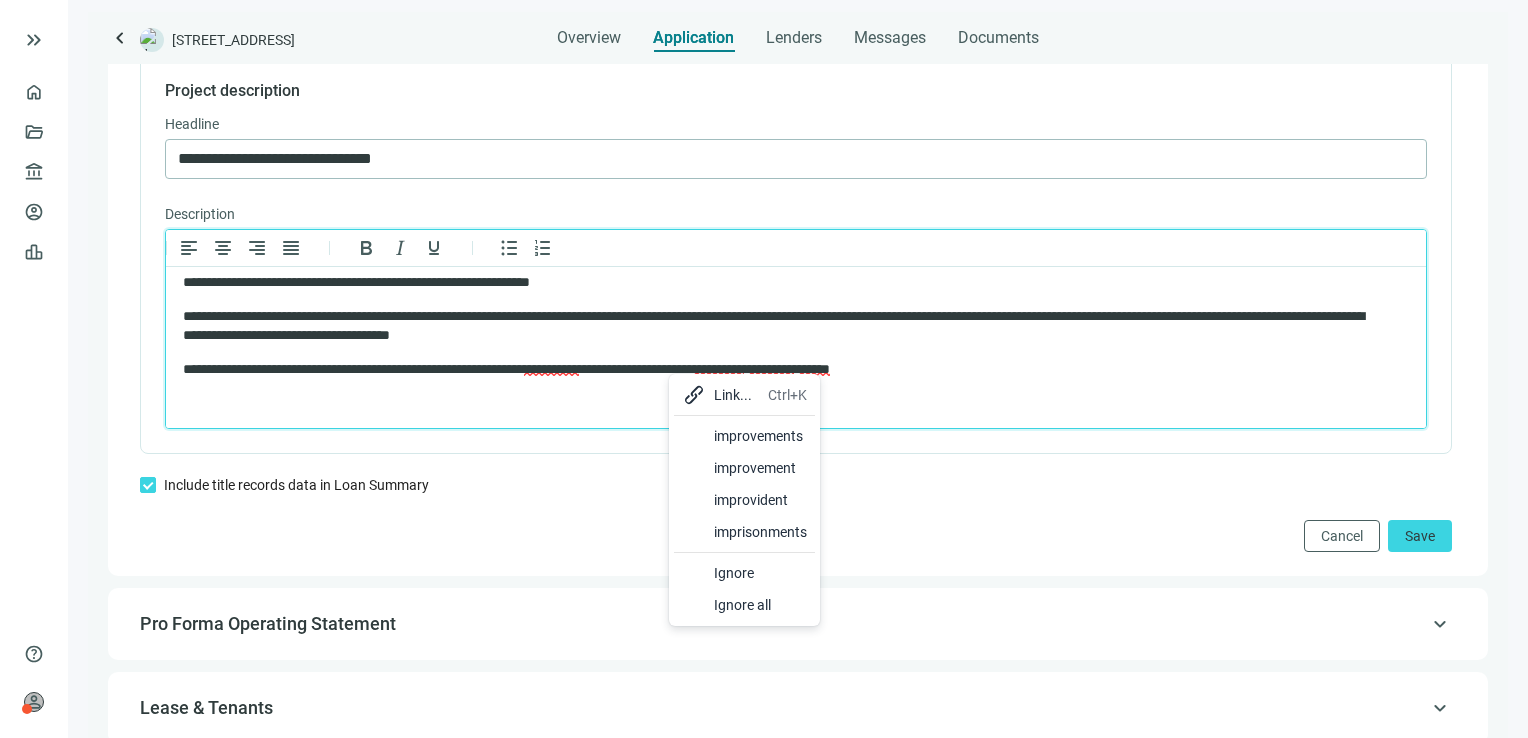 click on "improvements" at bounding box center (760, 436) 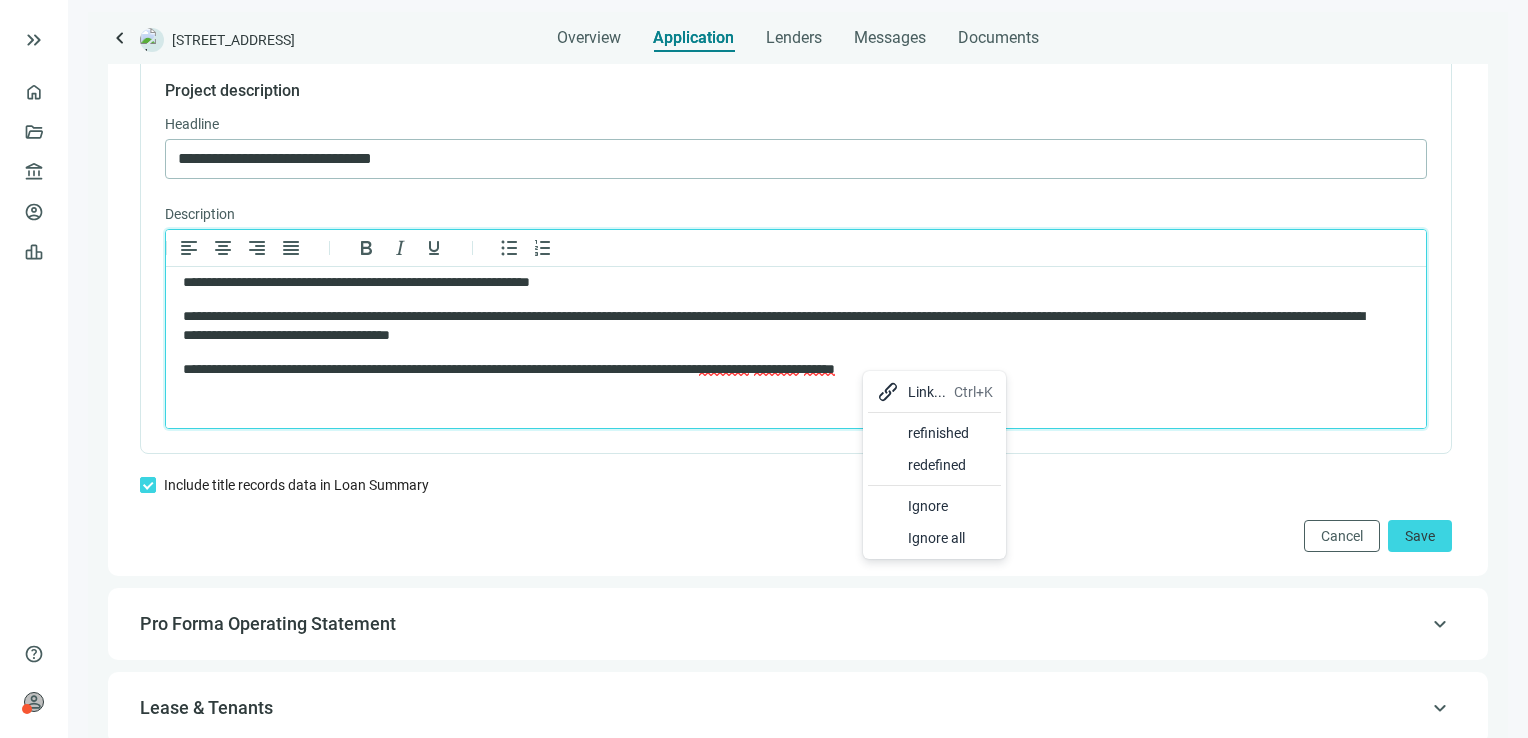 click on "refinished" at bounding box center [950, 433] 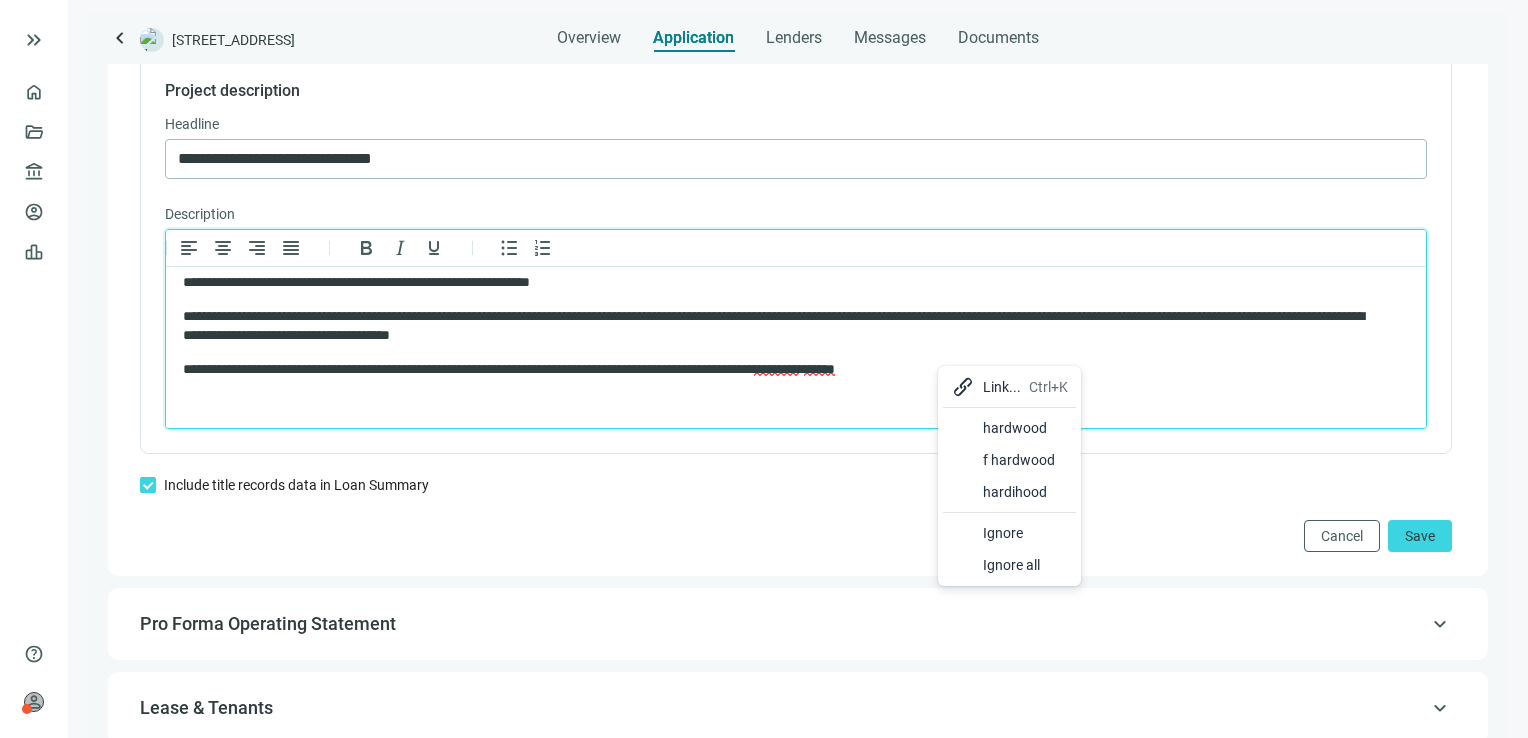 click on "hardwood" at bounding box center [1025, 428] 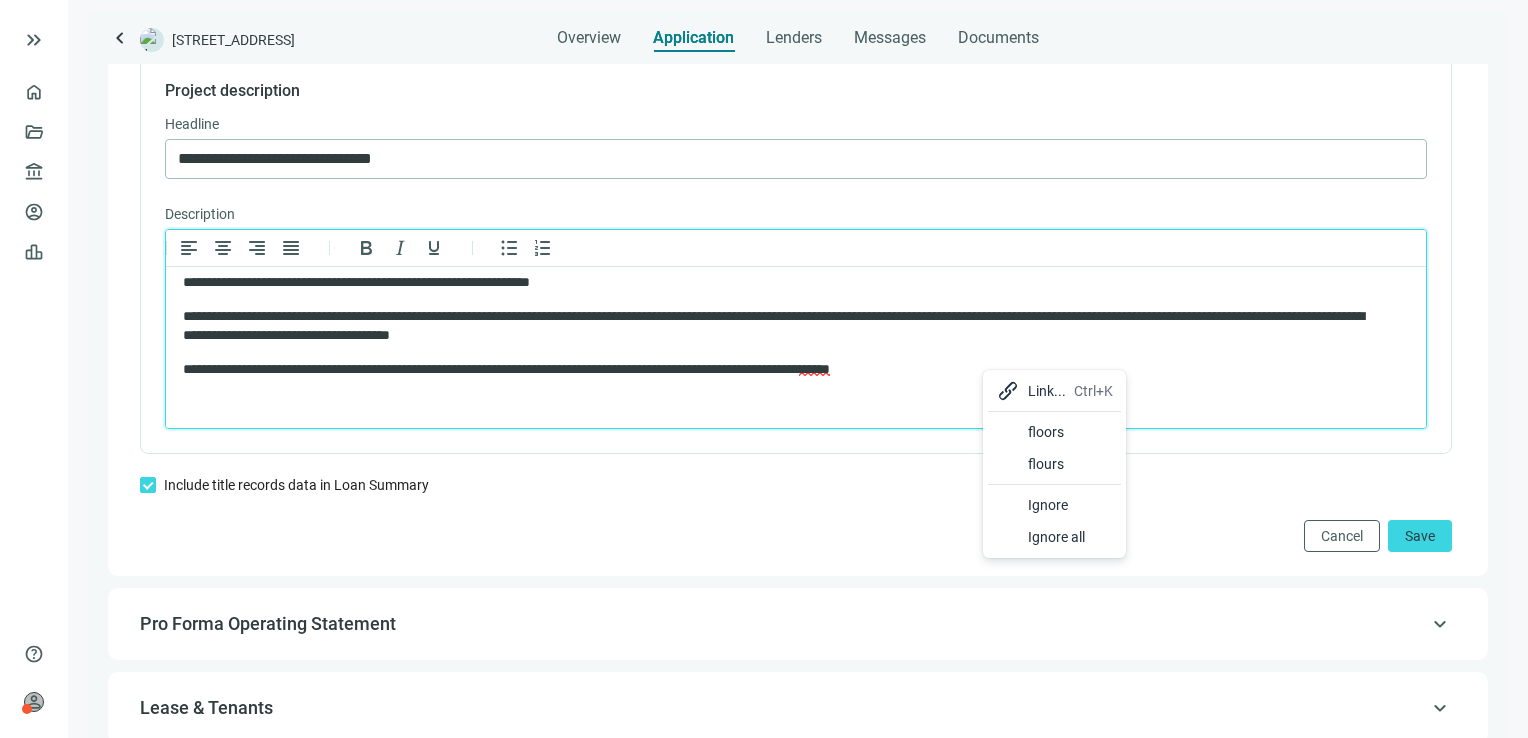 drag, startPoint x: 1048, startPoint y: 434, endPoint x: 860, endPoint y: 118, distance: 367.69553 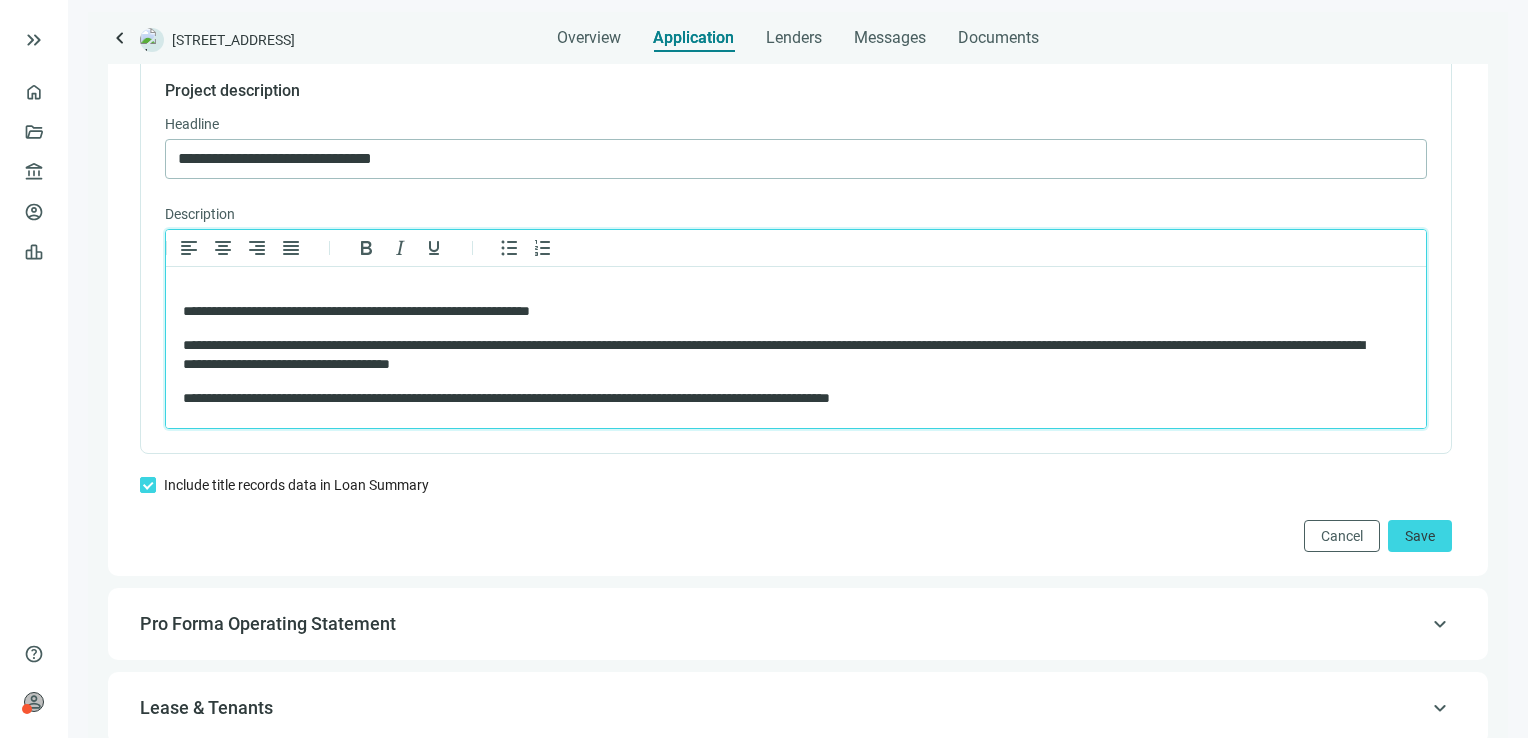scroll, scrollTop: 0, scrollLeft: 0, axis: both 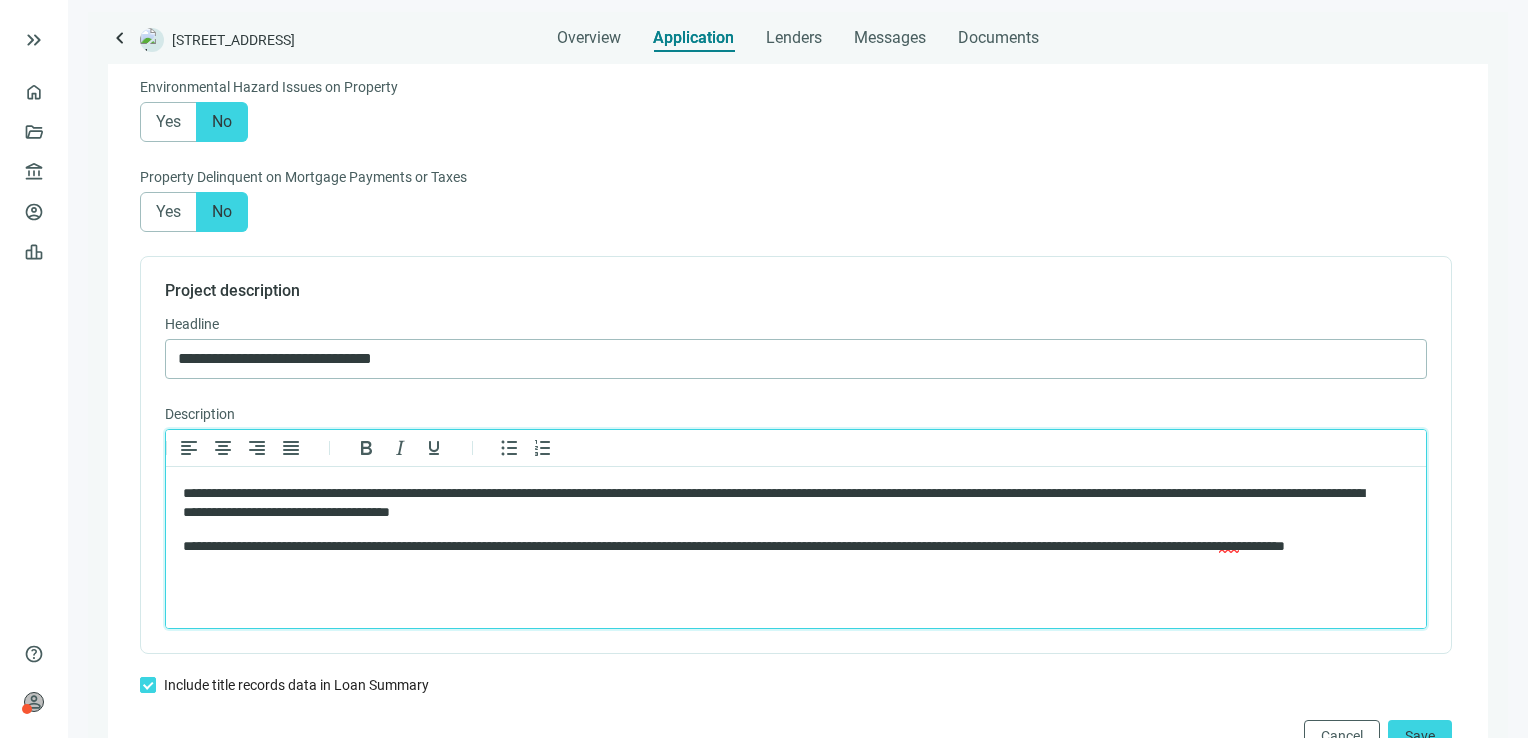 click on "**********" at bounding box center [779, 556] 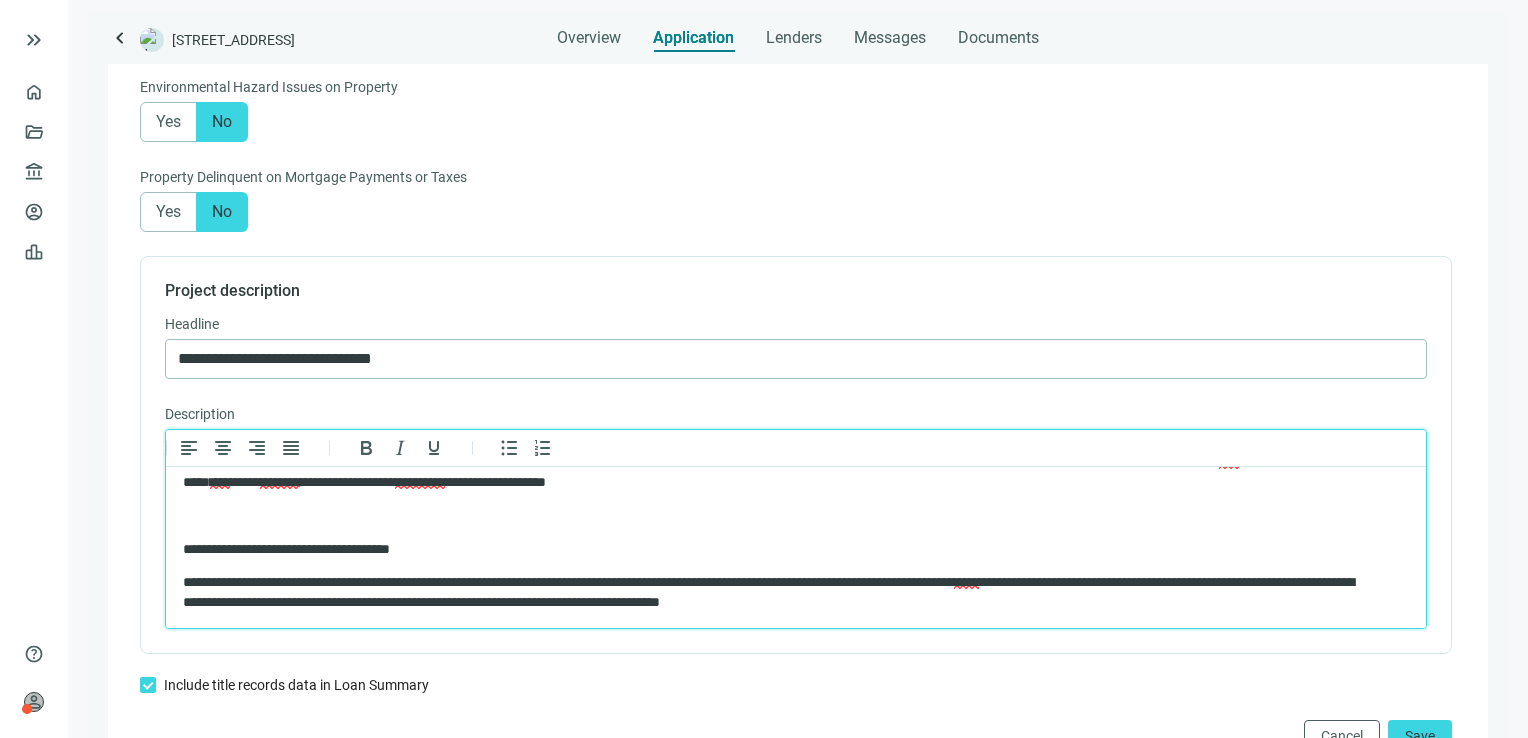 scroll, scrollTop: 84, scrollLeft: 0, axis: vertical 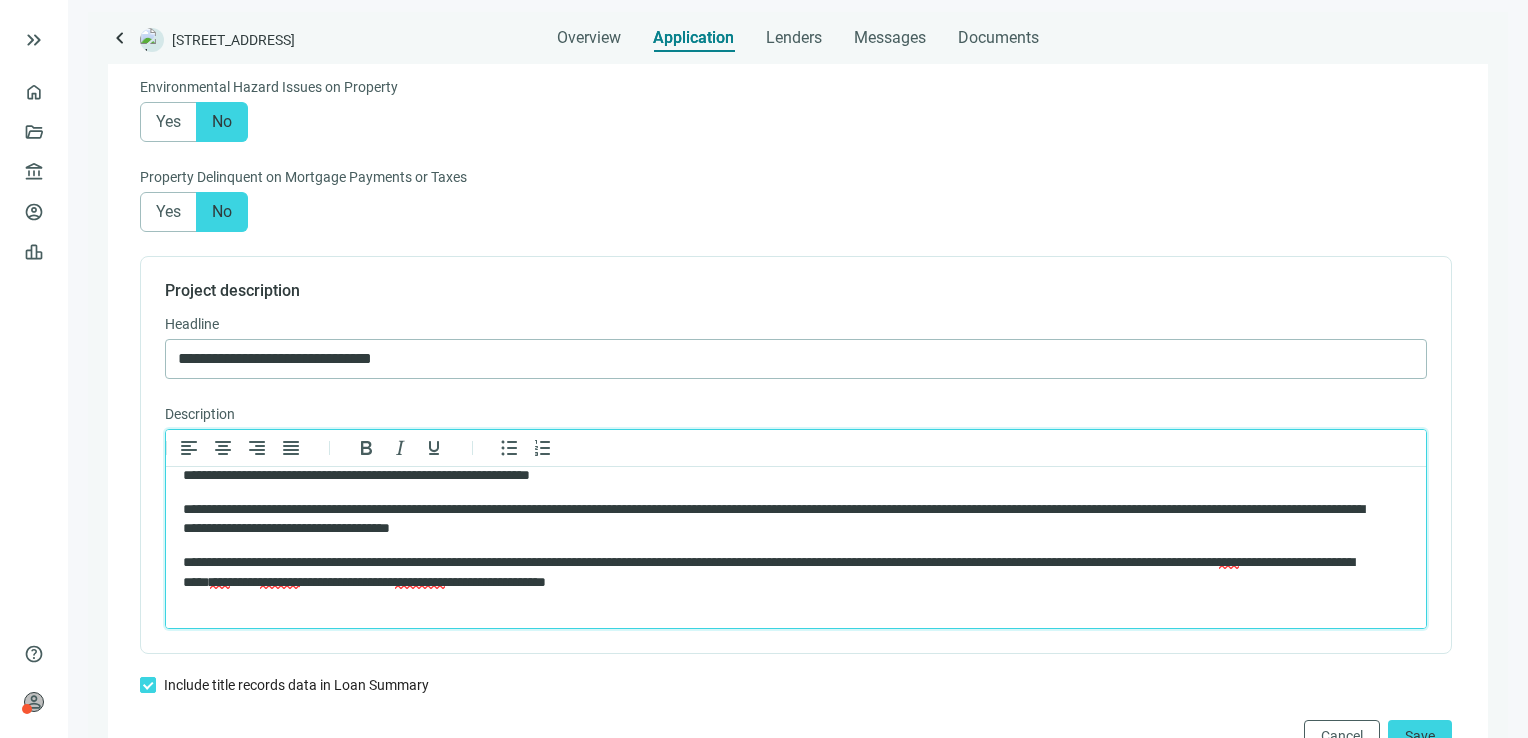 click on "****" at bounding box center [220, 582] 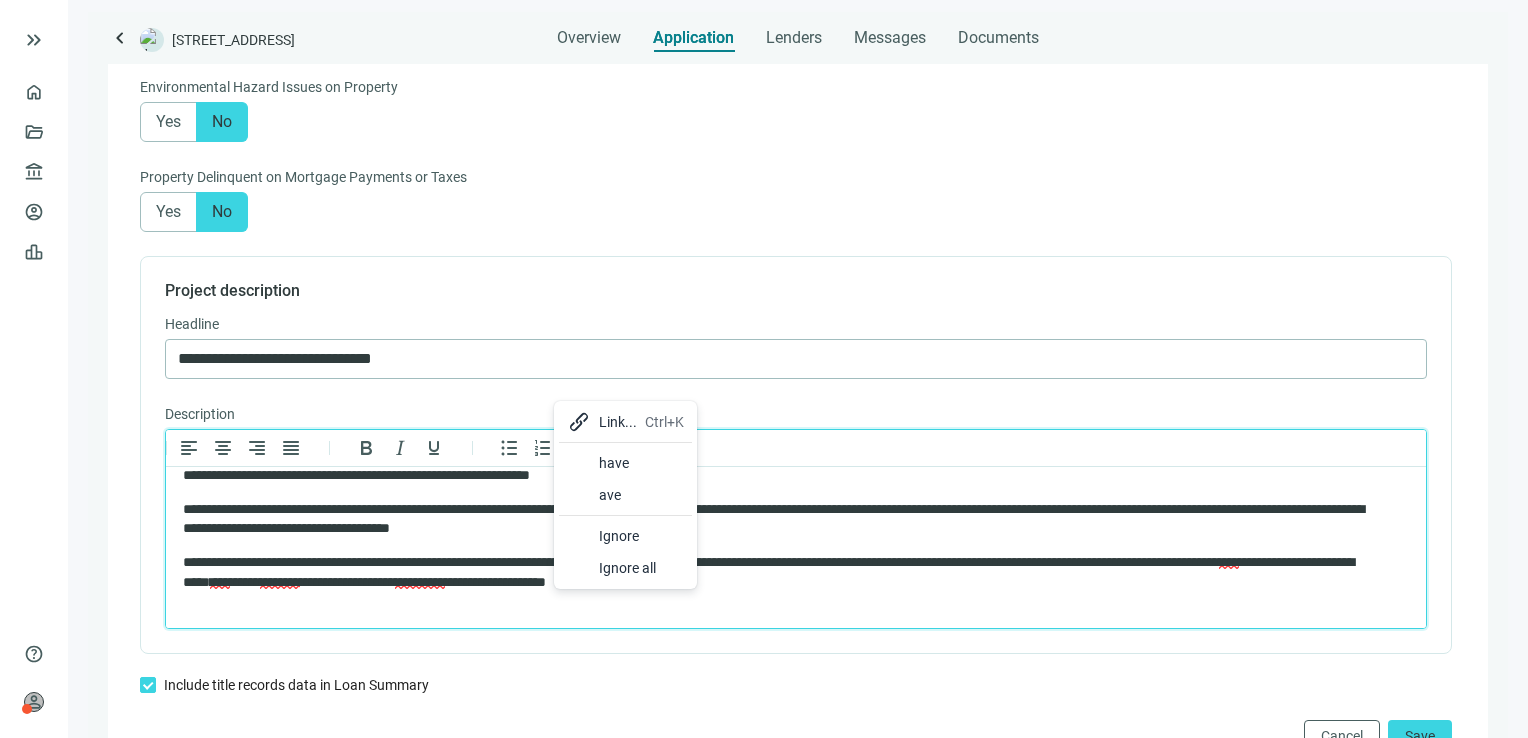click on "have" at bounding box center (641, 463) 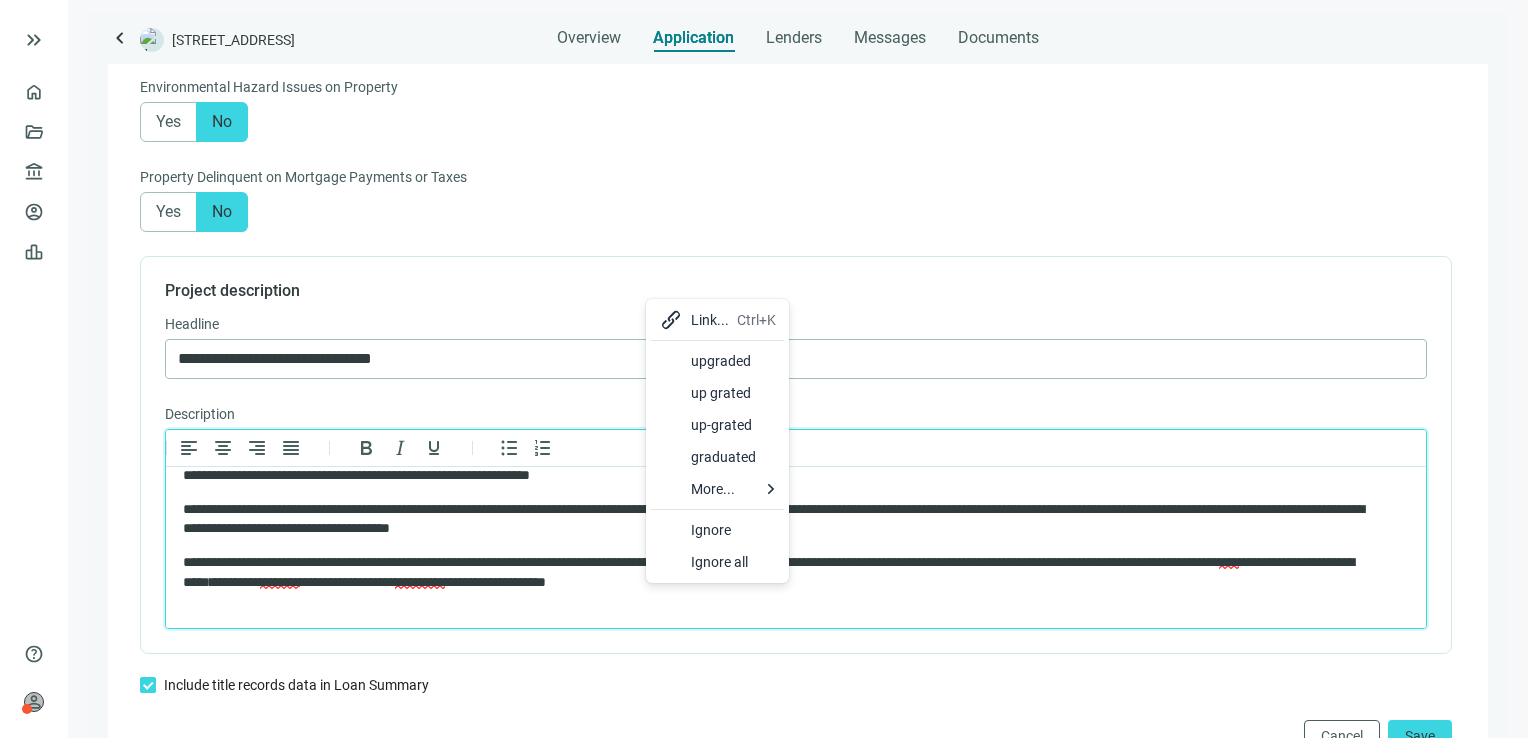 click on "upgraded" at bounding box center [733, 361] 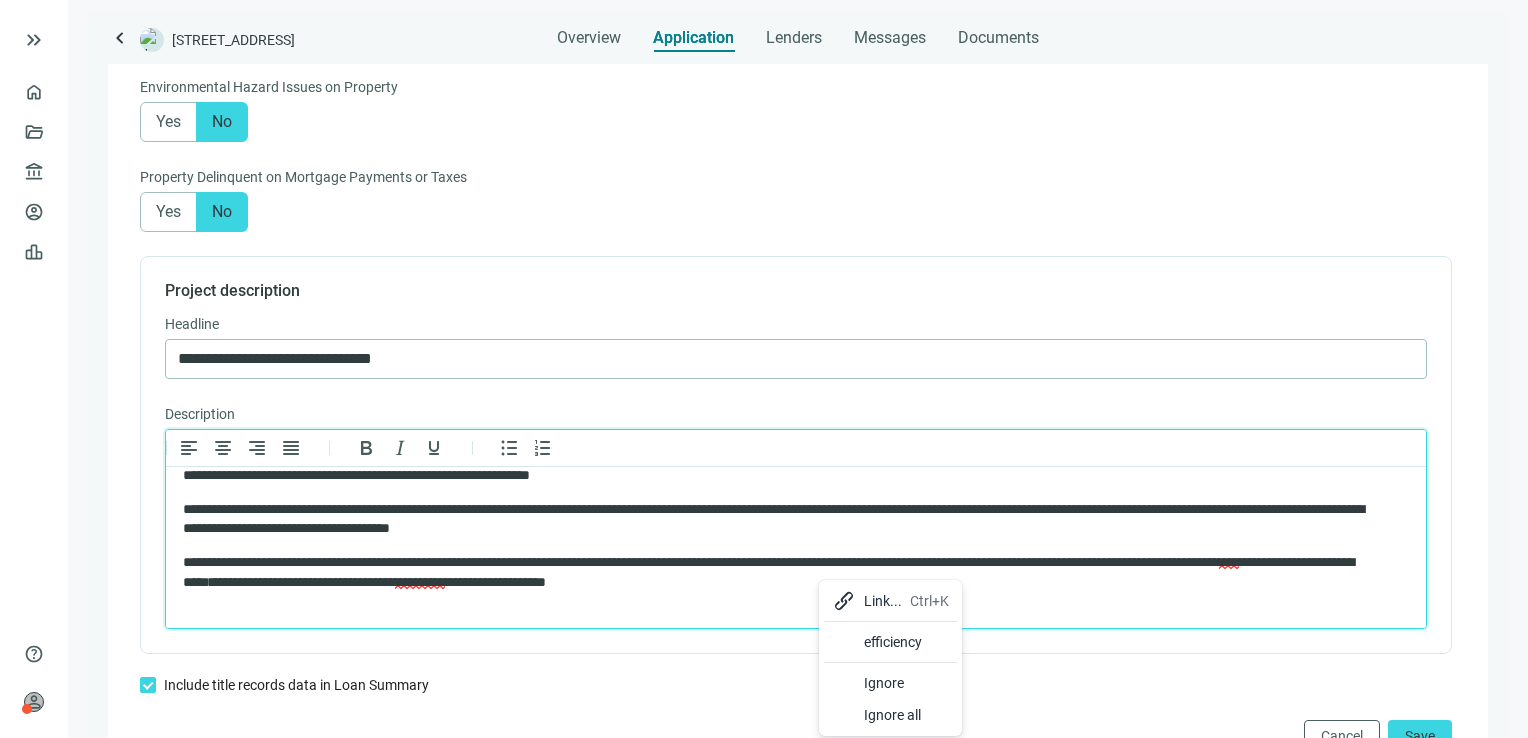 click on "efficiency" at bounding box center [906, 642] 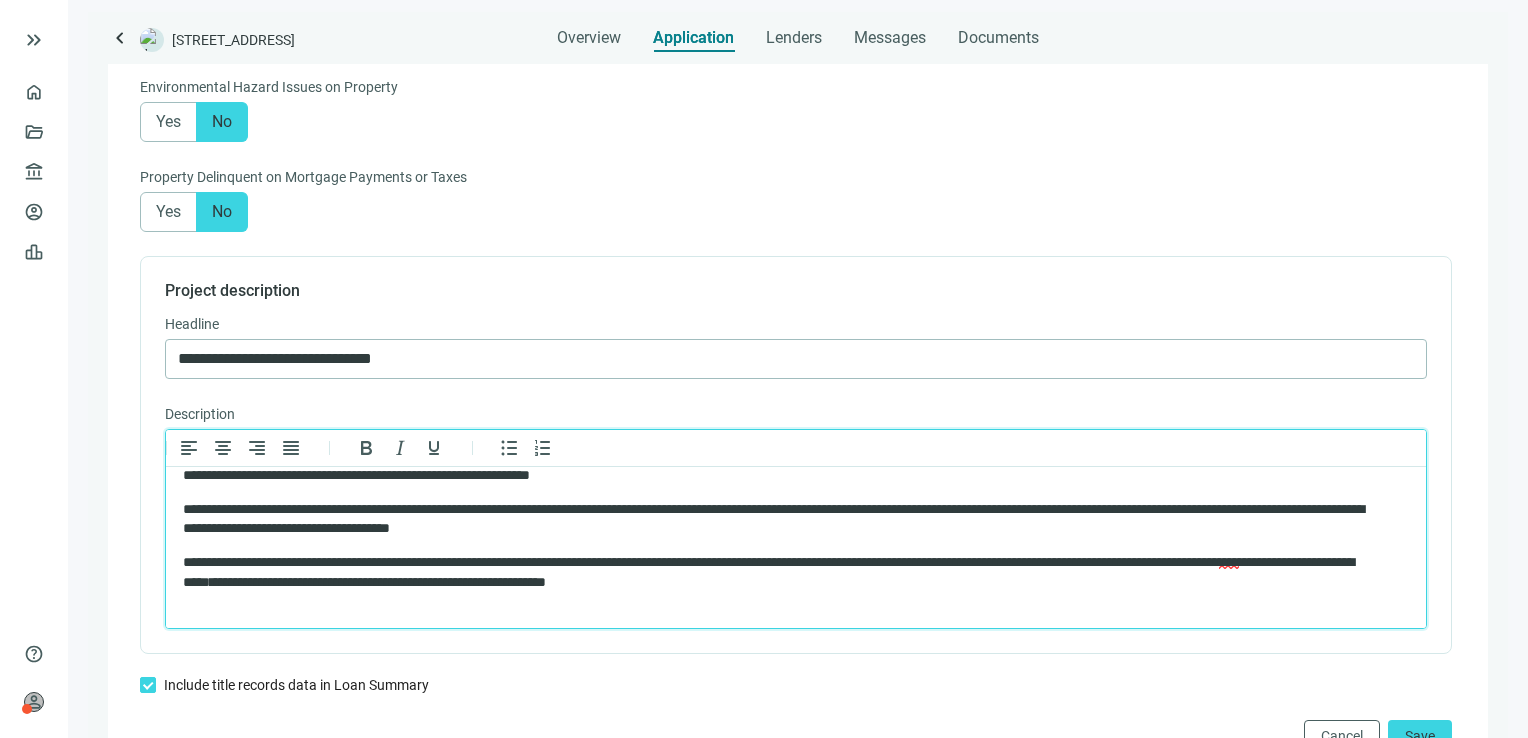click on "**********" at bounding box center (779, 572) 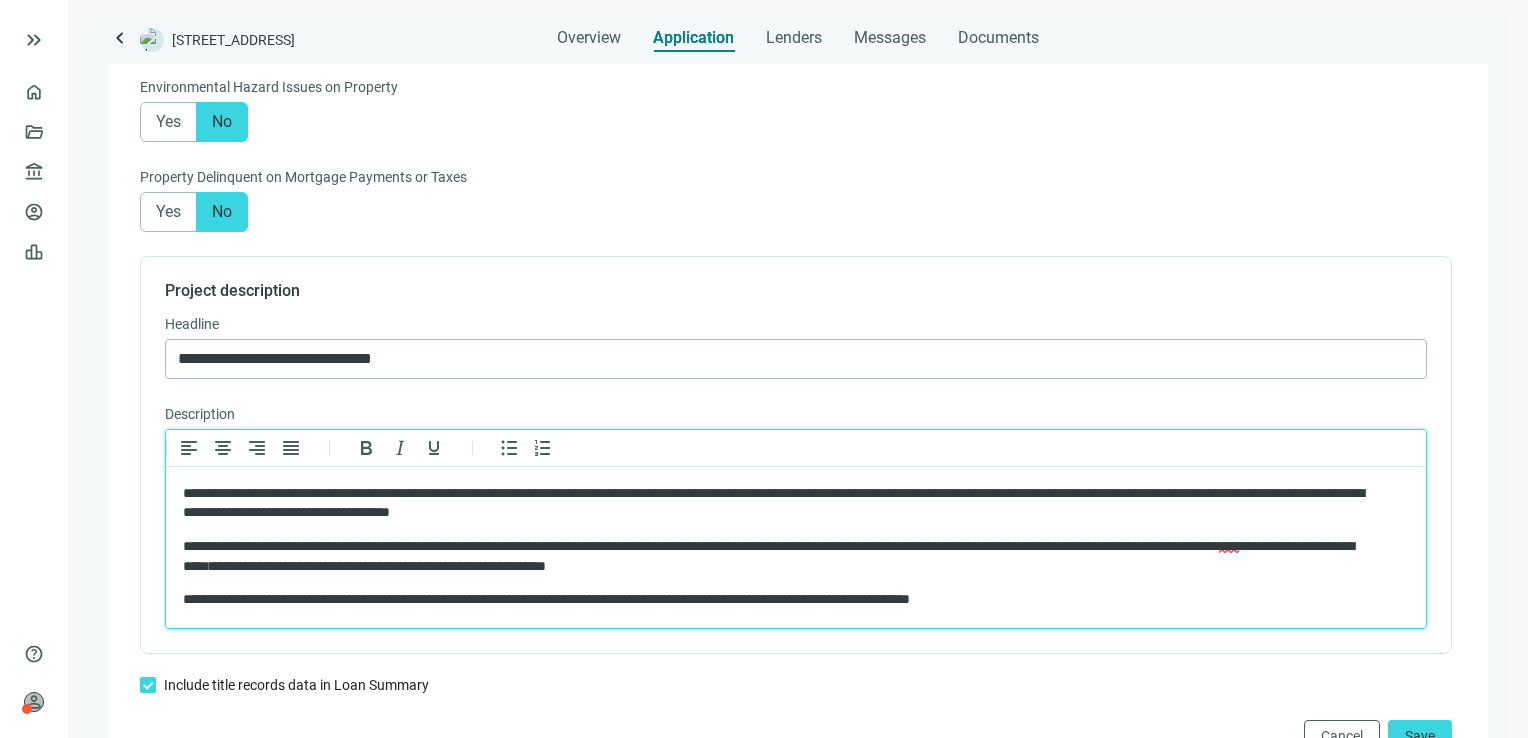 scroll, scrollTop: 200, scrollLeft: 0, axis: vertical 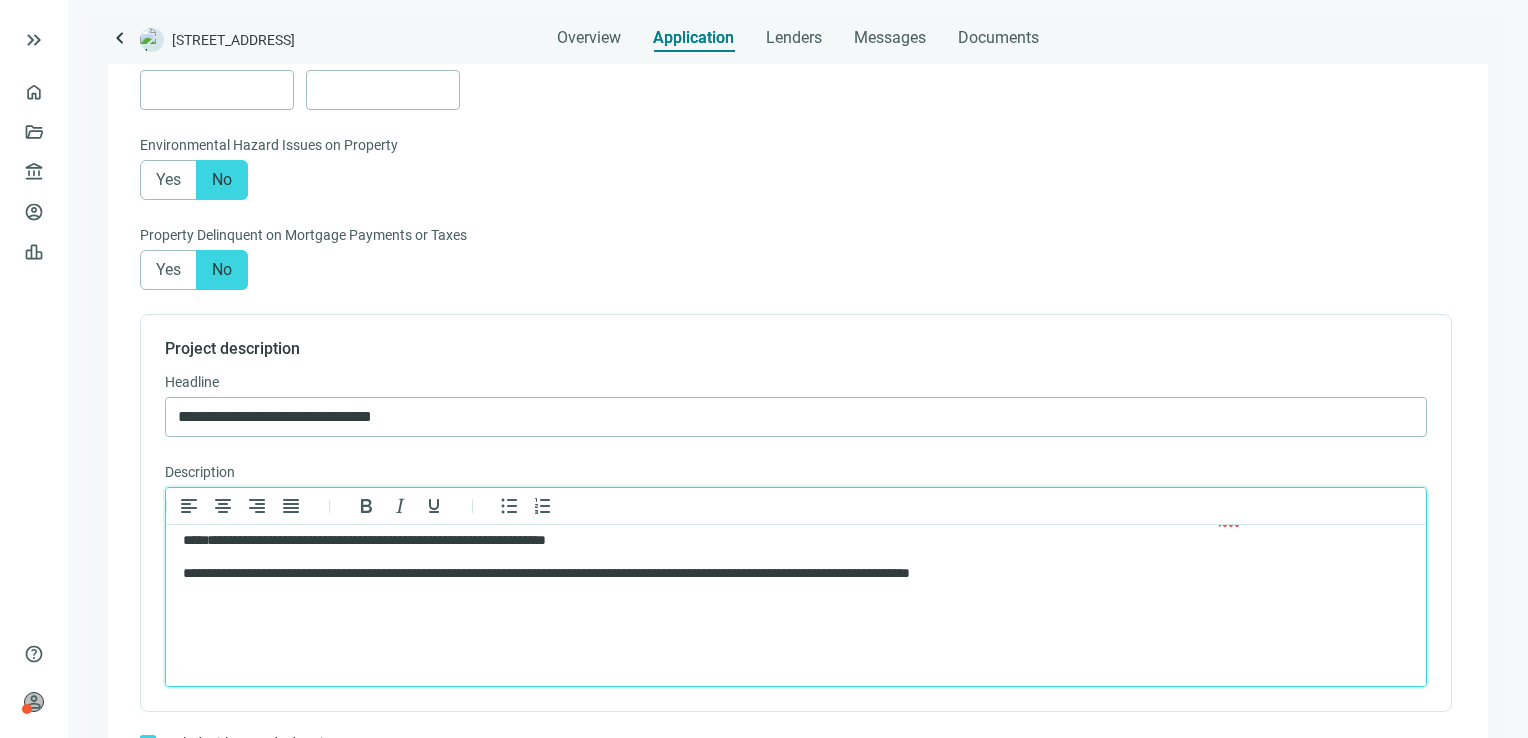 click at bounding box center (796, 641) 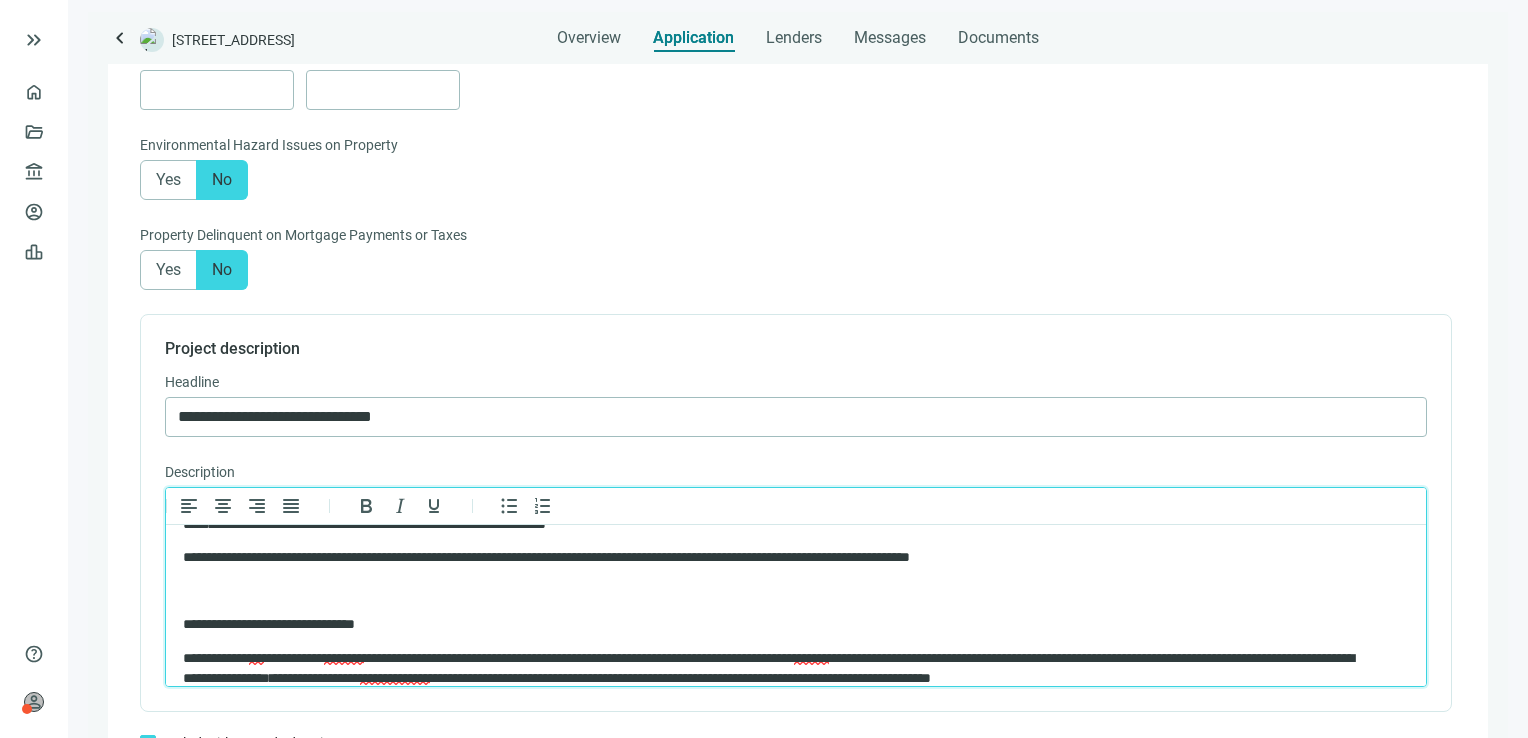 scroll, scrollTop: 219, scrollLeft: 0, axis: vertical 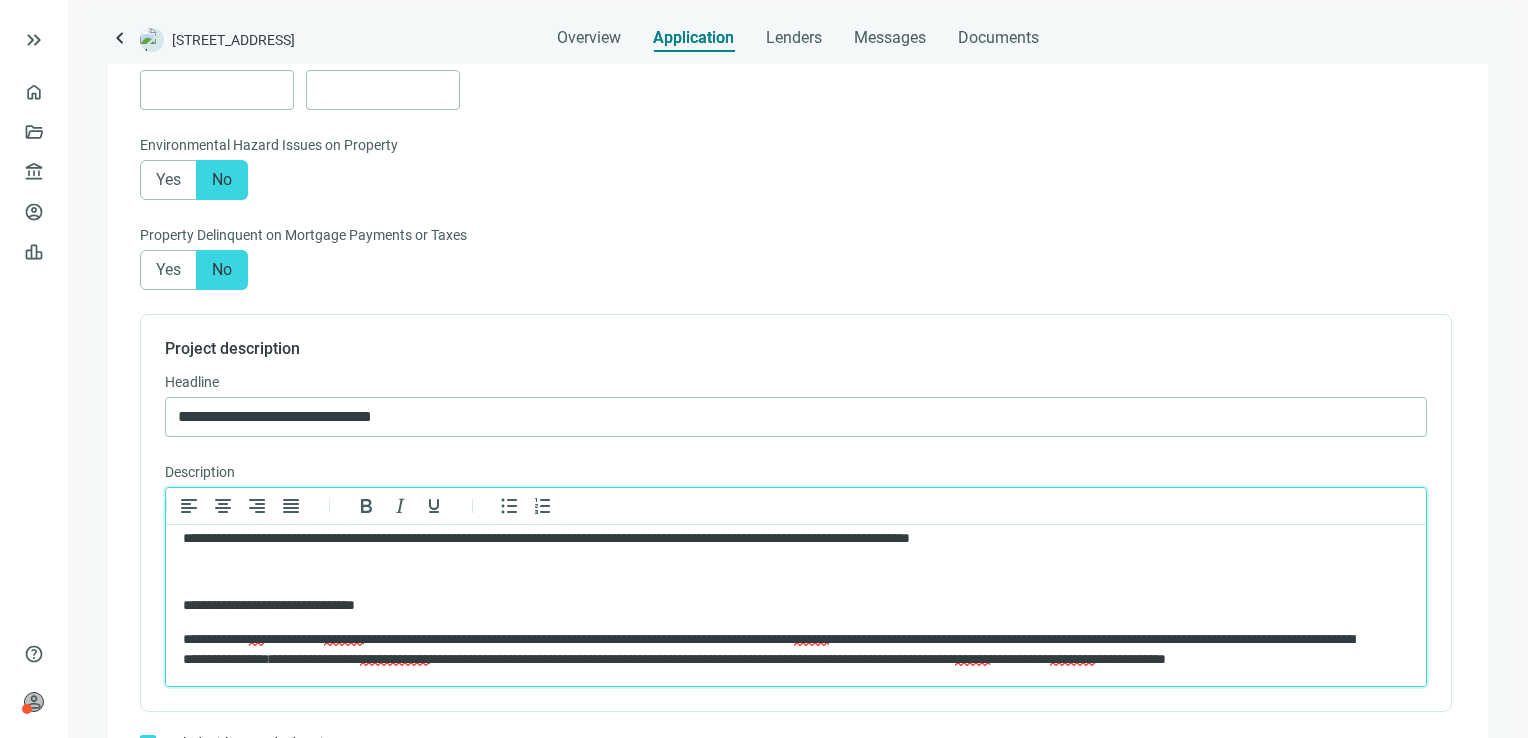 click on "**********" at bounding box center (395, 659) 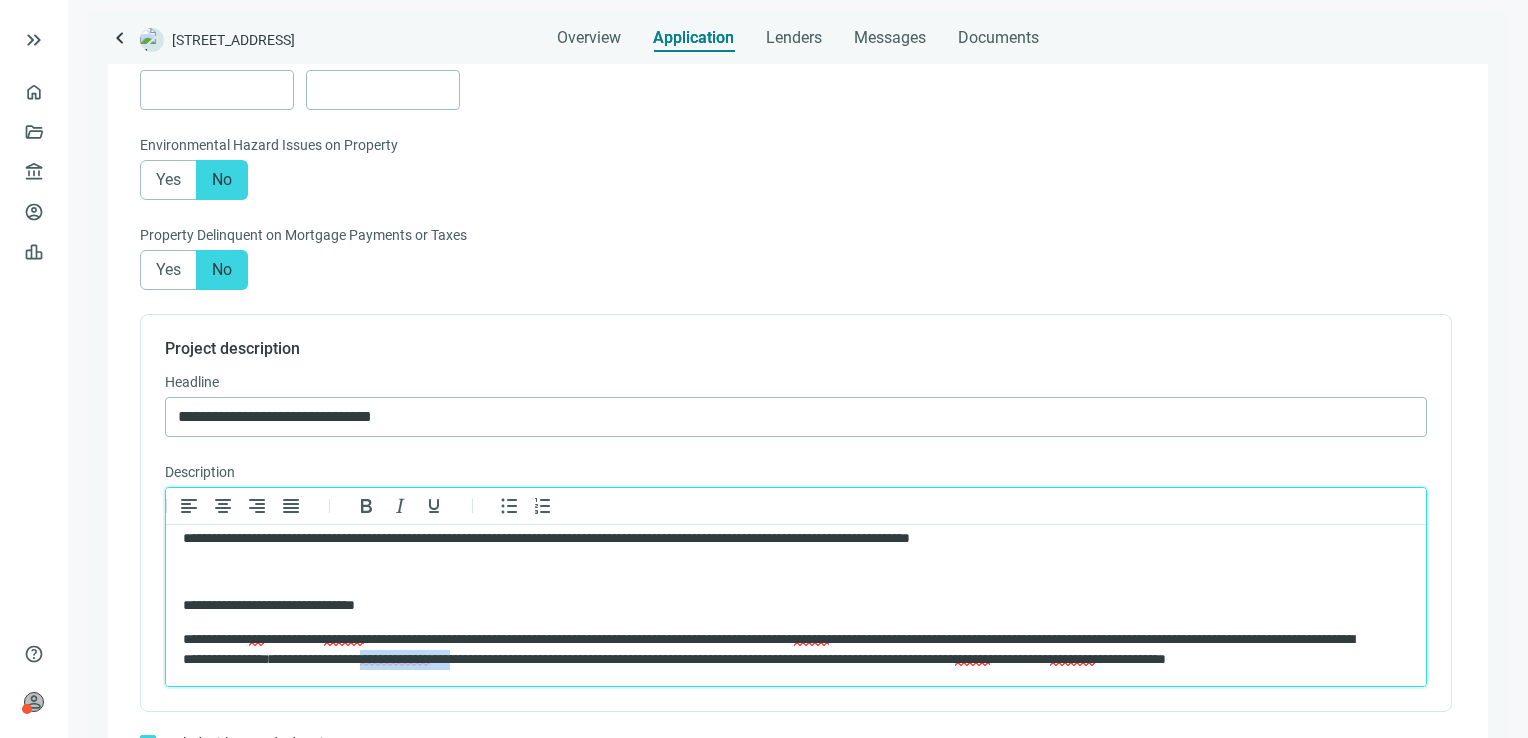 drag, startPoint x: 806, startPoint y: 656, endPoint x: 694, endPoint y: 660, distance: 112.0714 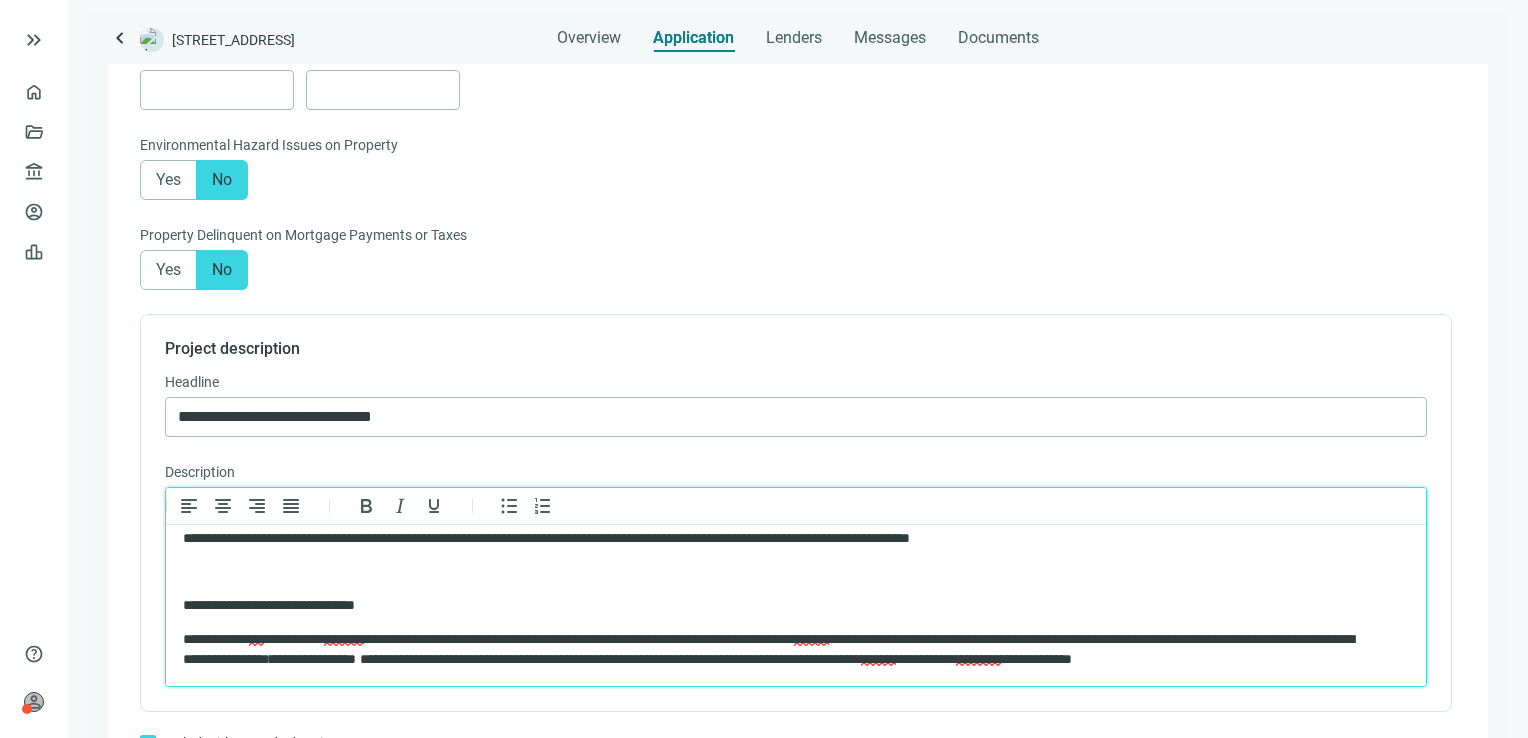 click on "*******" at bounding box center (811, 639) 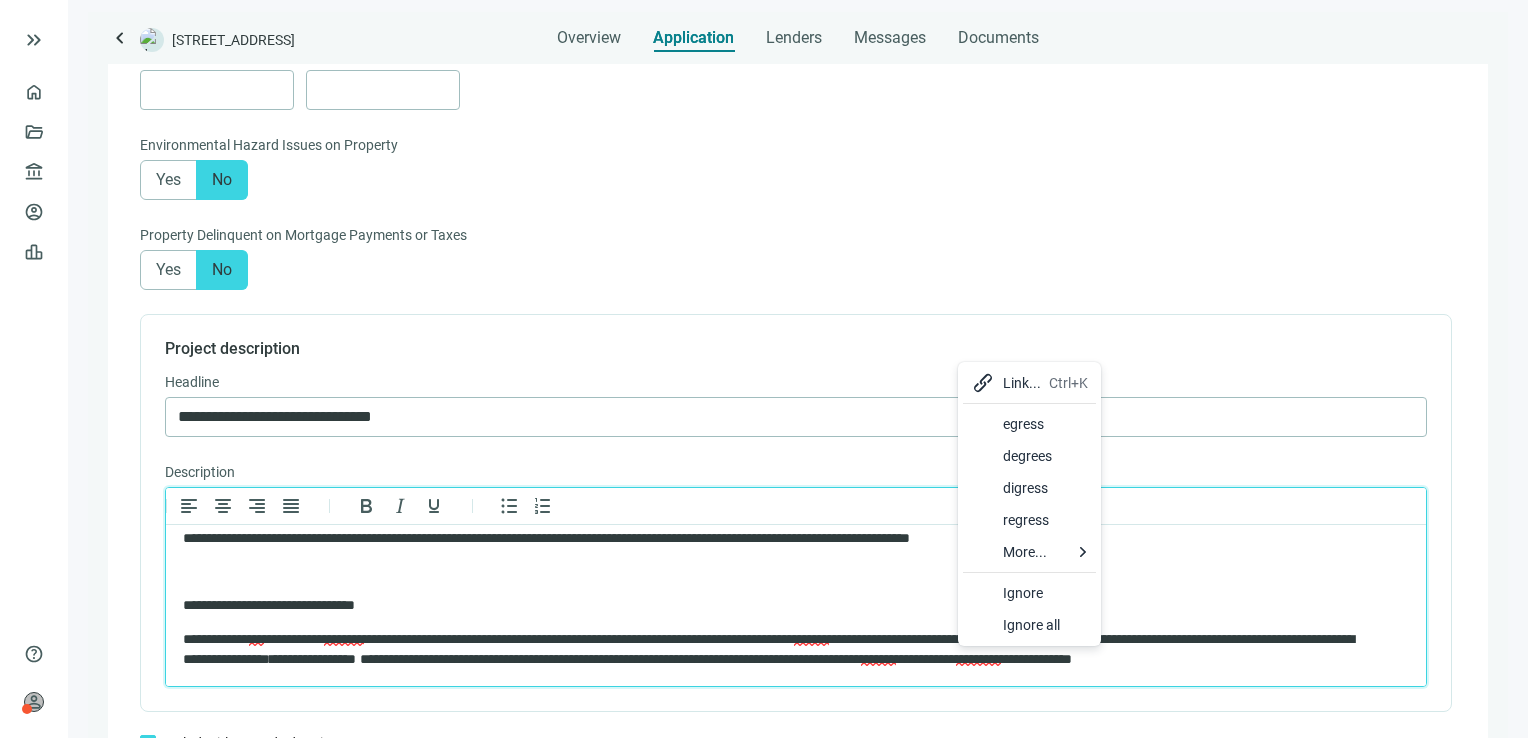 click on "degrees" at bounding box center (1045, 456) 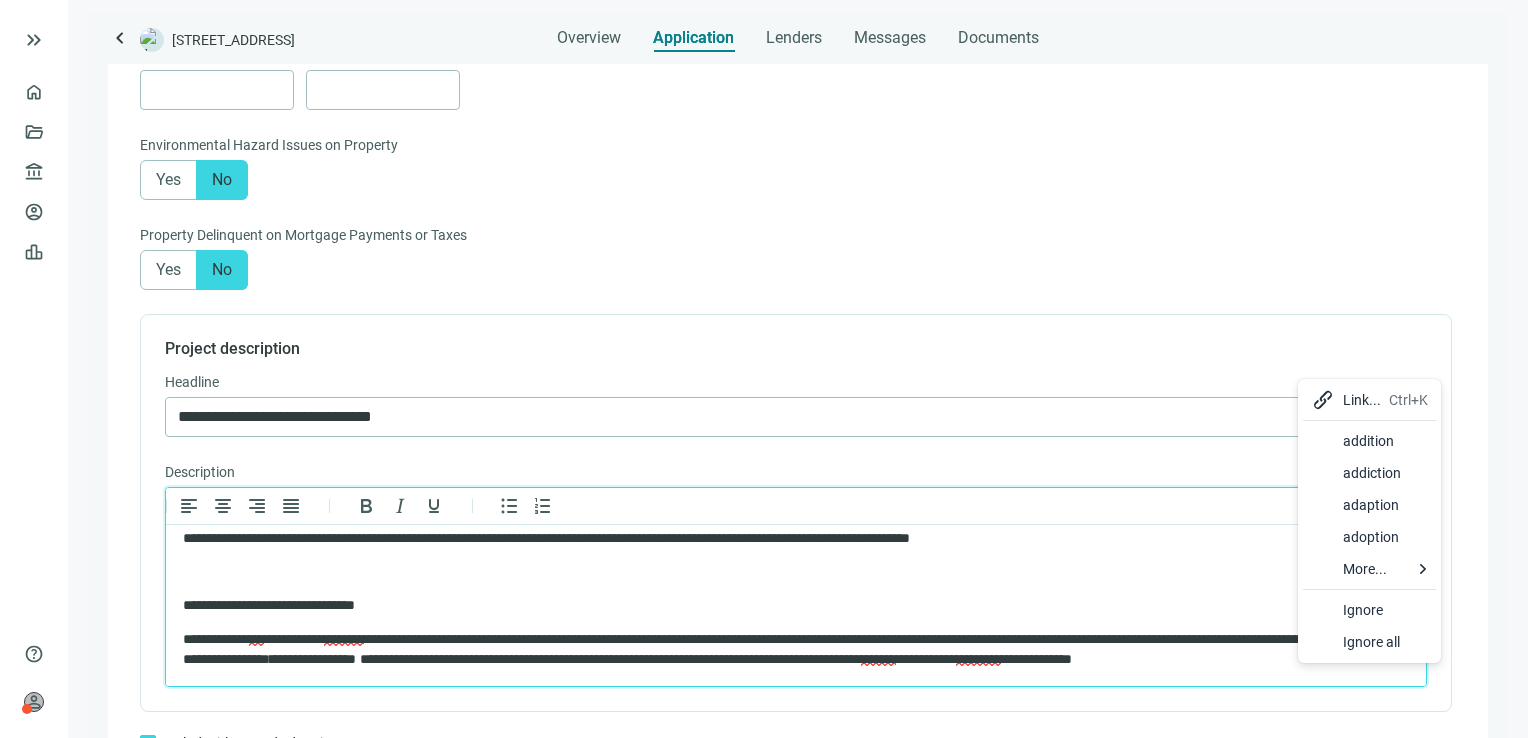 click on "addition" at bounding box center [1385, 441] 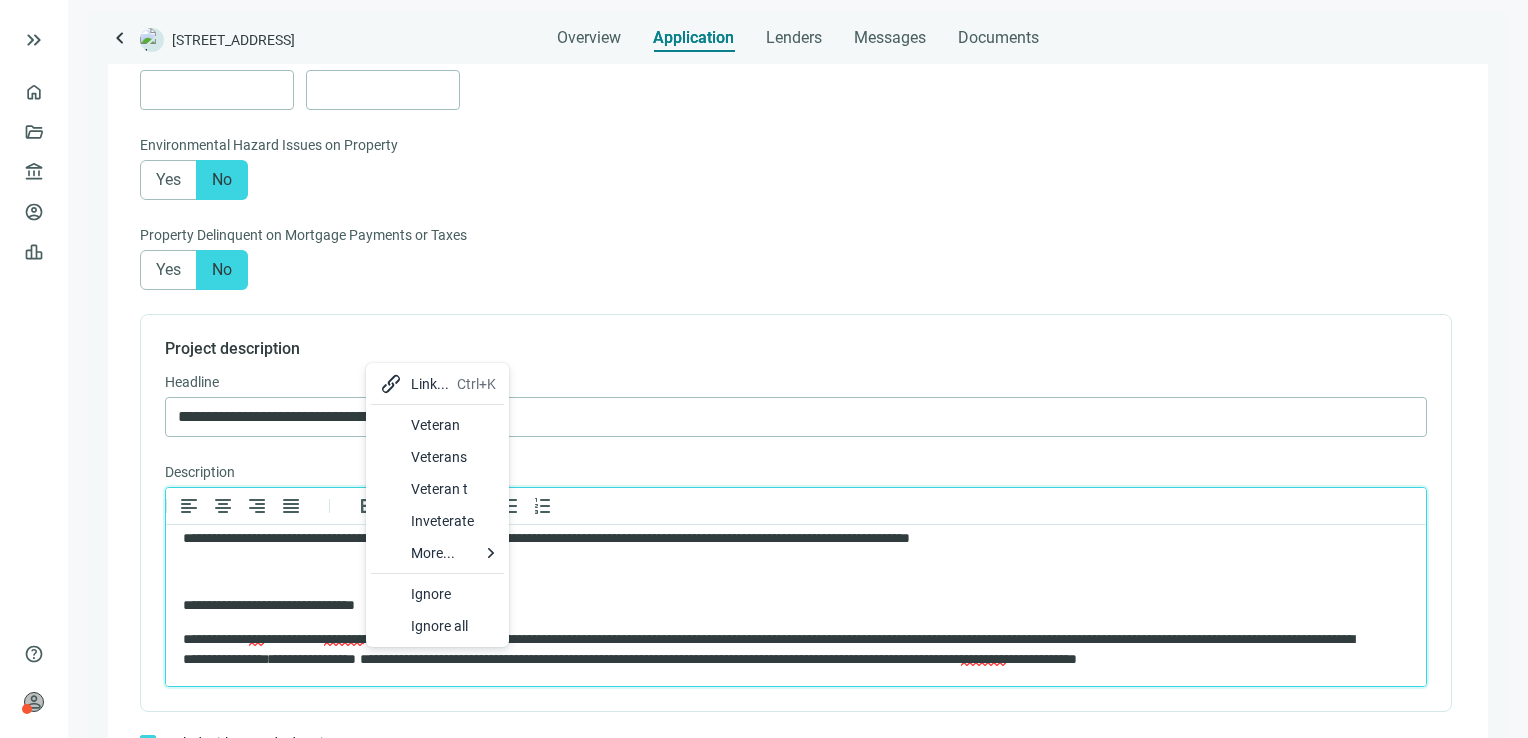 click on "Veteran" at bounding box center (453, 425) 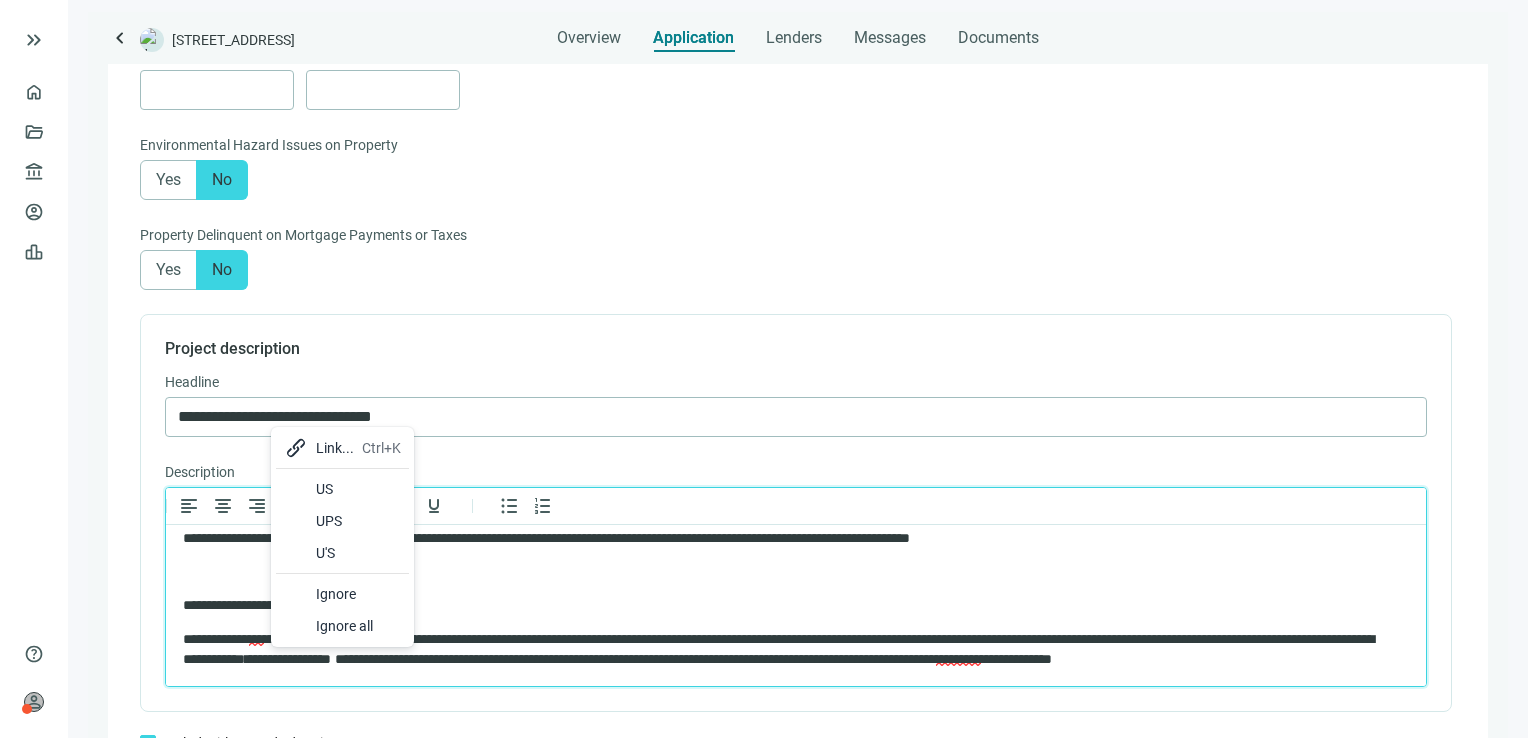 click on "**********" at bounding box center (779, 659) 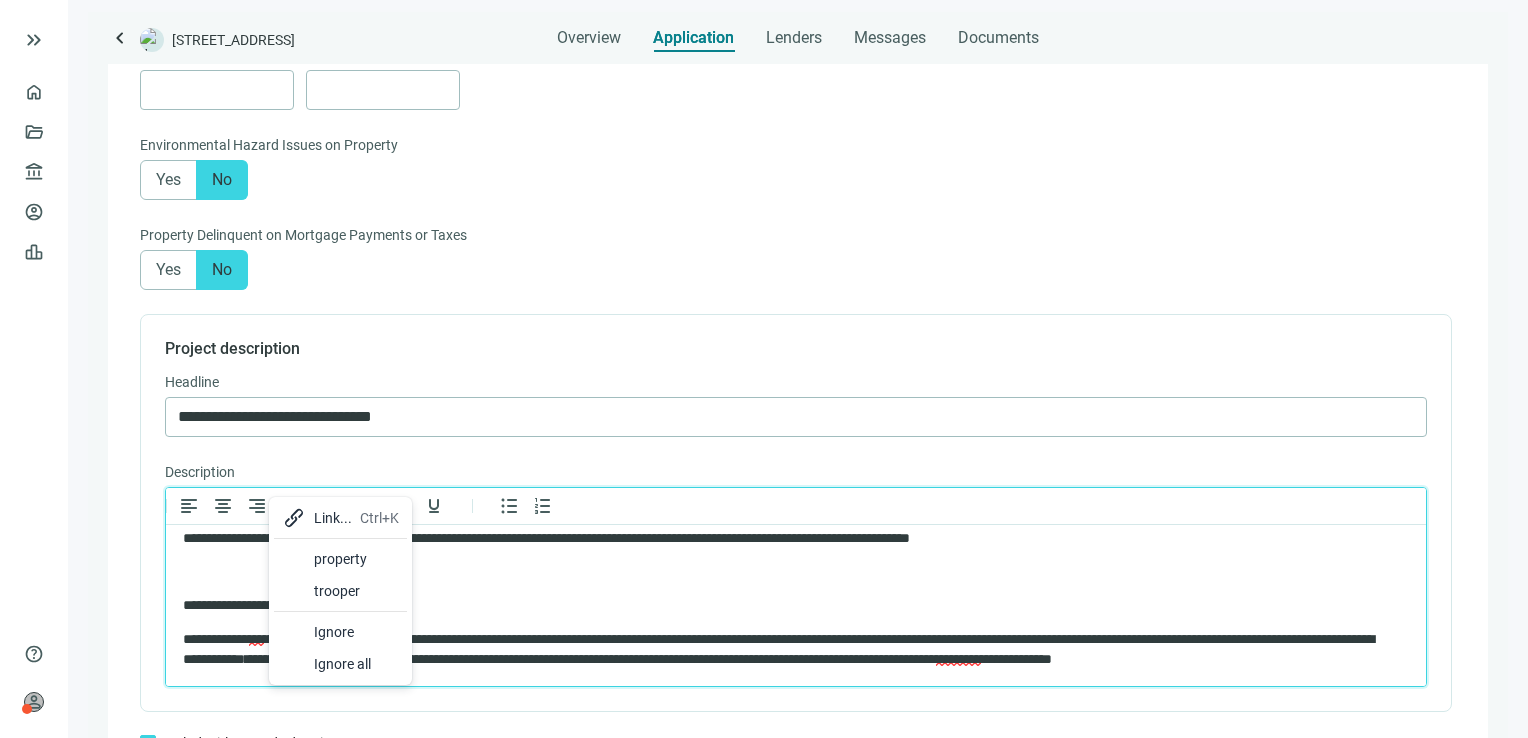 drag, startPoint x: 344, startPoint y: 564, endPoint x: 205, endPoint y: 92, distance: 492.04166 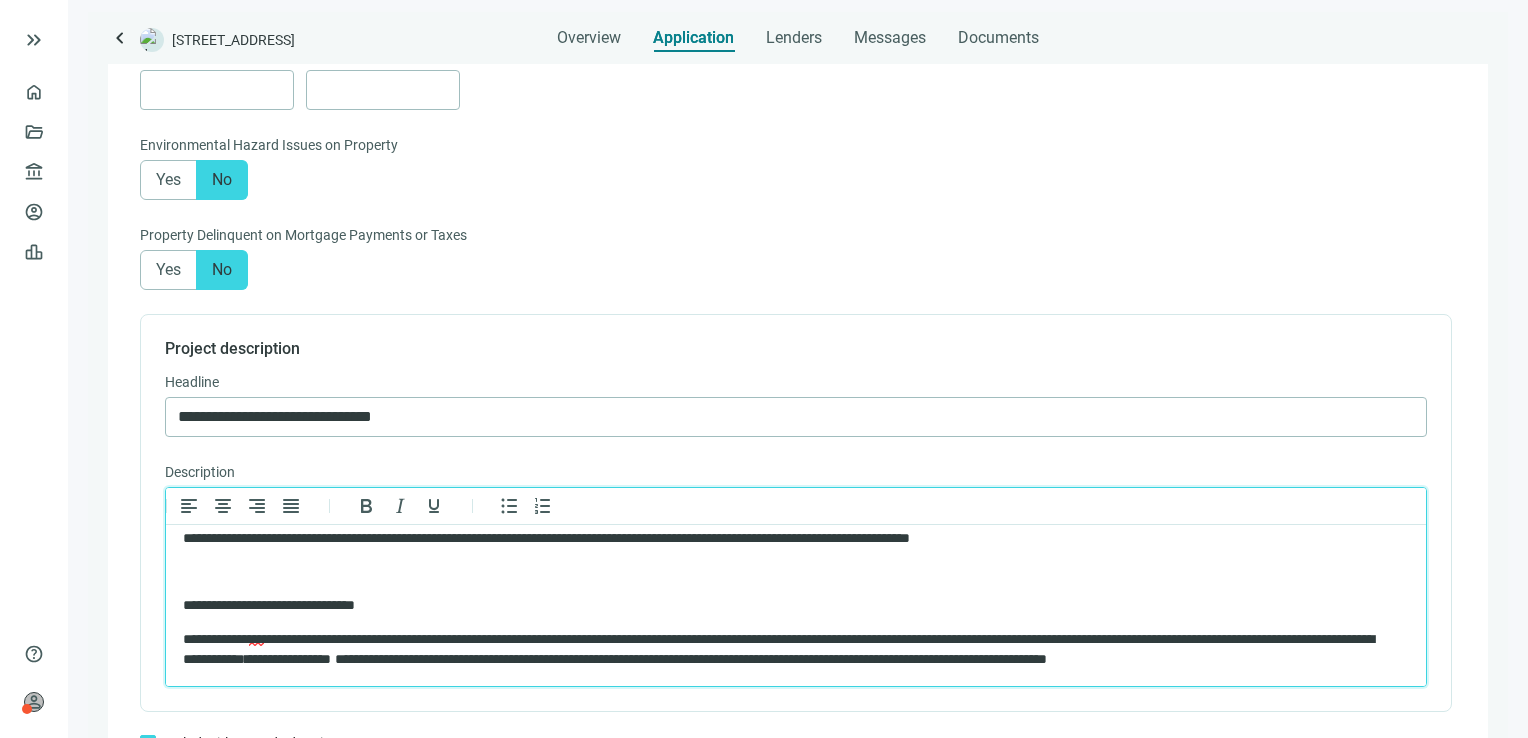 click on "**********" at bounding box center [779, 659] 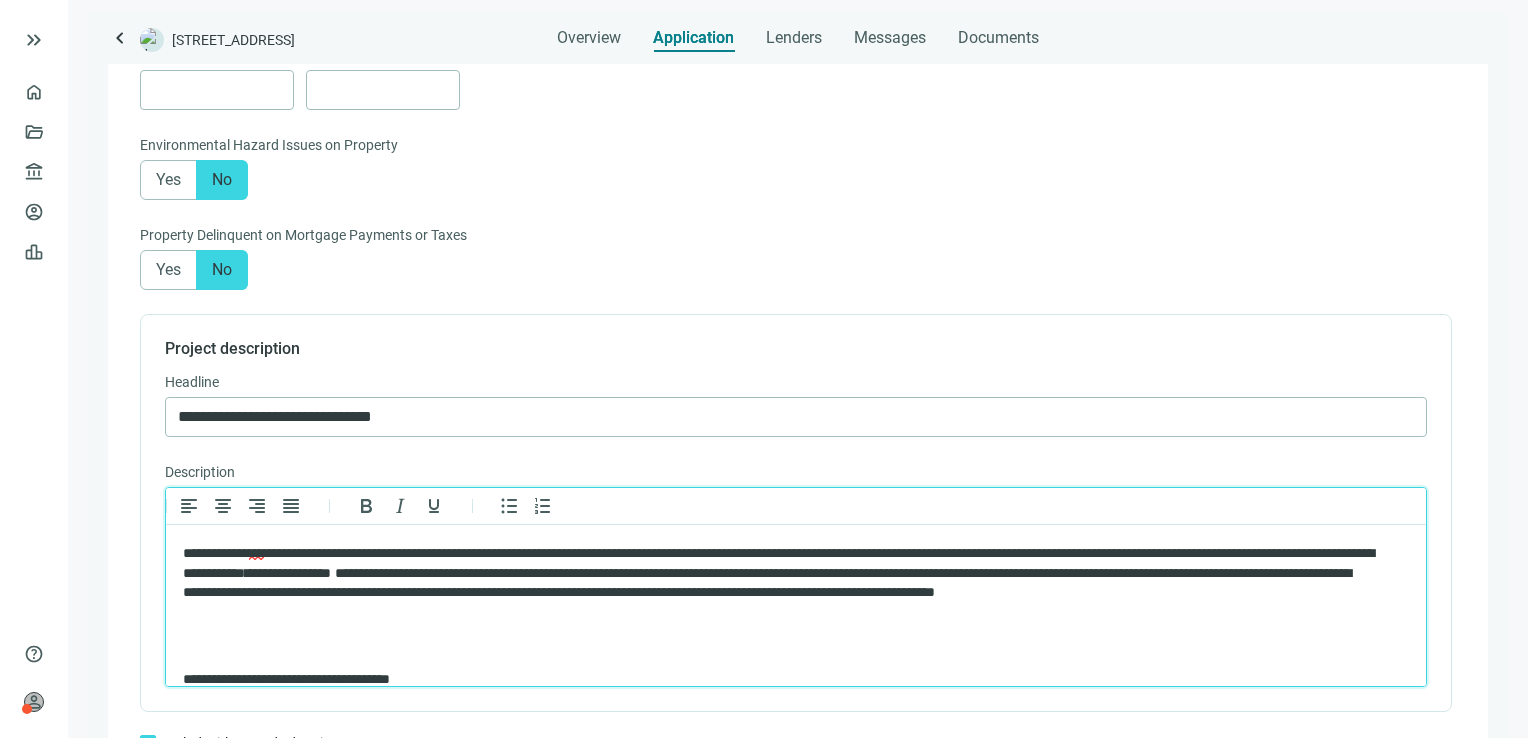 scroll, scrollTop: 339, scrollLeft: 0, axis: vertical 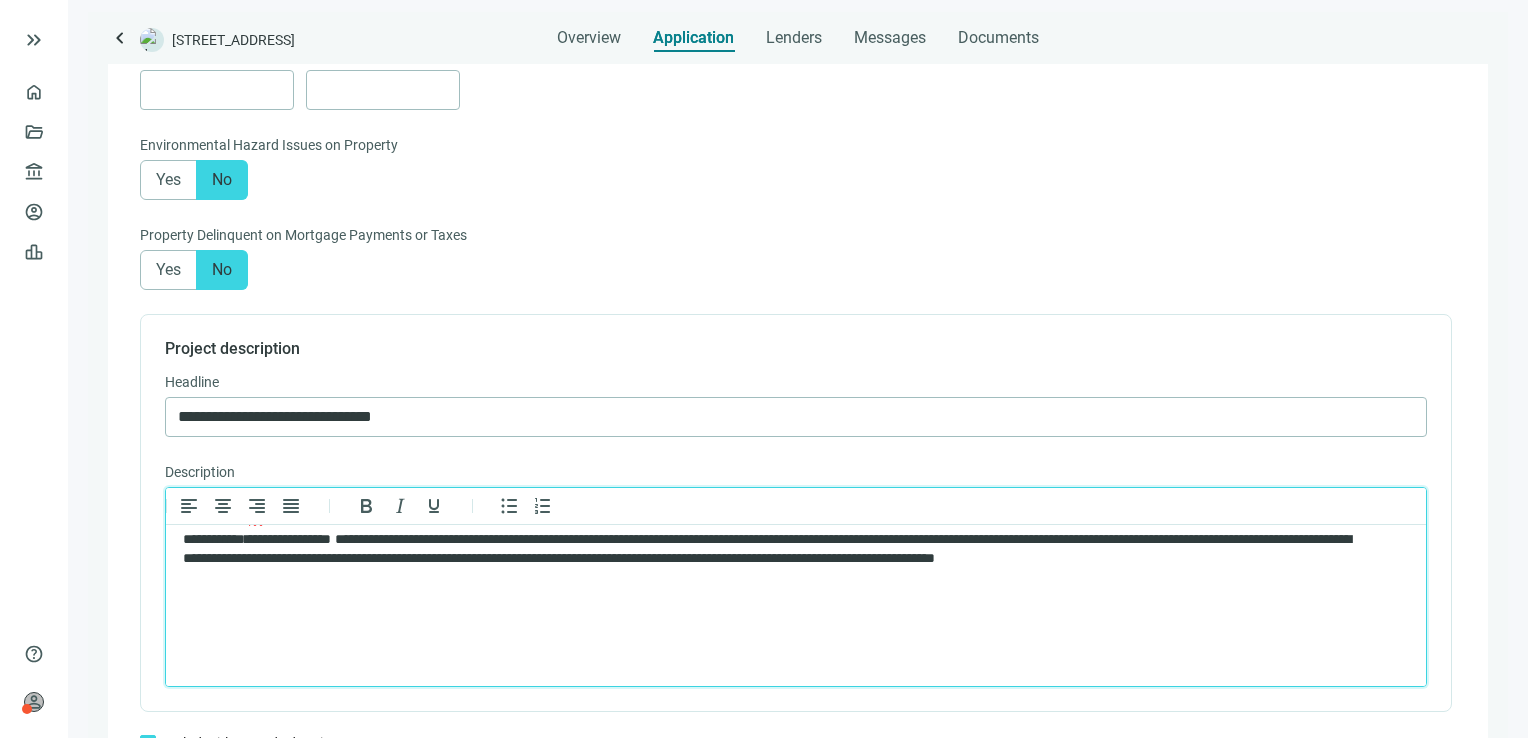 click on "**********" at bounding box center [779, 549] 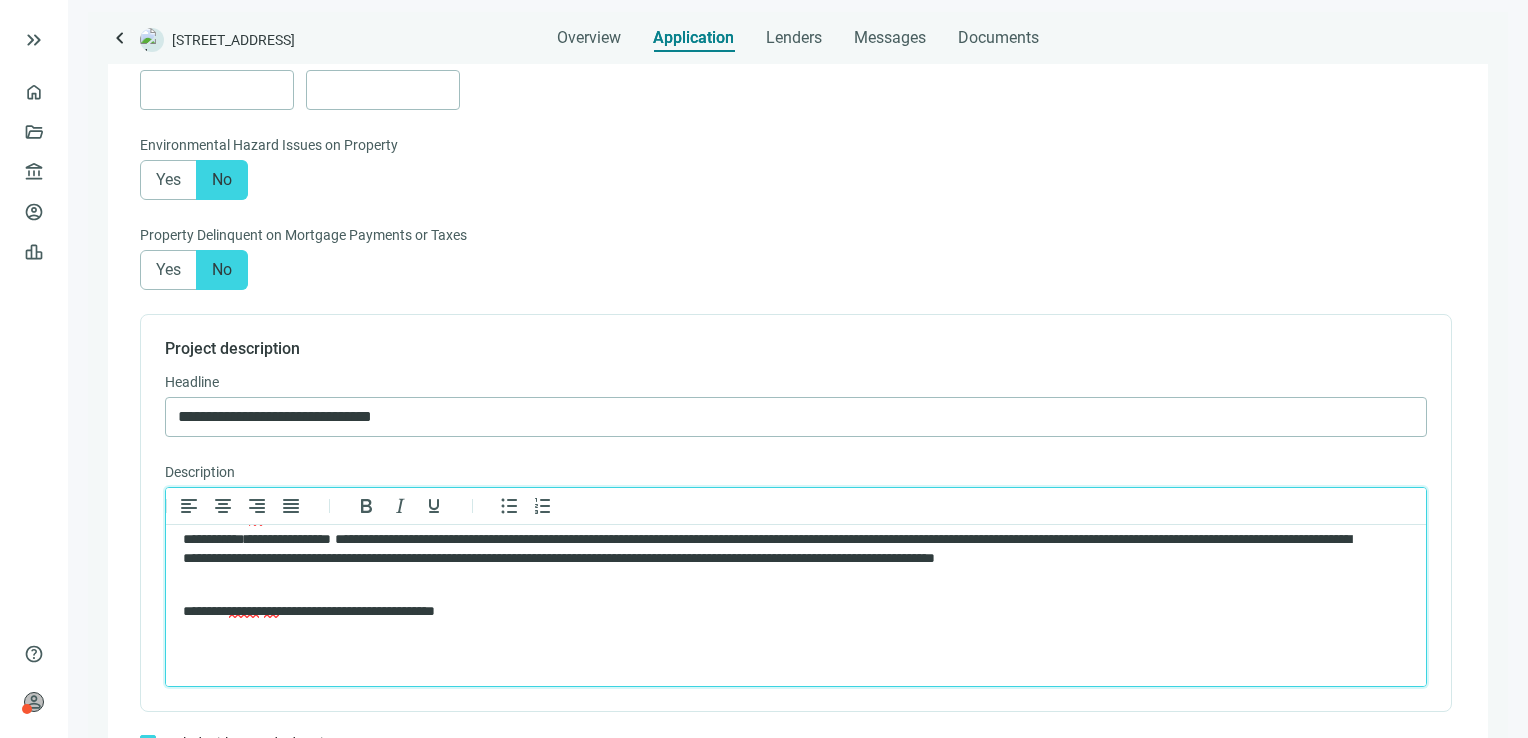 scroll, scrollTop: 0, scrollLeft: 0, axis: both 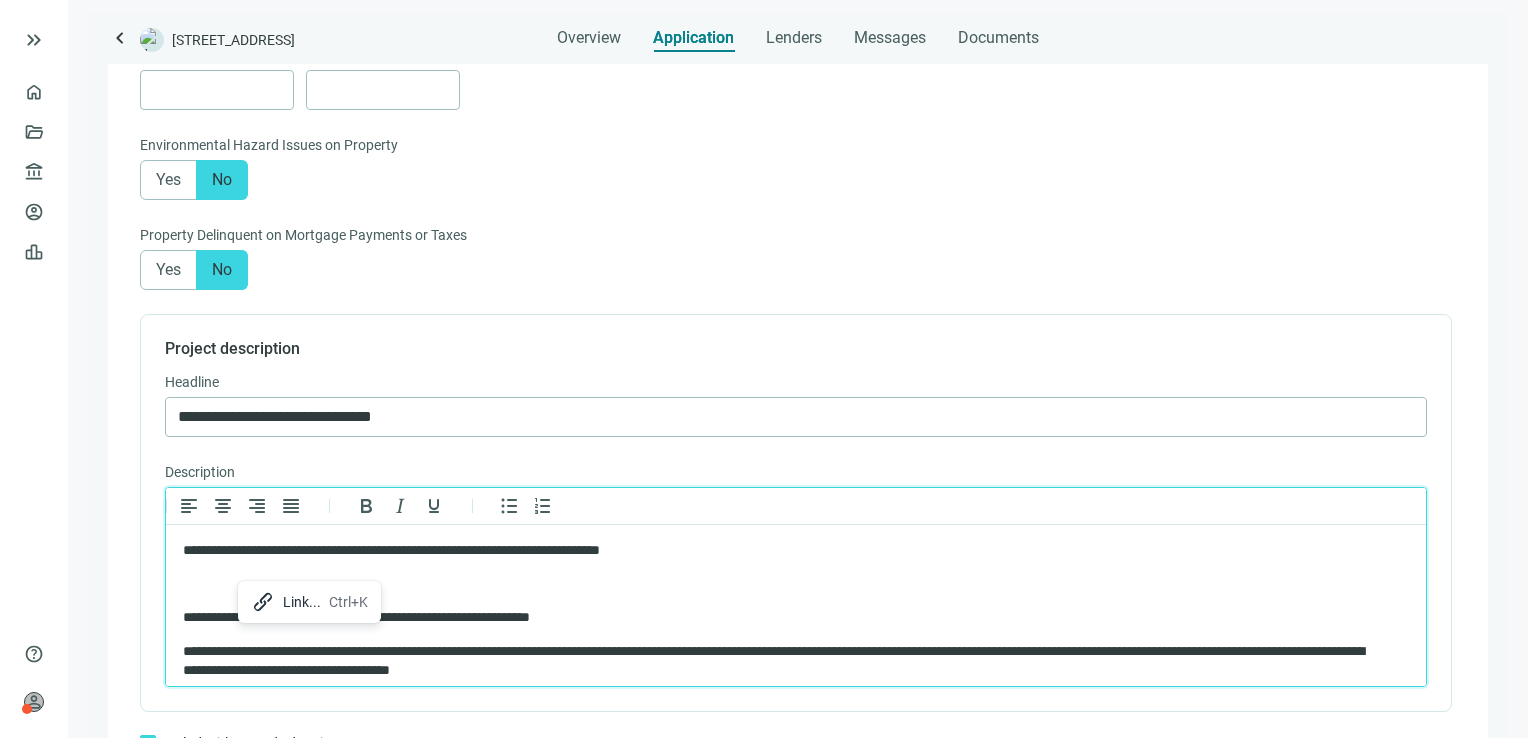 click at bounding box center (796, 585) 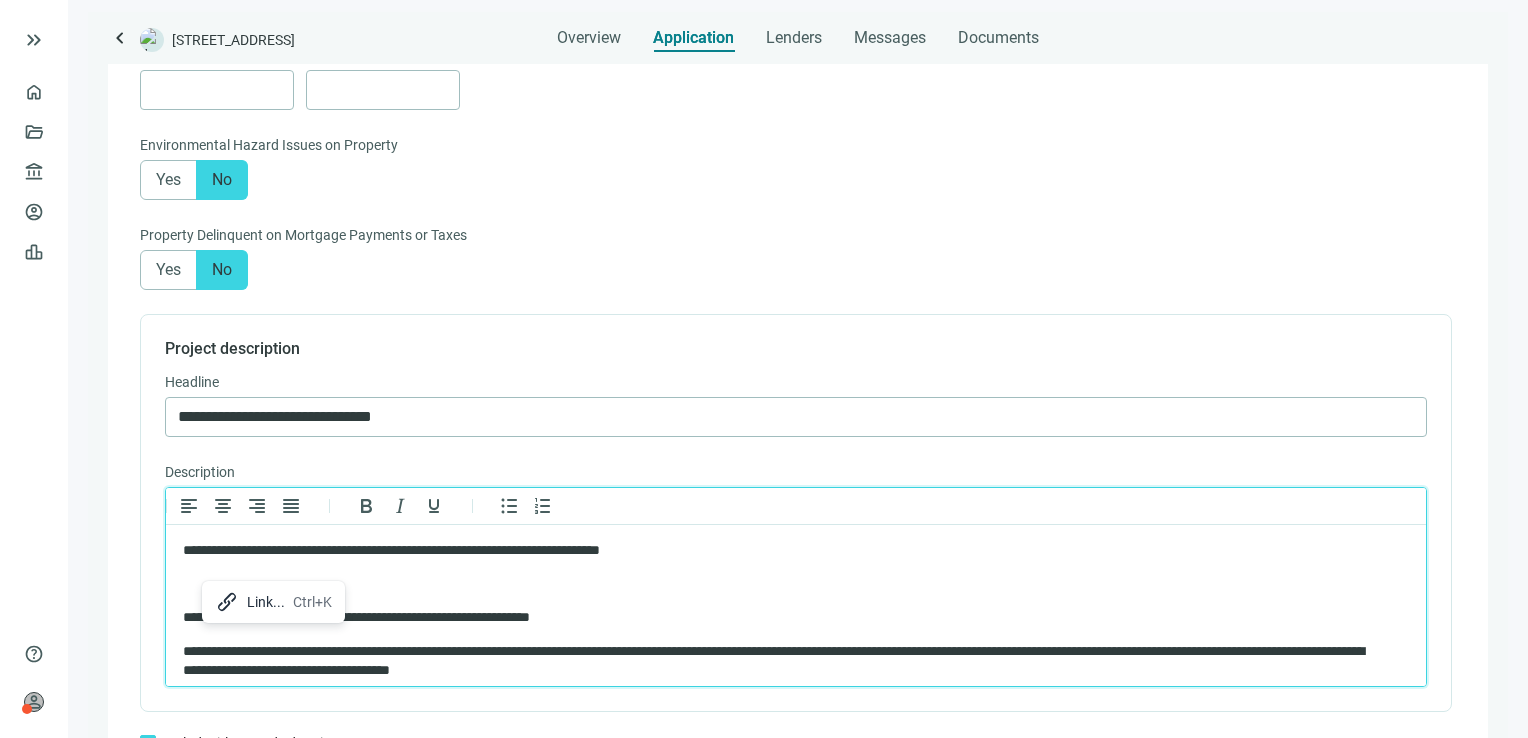 click on "Link..." at bounding box center (266, 602) 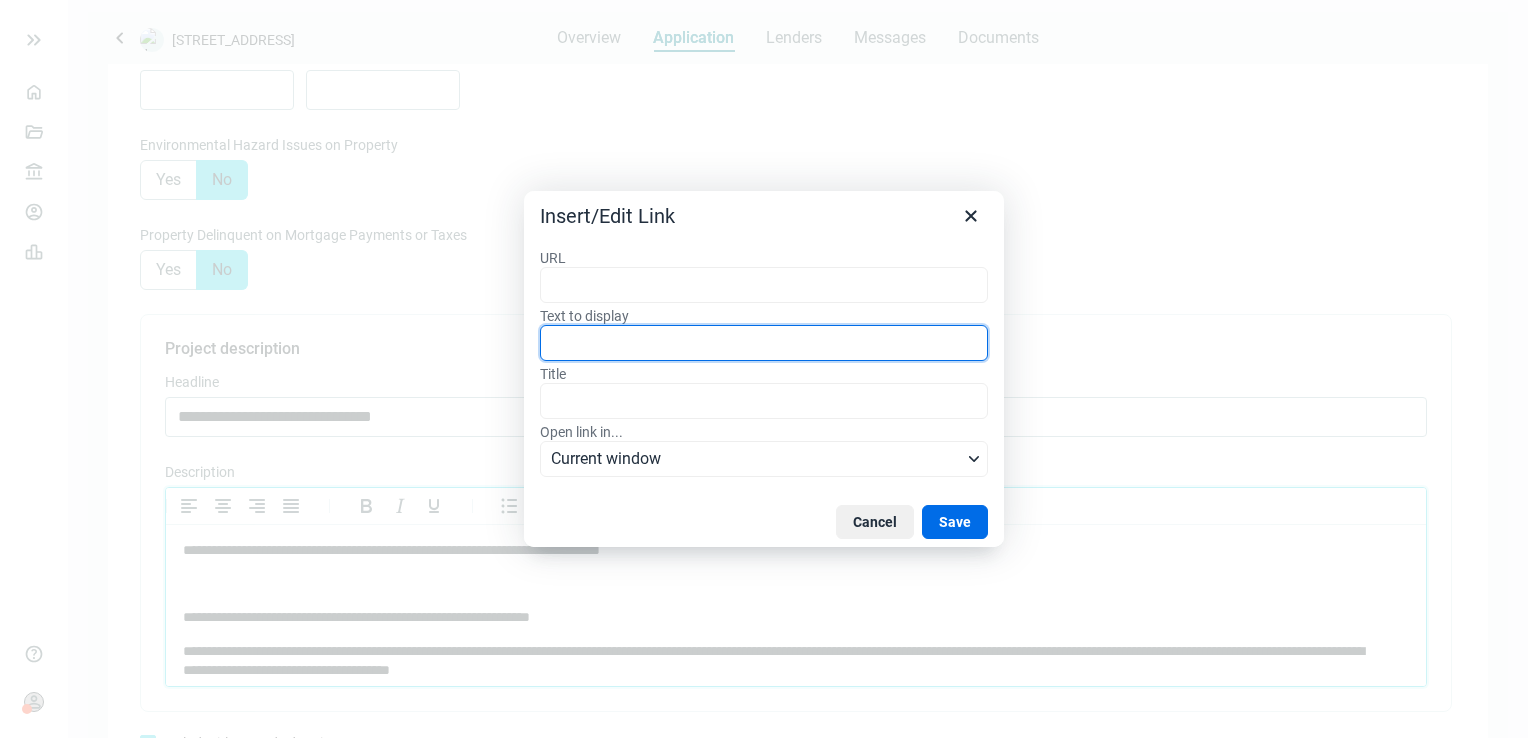 click on "Text to display" at bounding box center (764, 343) 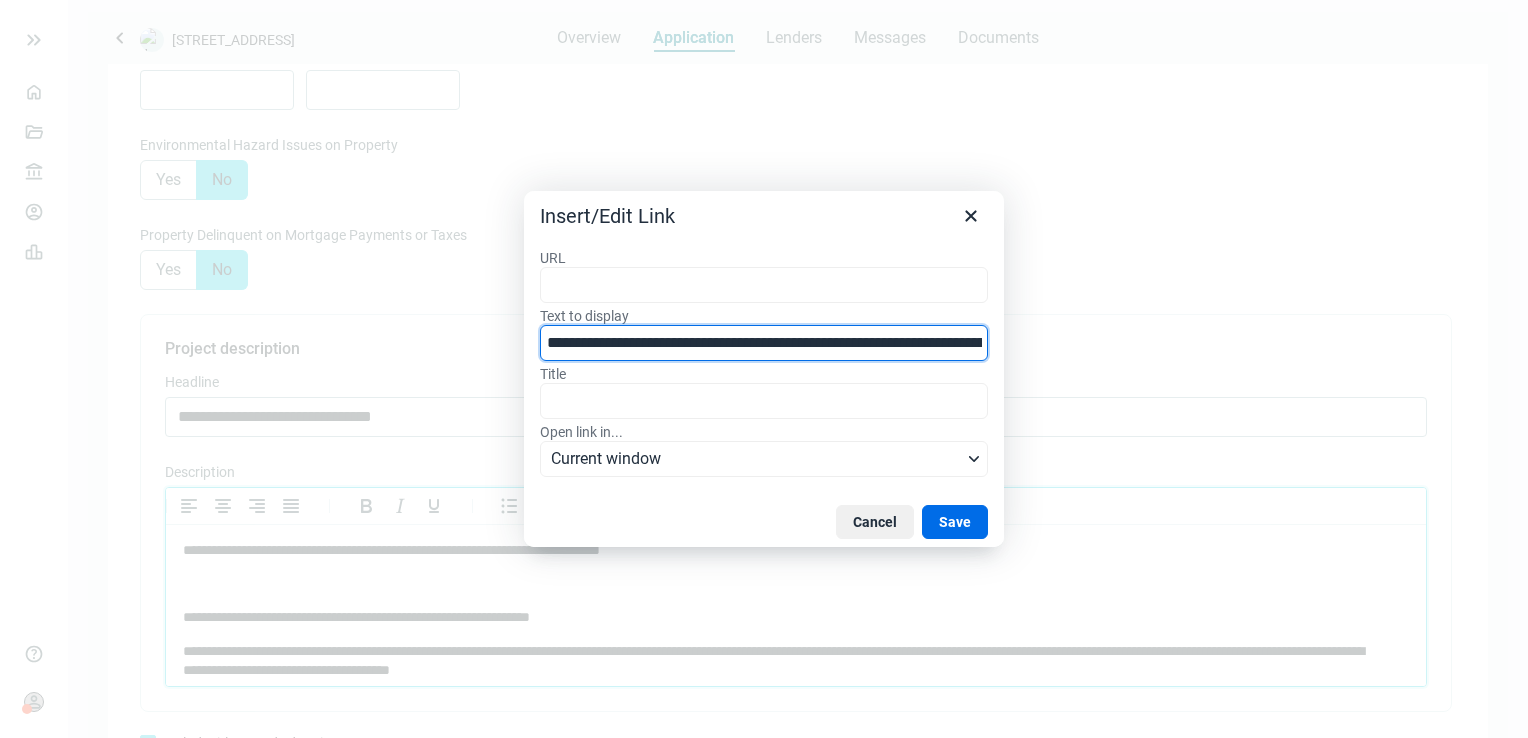 scroll, scrollTop: 0, scrollLeft: 344, axis: horizontal 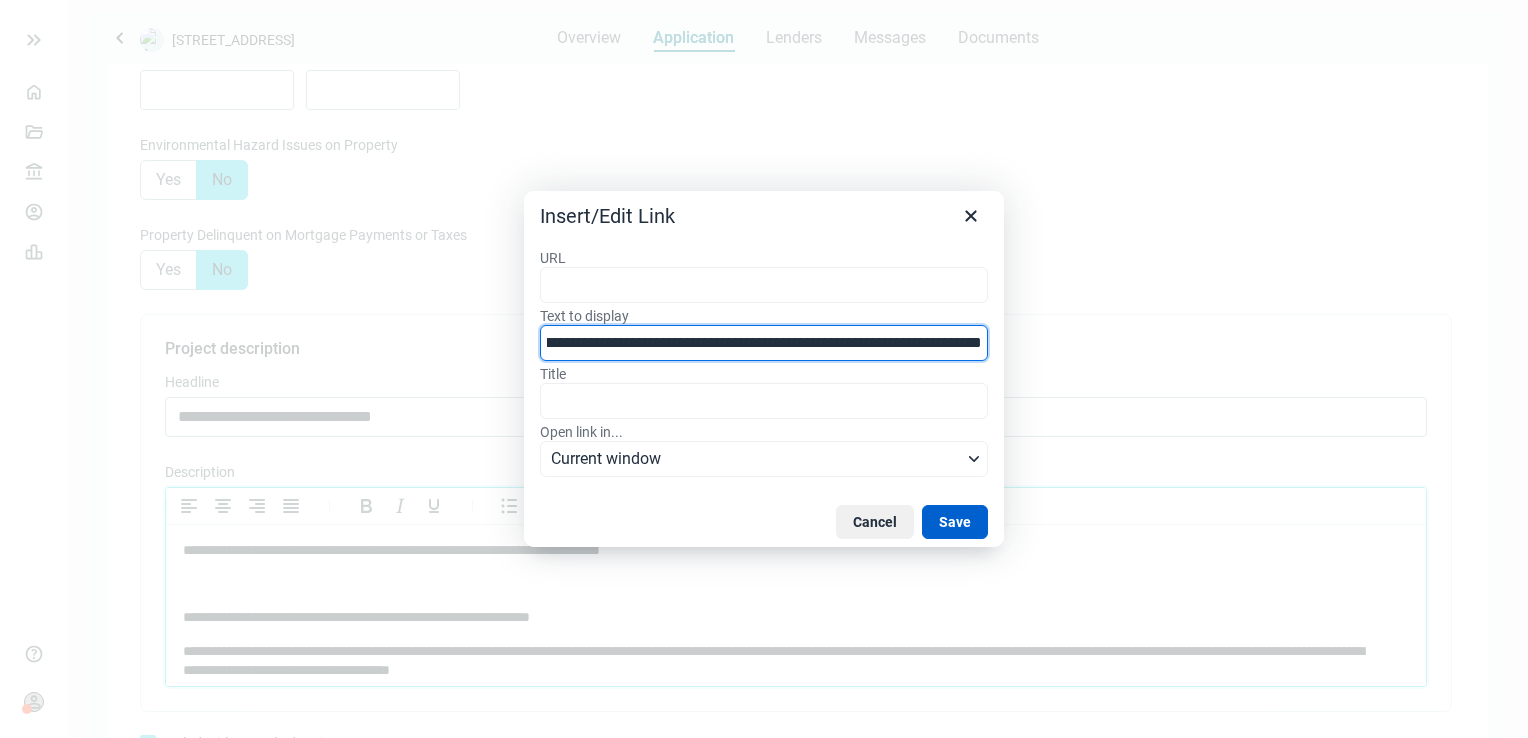 click on "Save" at bounding box center [955, 522] 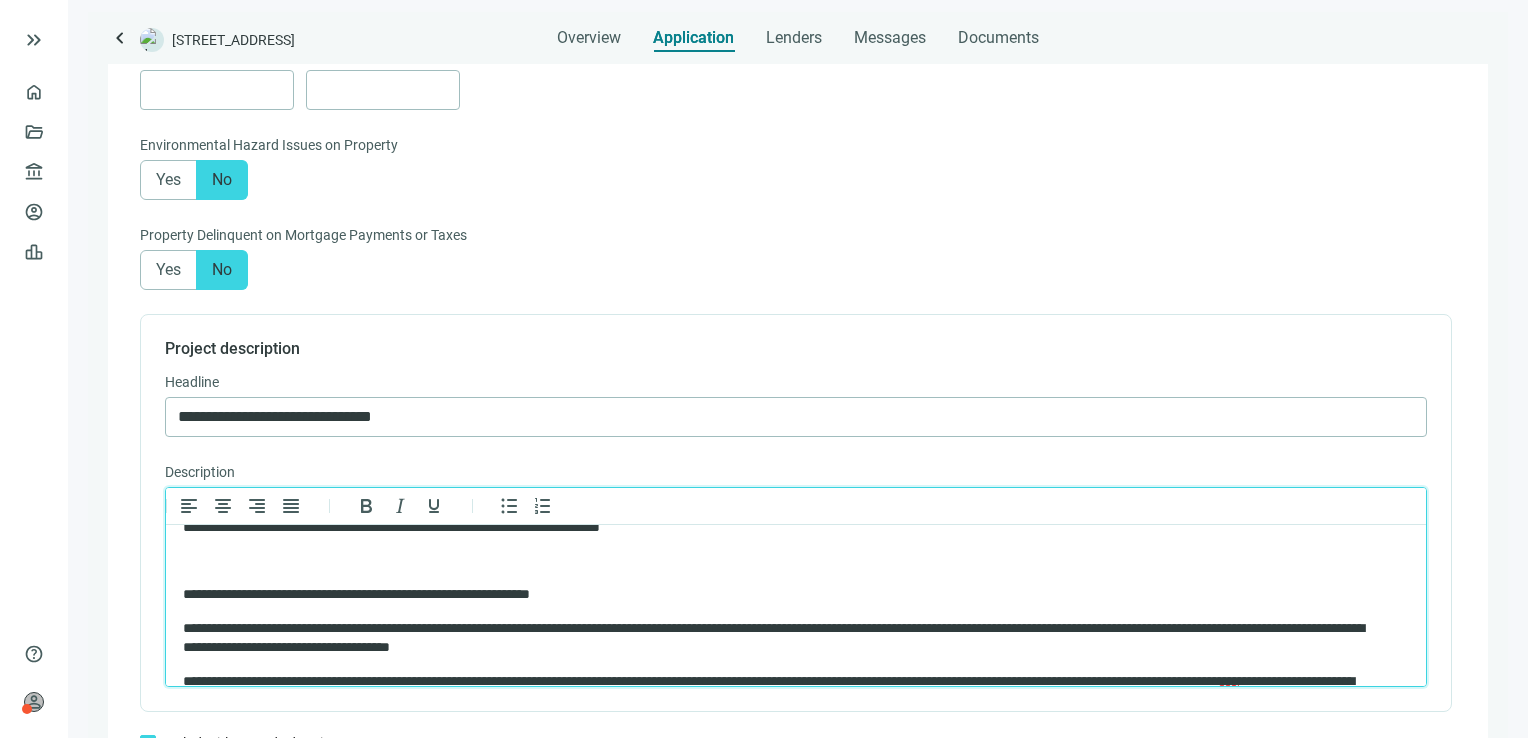 scroll, scrollTop: 0, scrollLeft: 0, axis: both 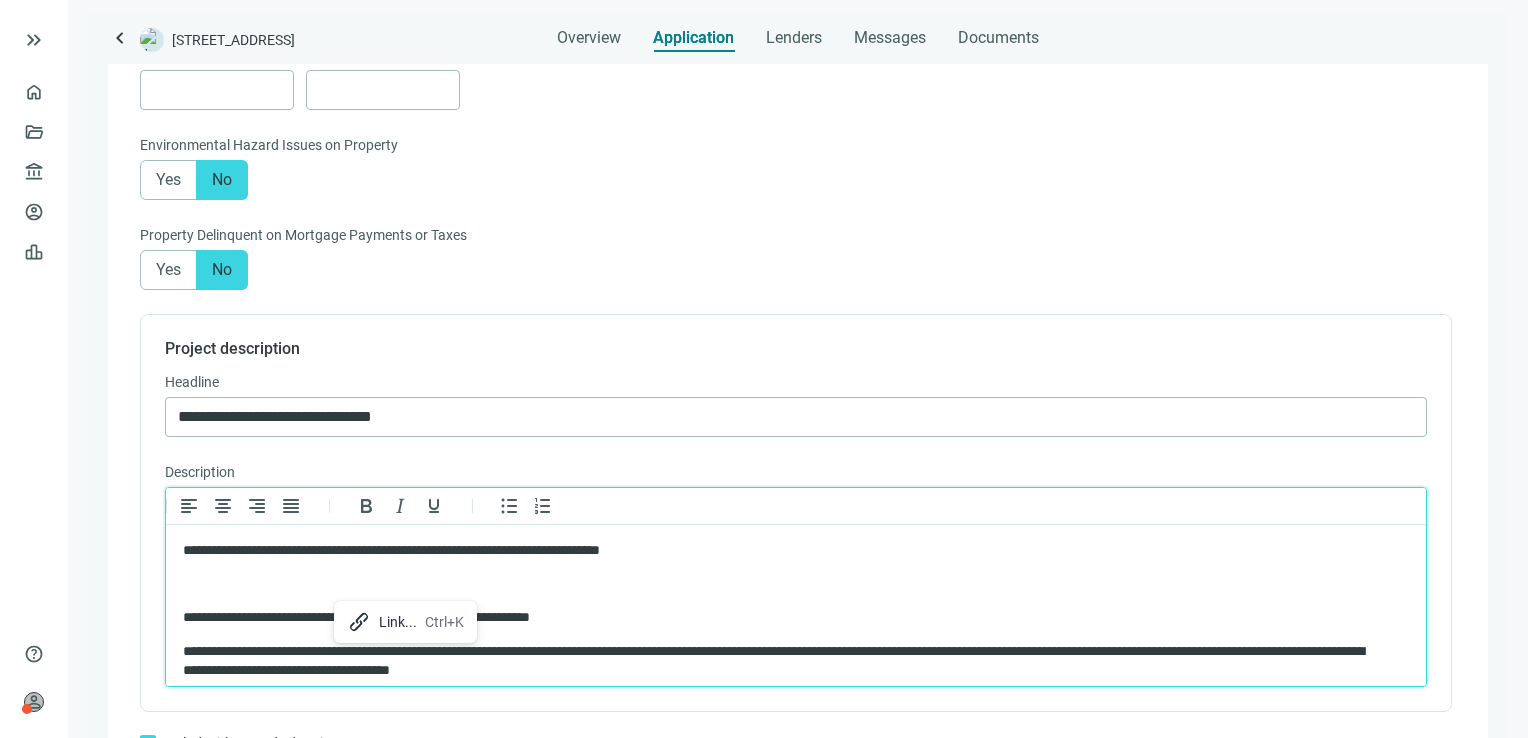 click at bounding box center (796, 585) 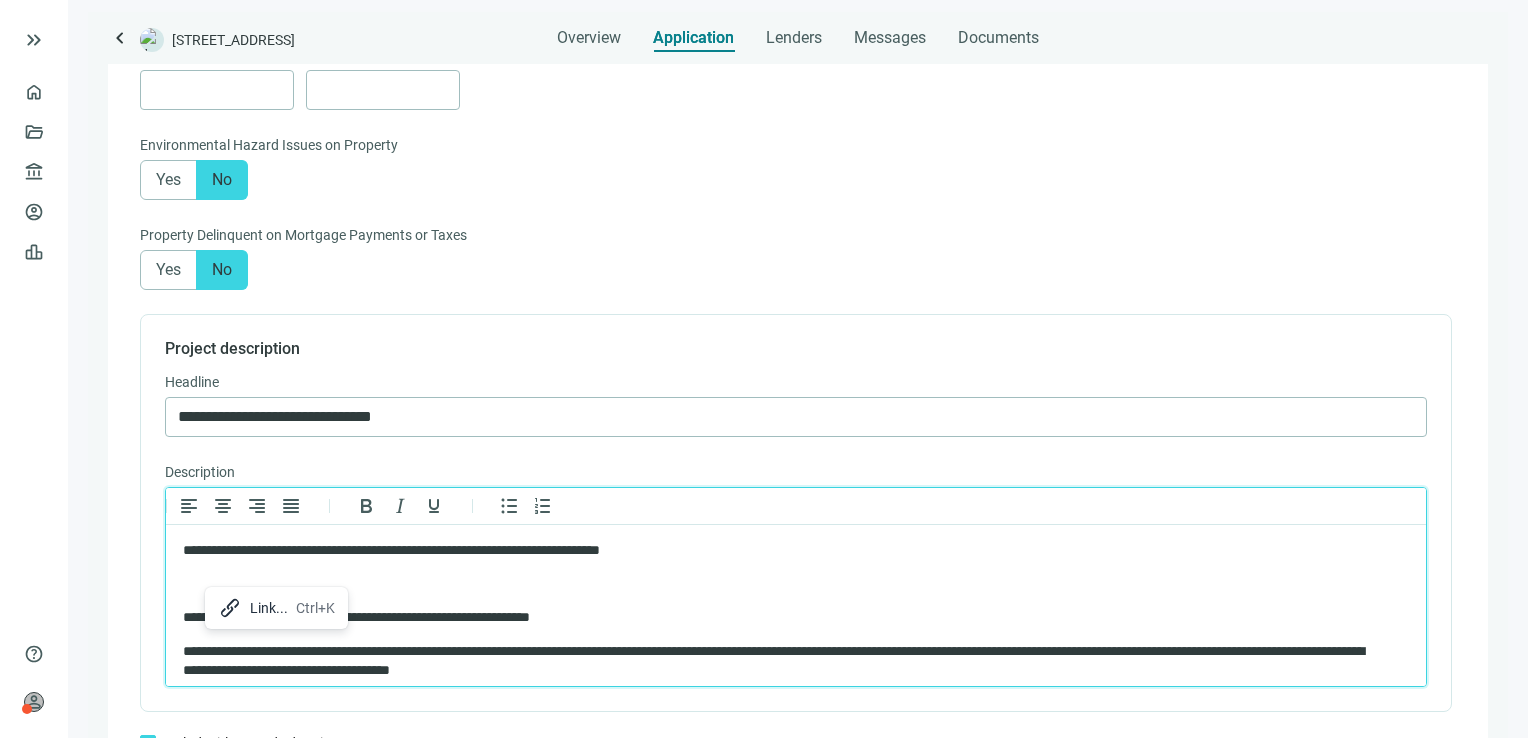 click on "Ctrl+K" at bounding box center [315, 608] 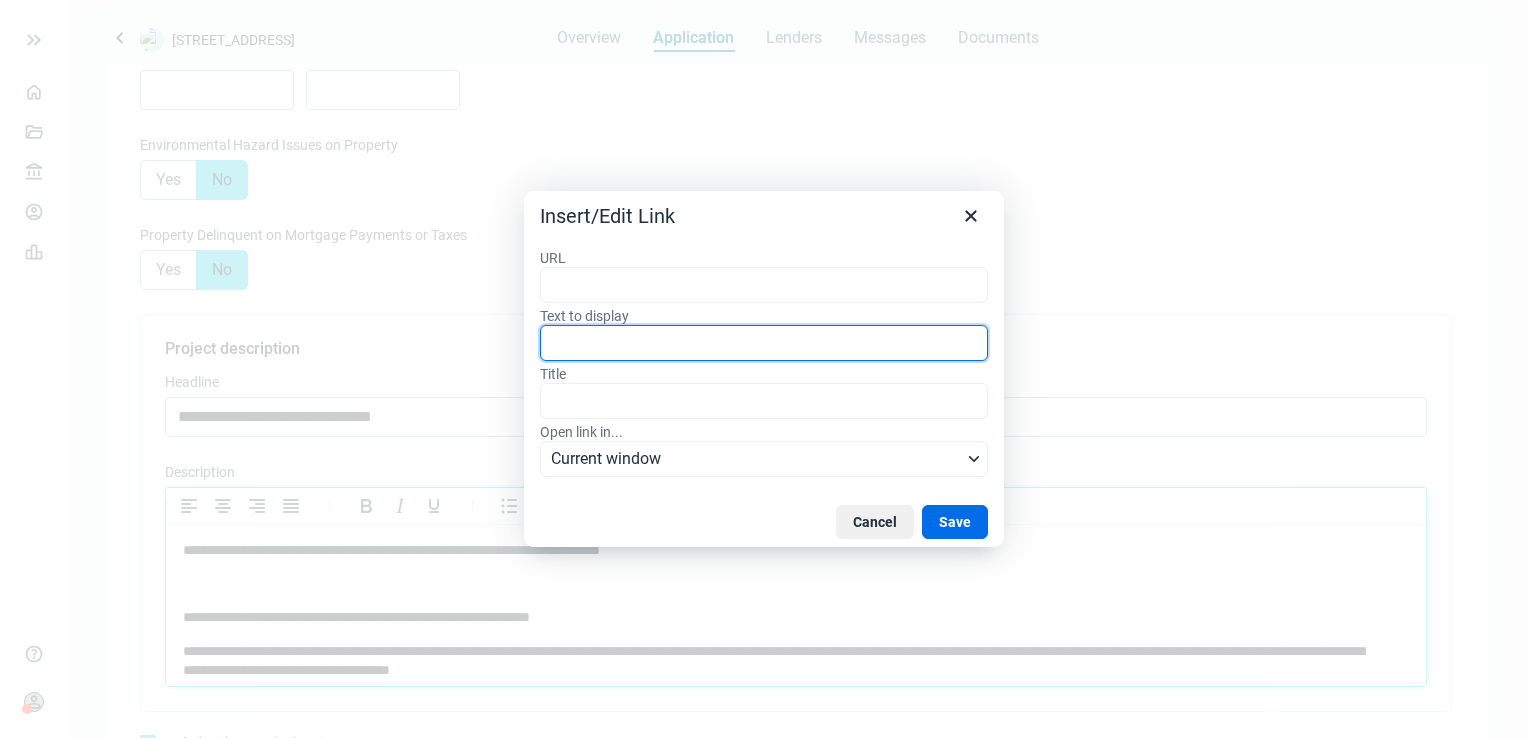 click on "Text to display" at bounding box center (764, 343) 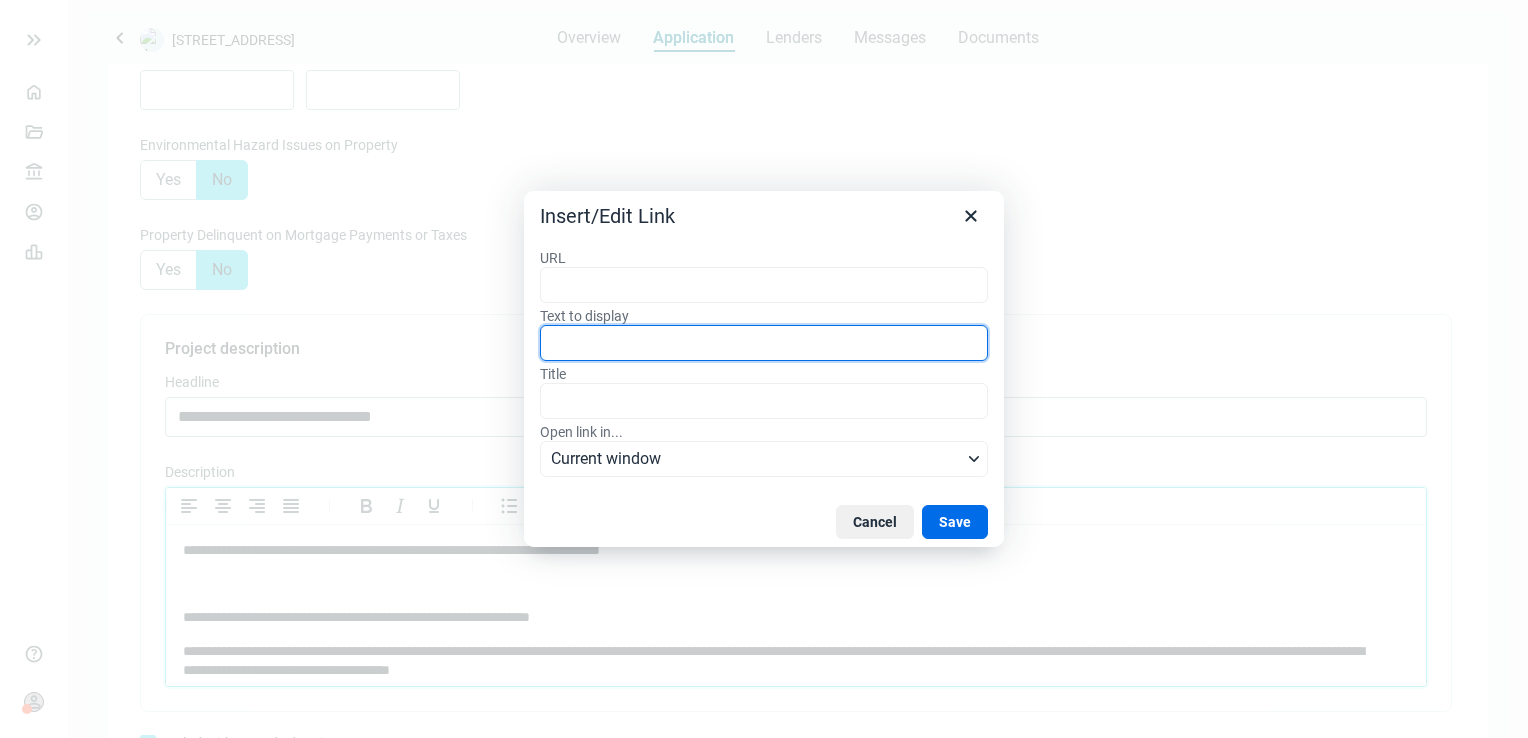 paste on "**********" 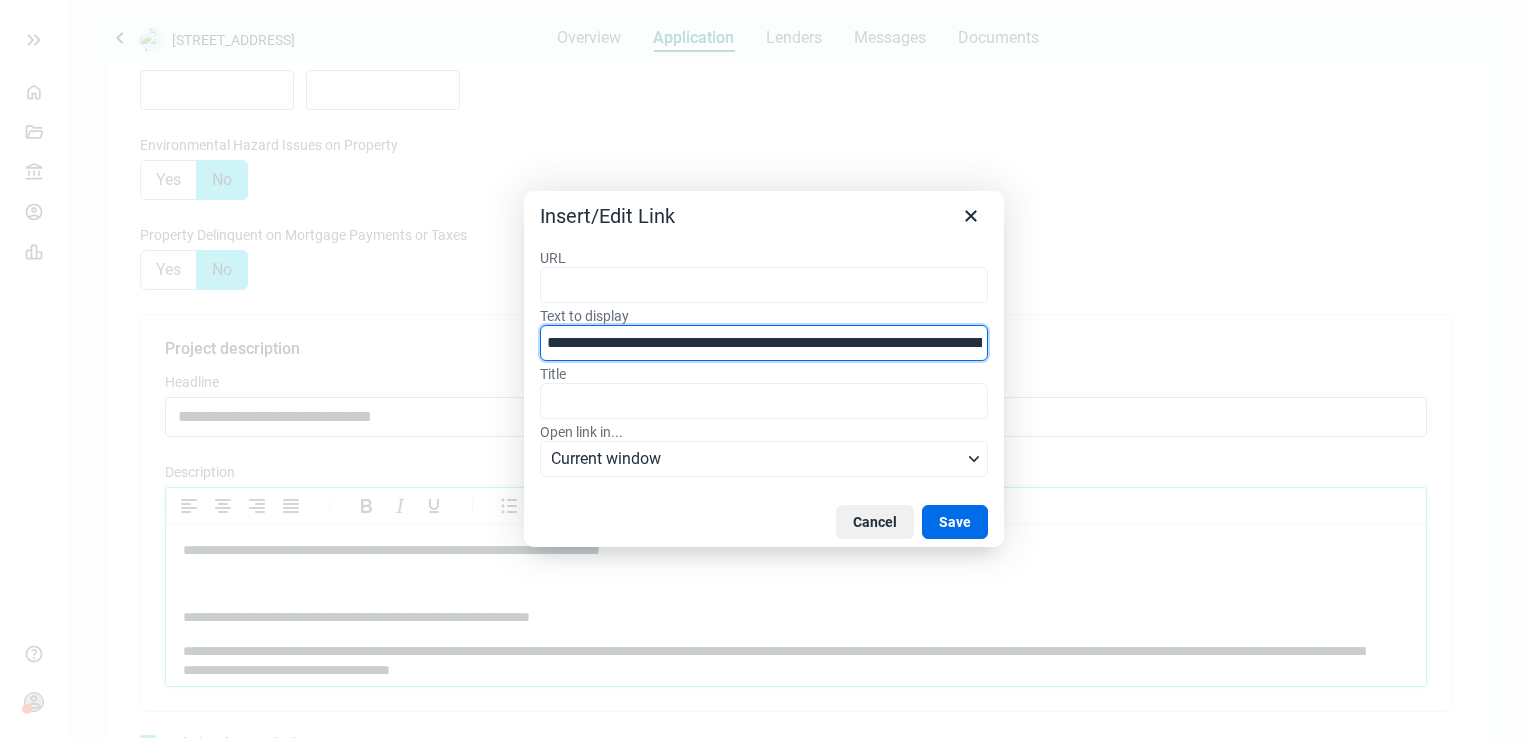 scroll, scrollTop: 0, scrollLeft: 344, axis: horizontal 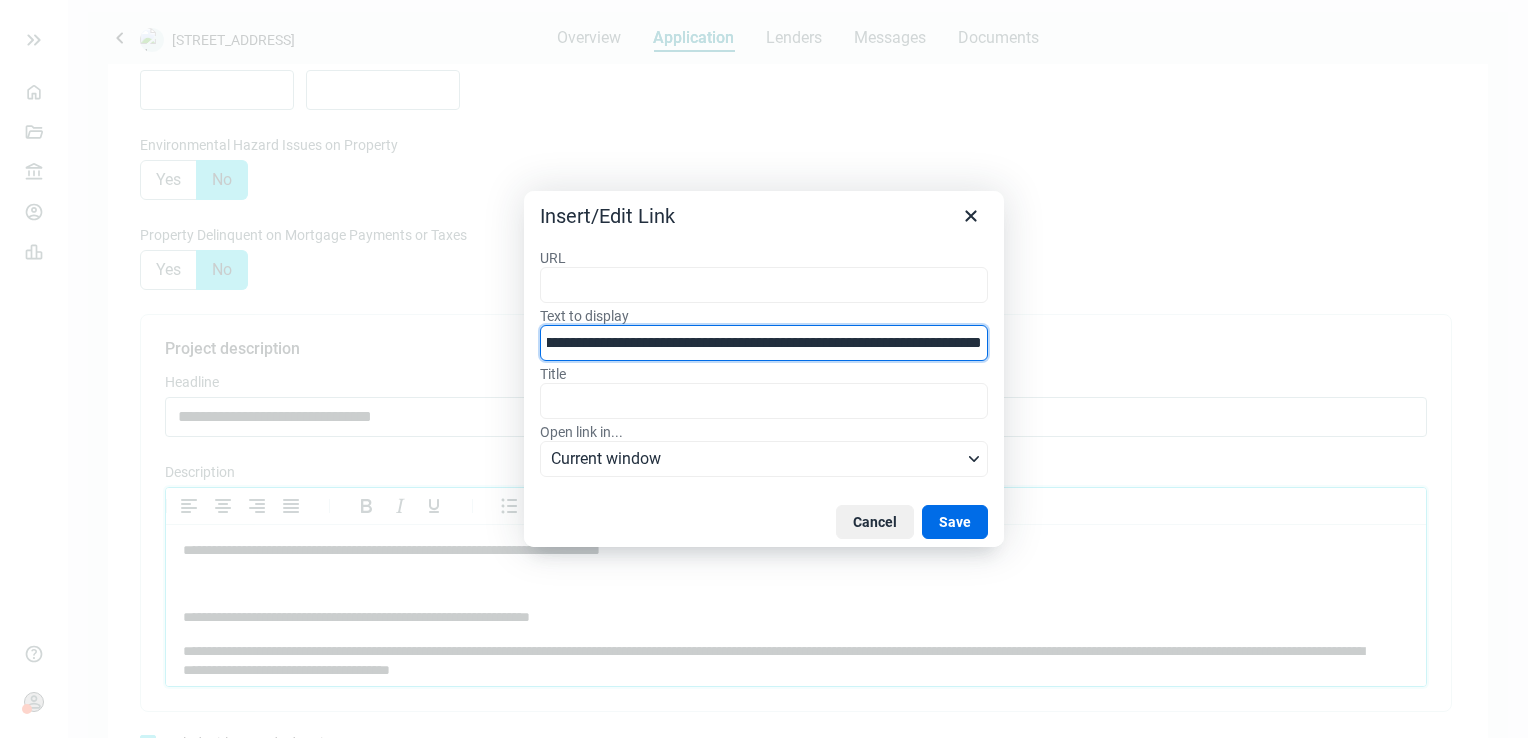 type on "**********" 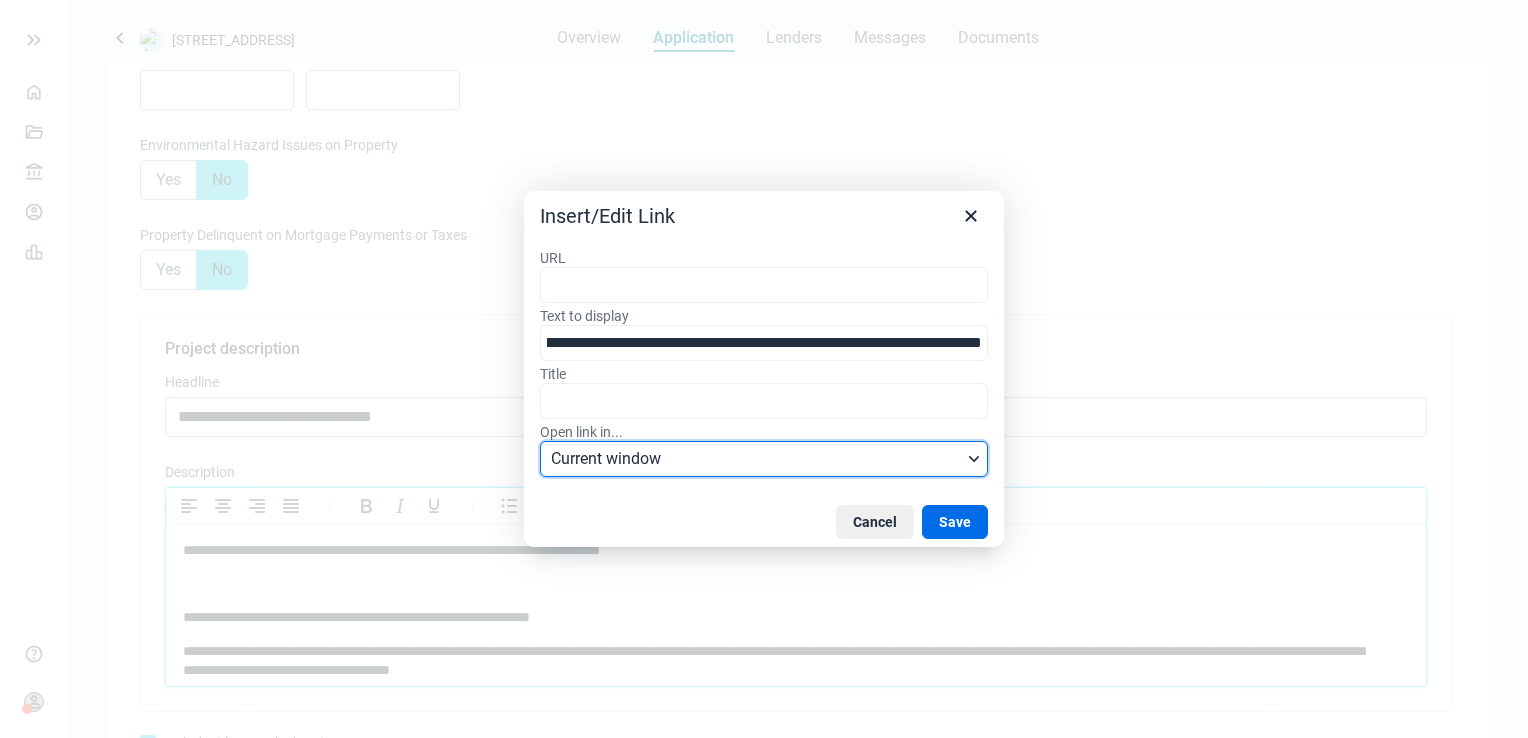 scroll, scrollTop: 0, scrollLeft: 0, axis: both 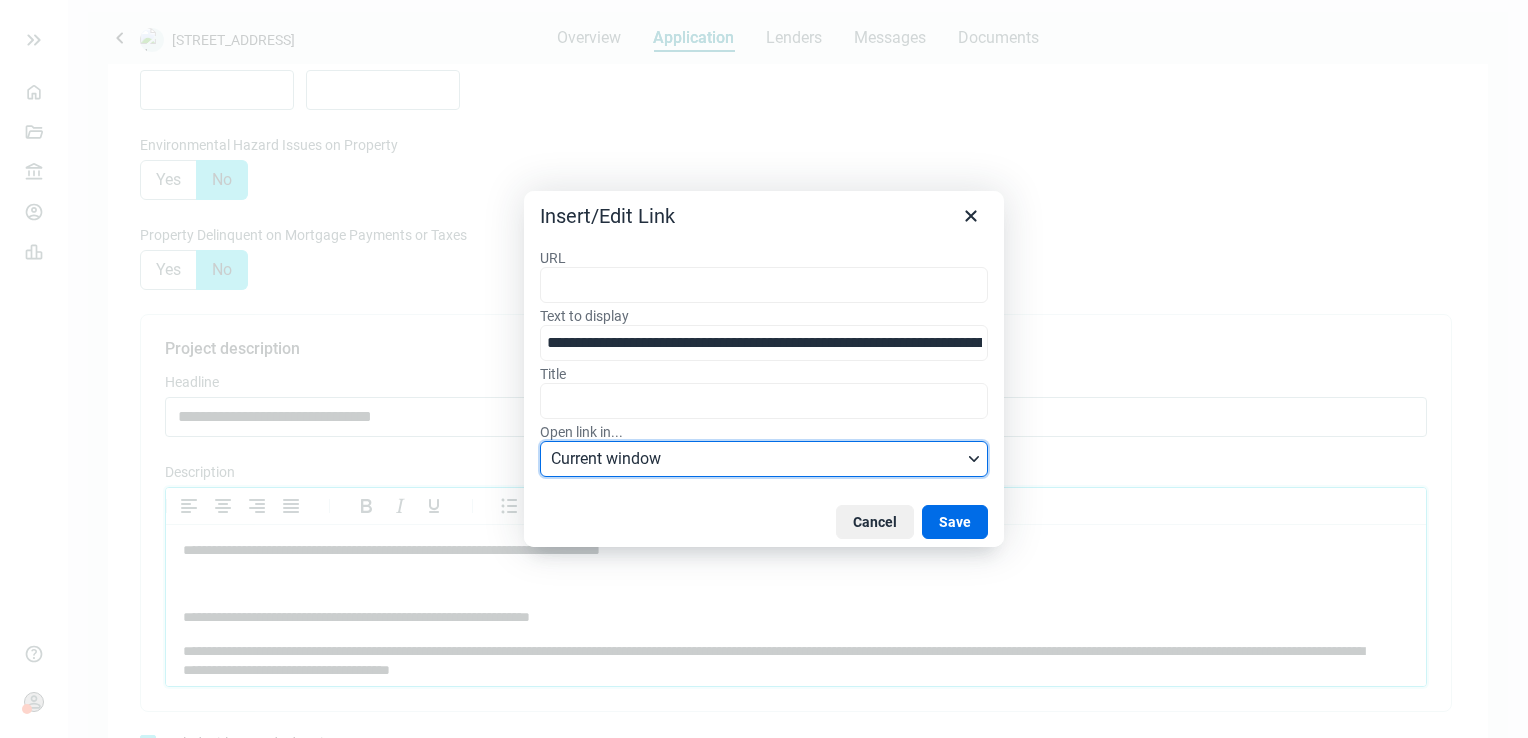 click on "Current window" at bounding box center [756, 459] 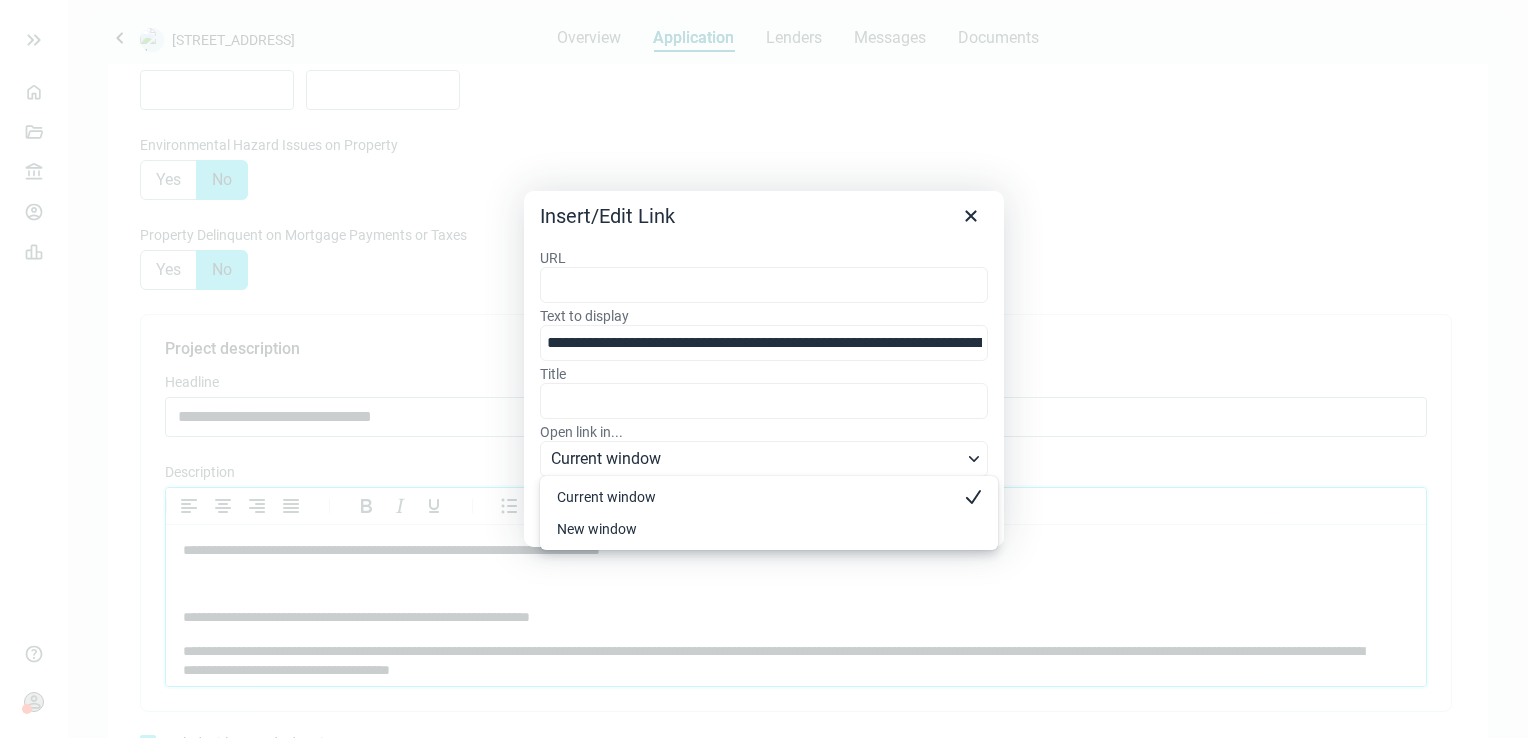 click on "Current window" at bounding box center (755, 497) 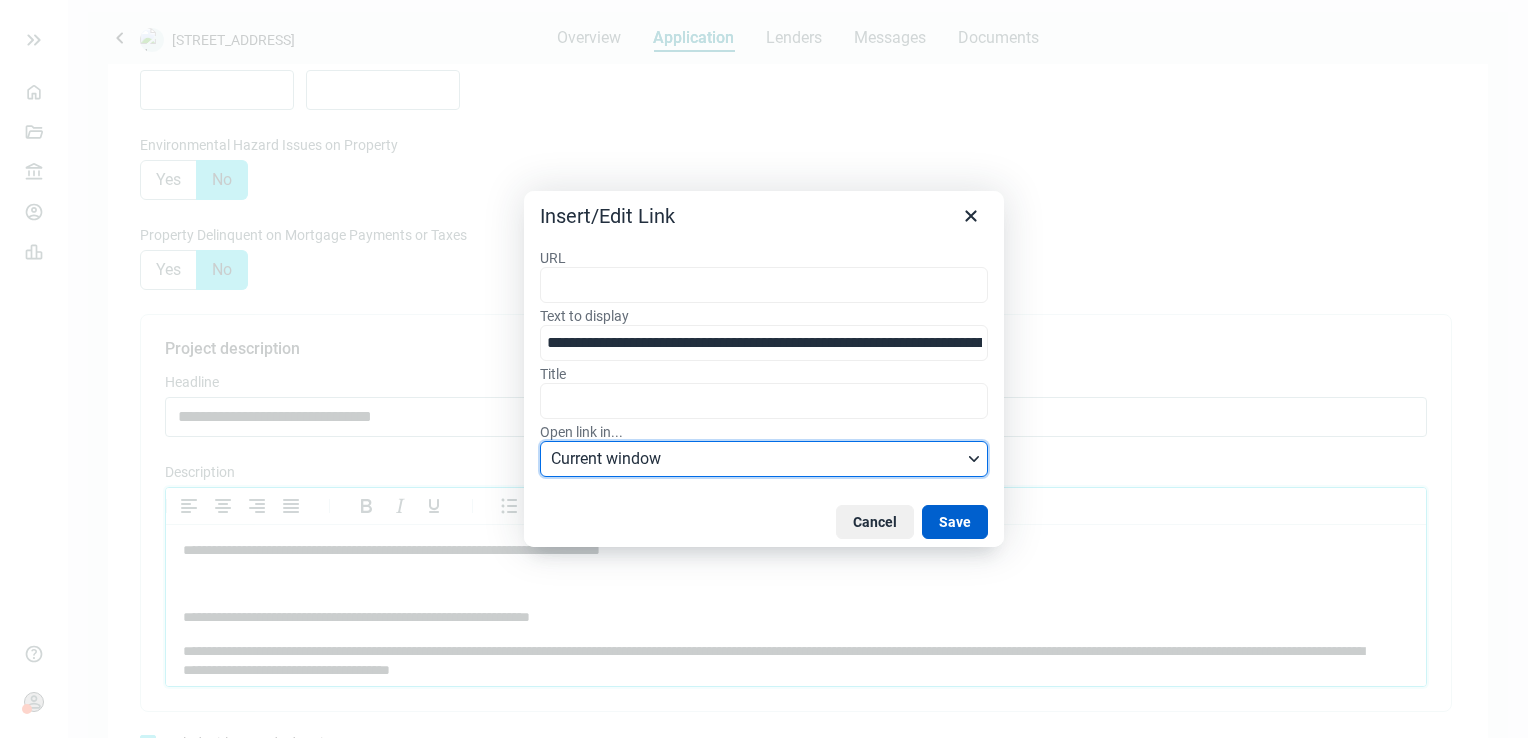 click on "Save" at bounding box center [955, 522] 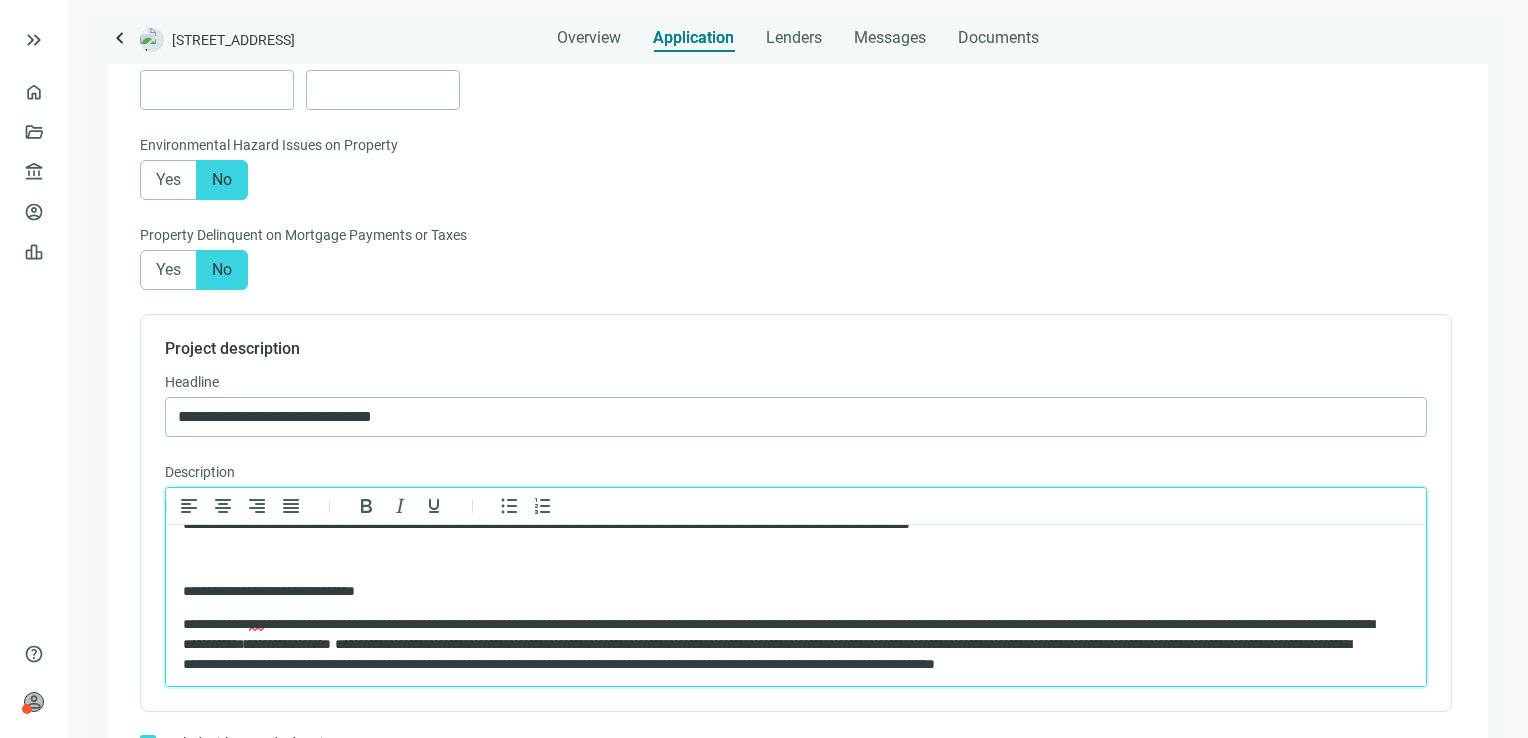 scroll, scrollTop: 300, scrollLeft: 0, axis: vertical 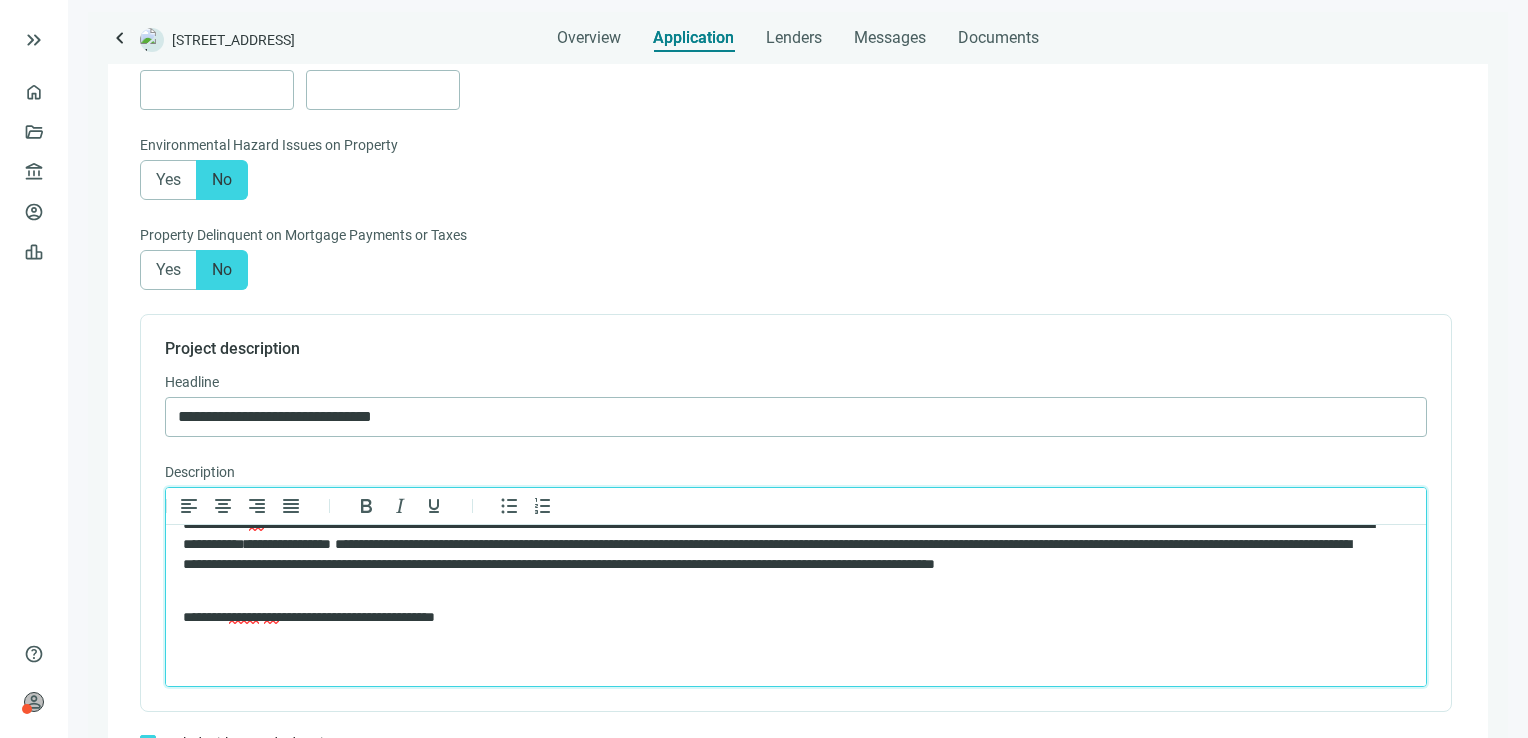 click on "******" at bounding box center [244, 617] 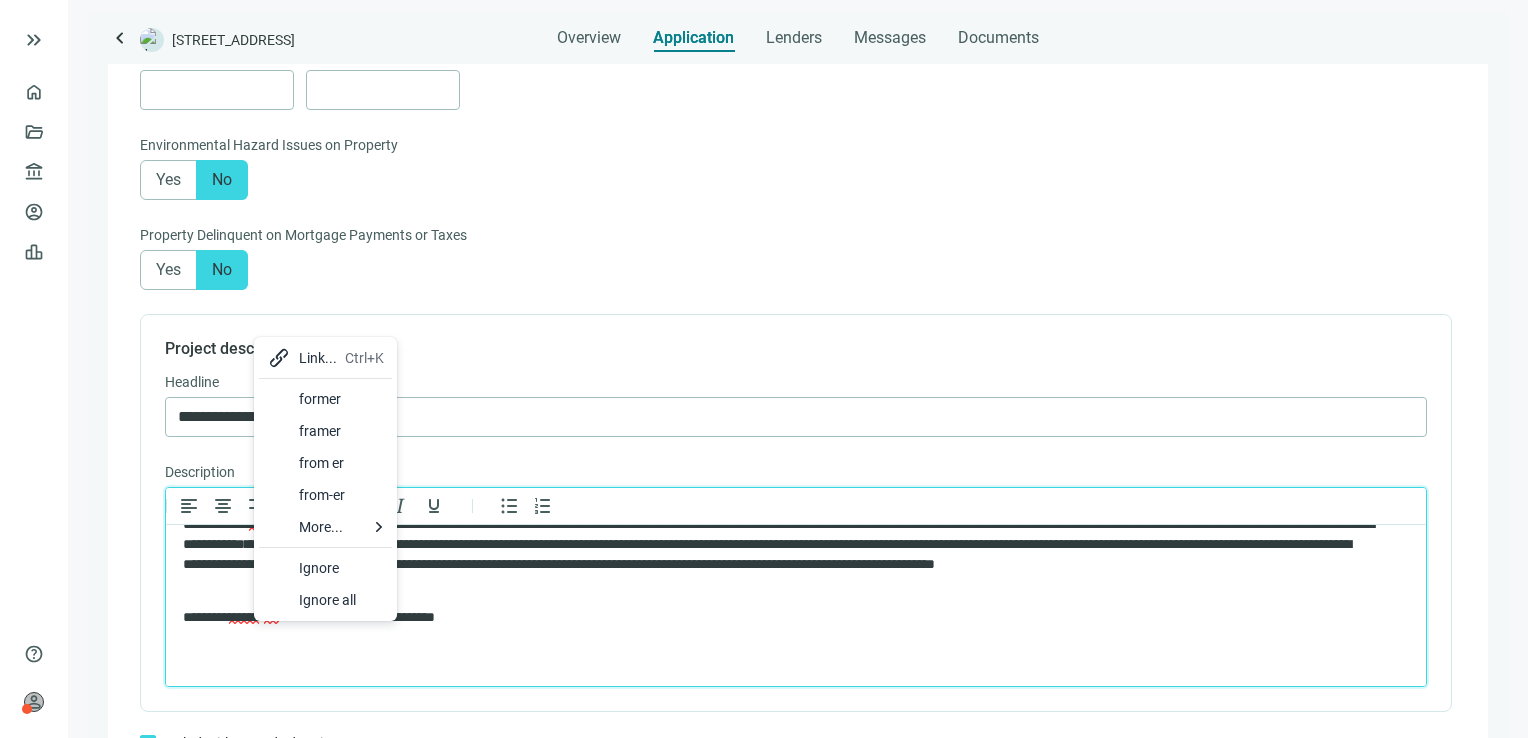 click on "former" at bounding box center (341, 399) 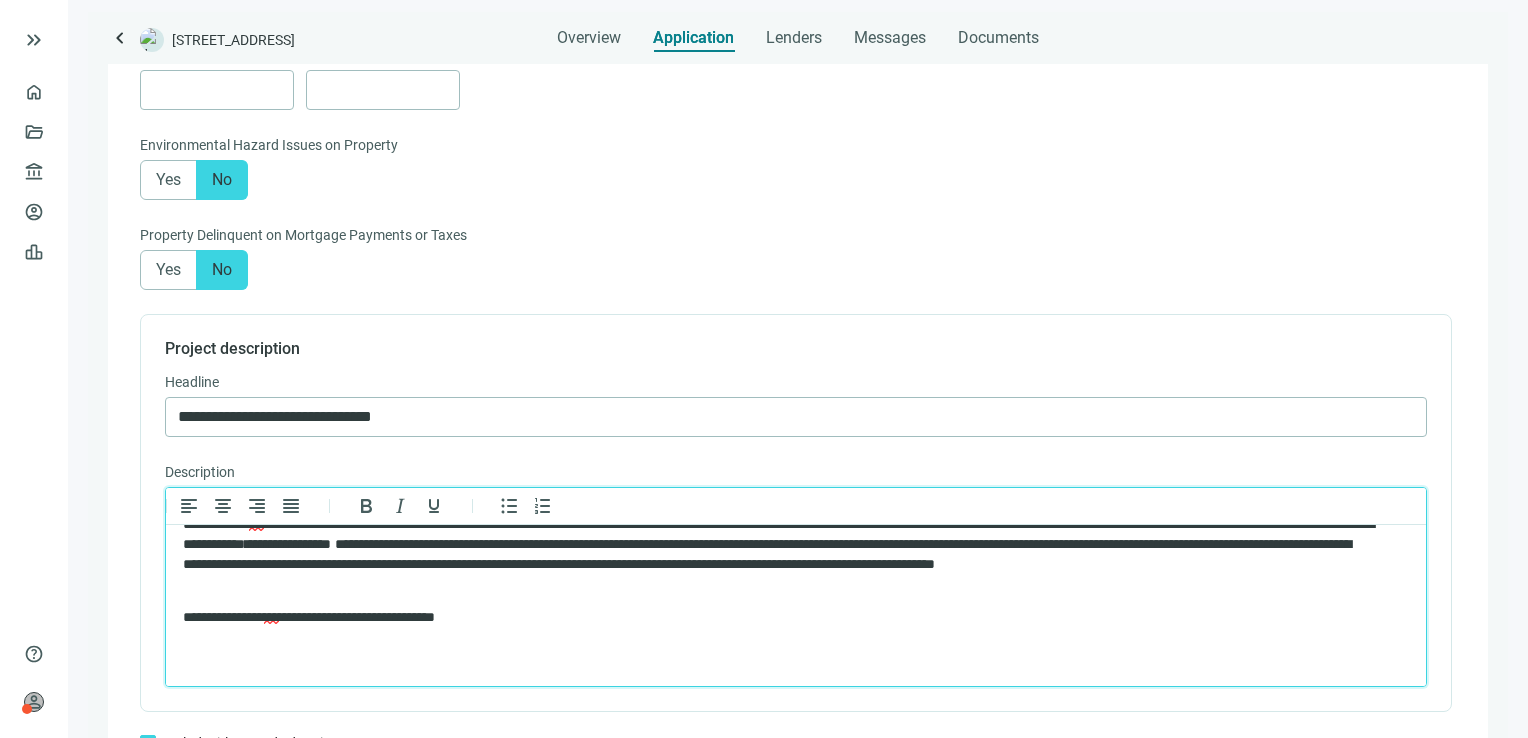 click on "**********" at bounding box center [779, 618] 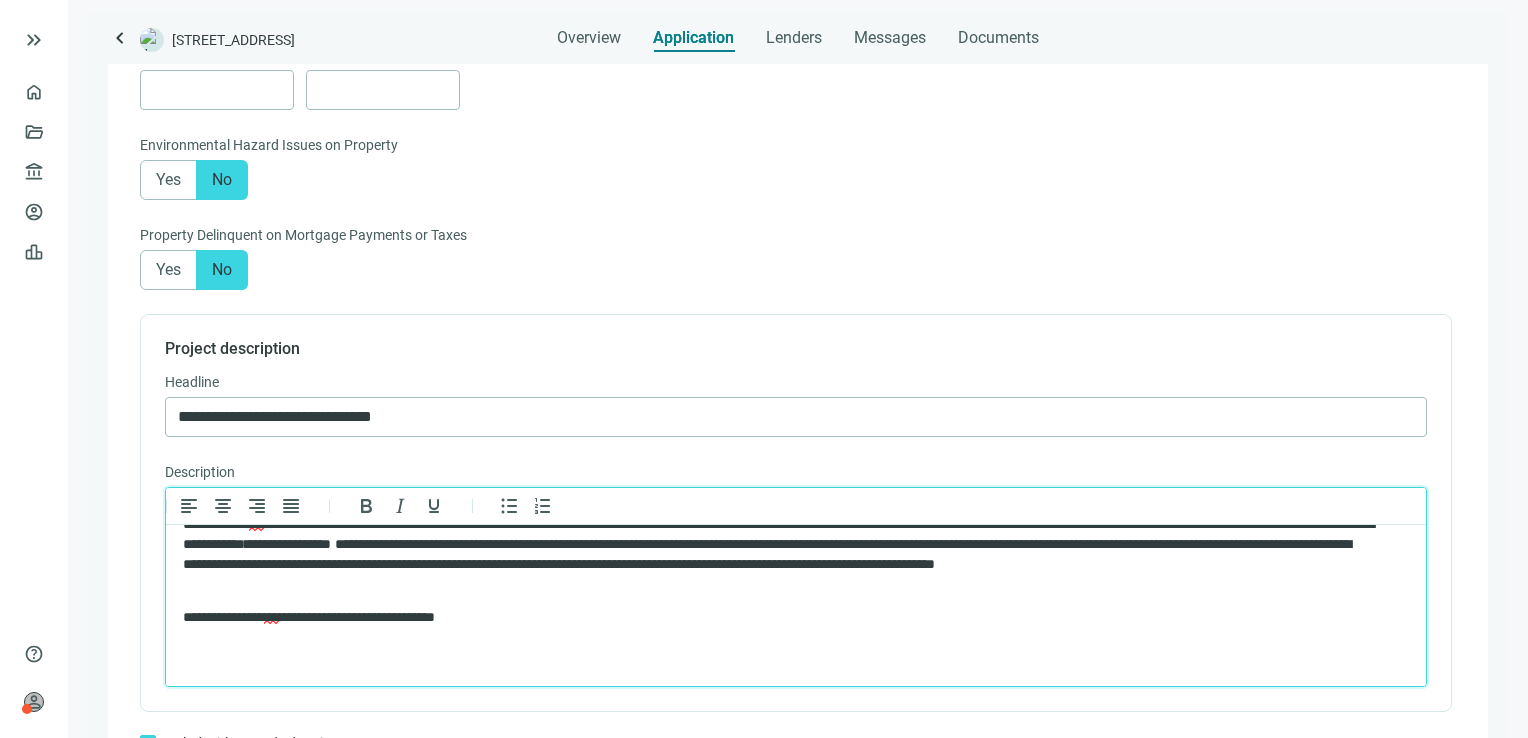 click on "**********" at bounding box center (779, 618) 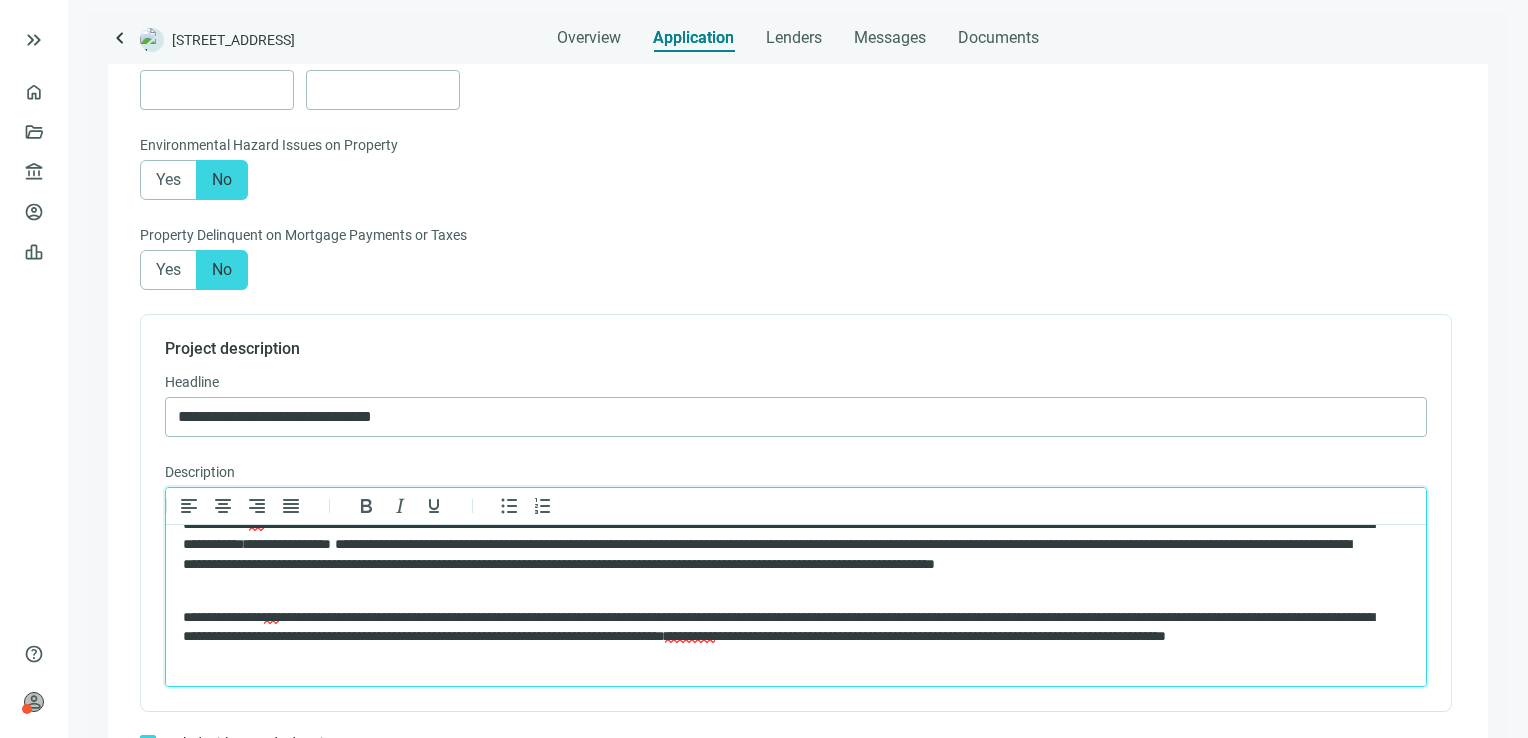 click on "**********" at bounding box center (690, 636) 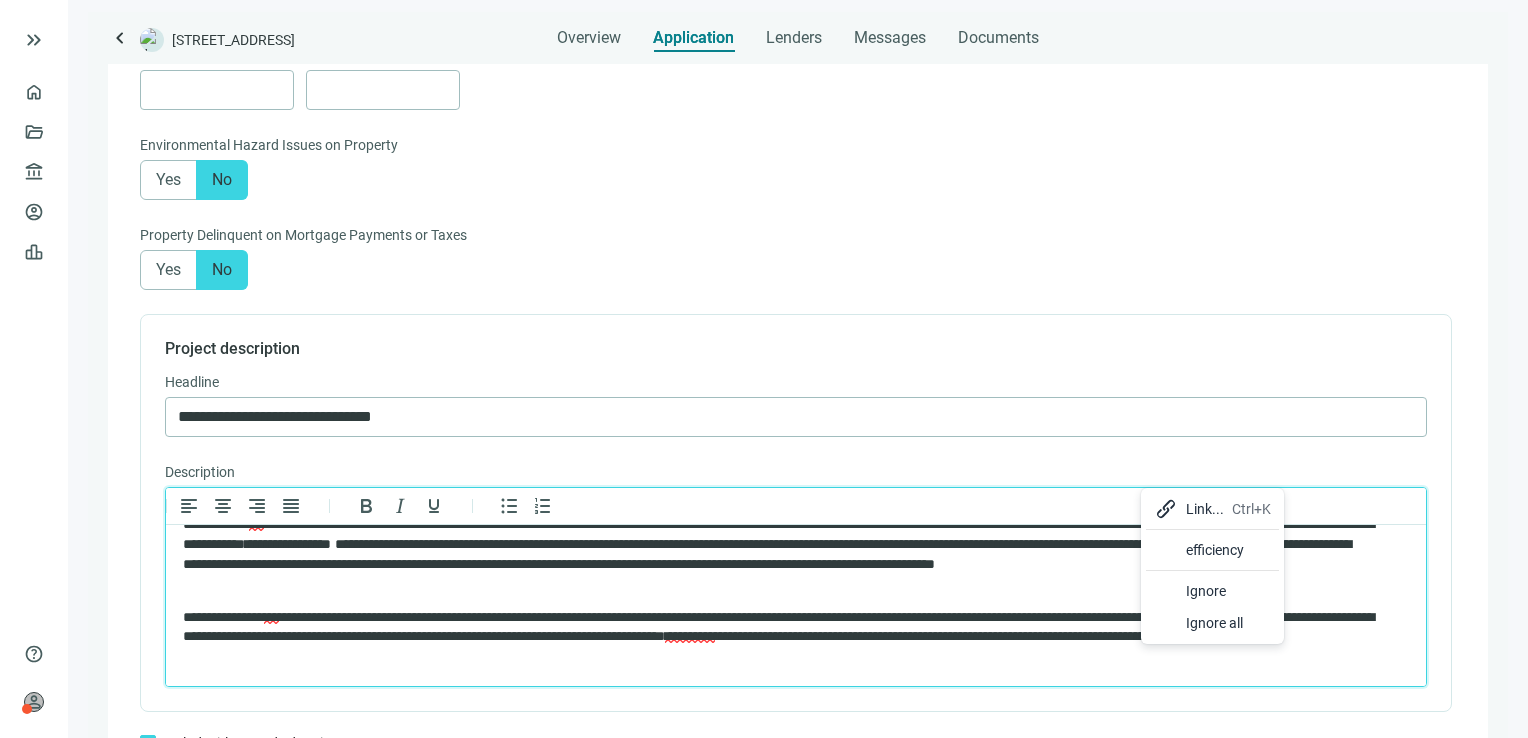 click on "efficiency" at bounding box center (1228, 550) 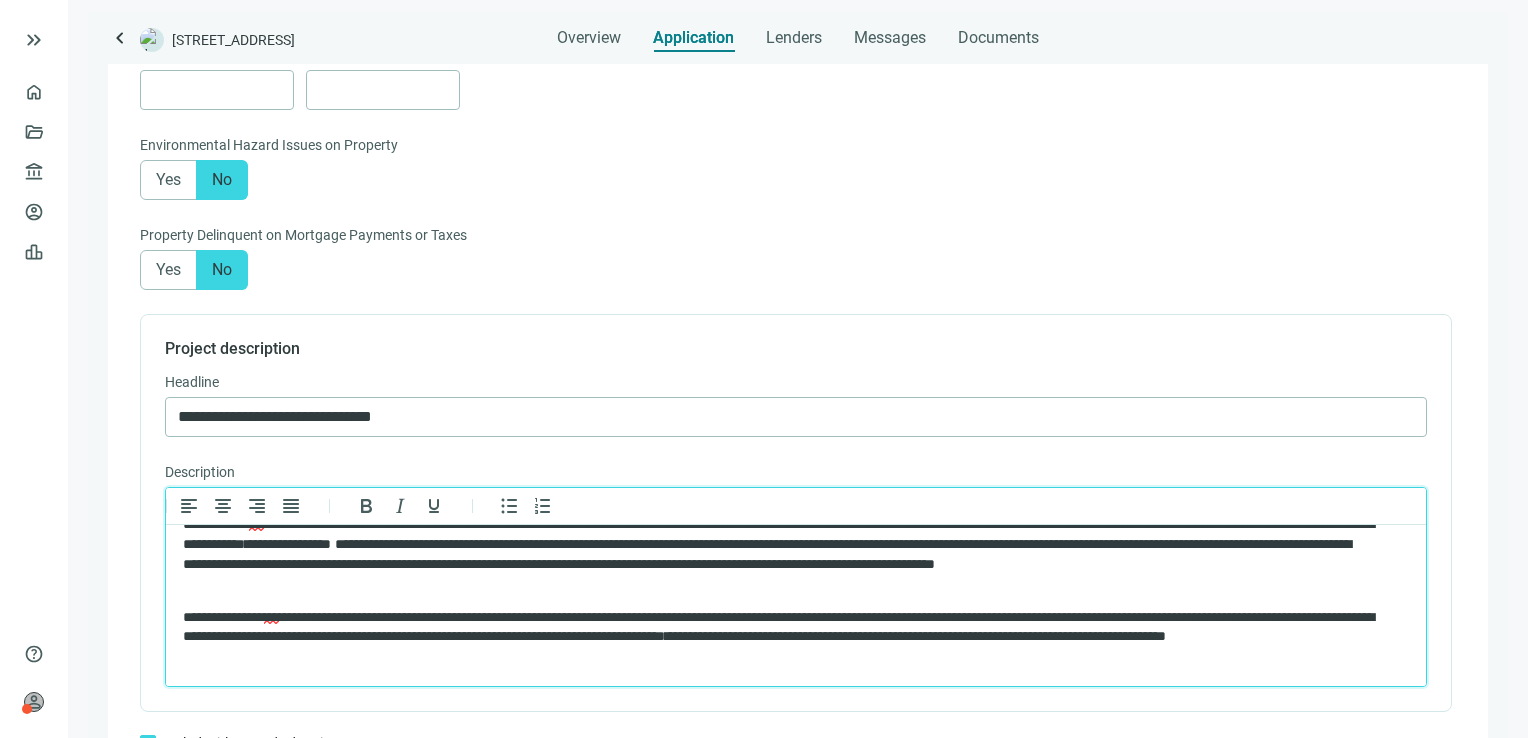 click on "**********" at bounding box center (779, 637) 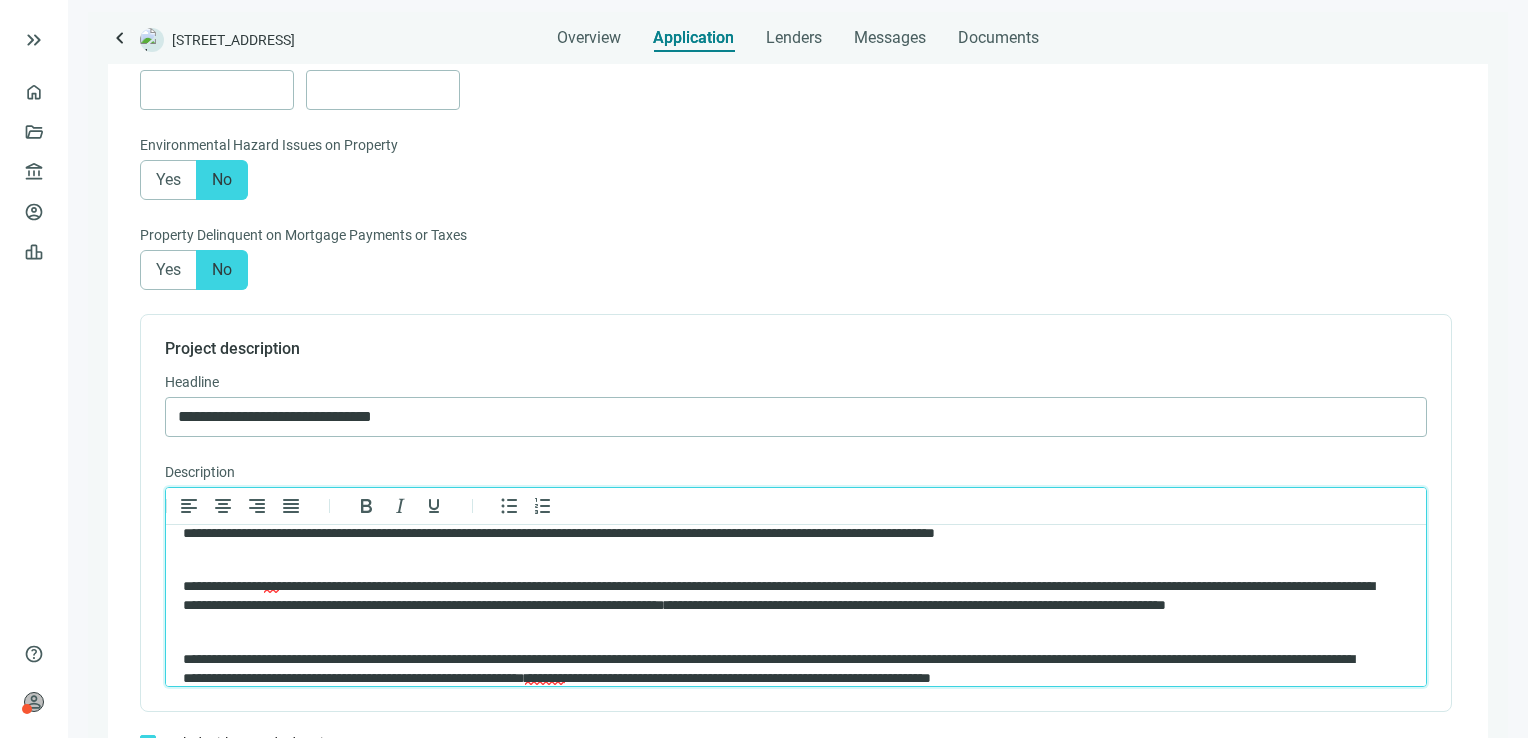 scroll, scrollTop: 351, scrollLeft: 0, axis: vertical 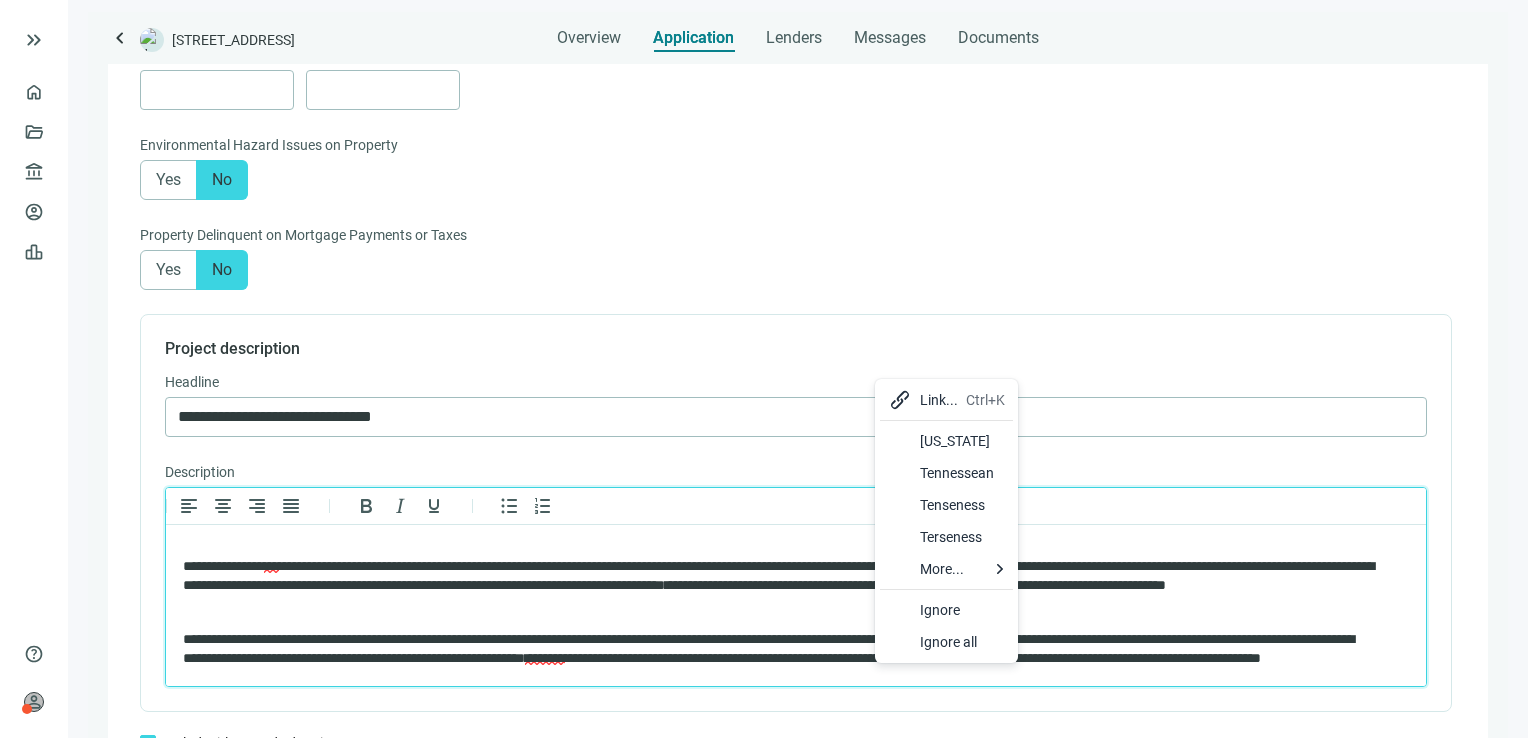 click on "[US_STATE]" at bounding box center (962, 441) 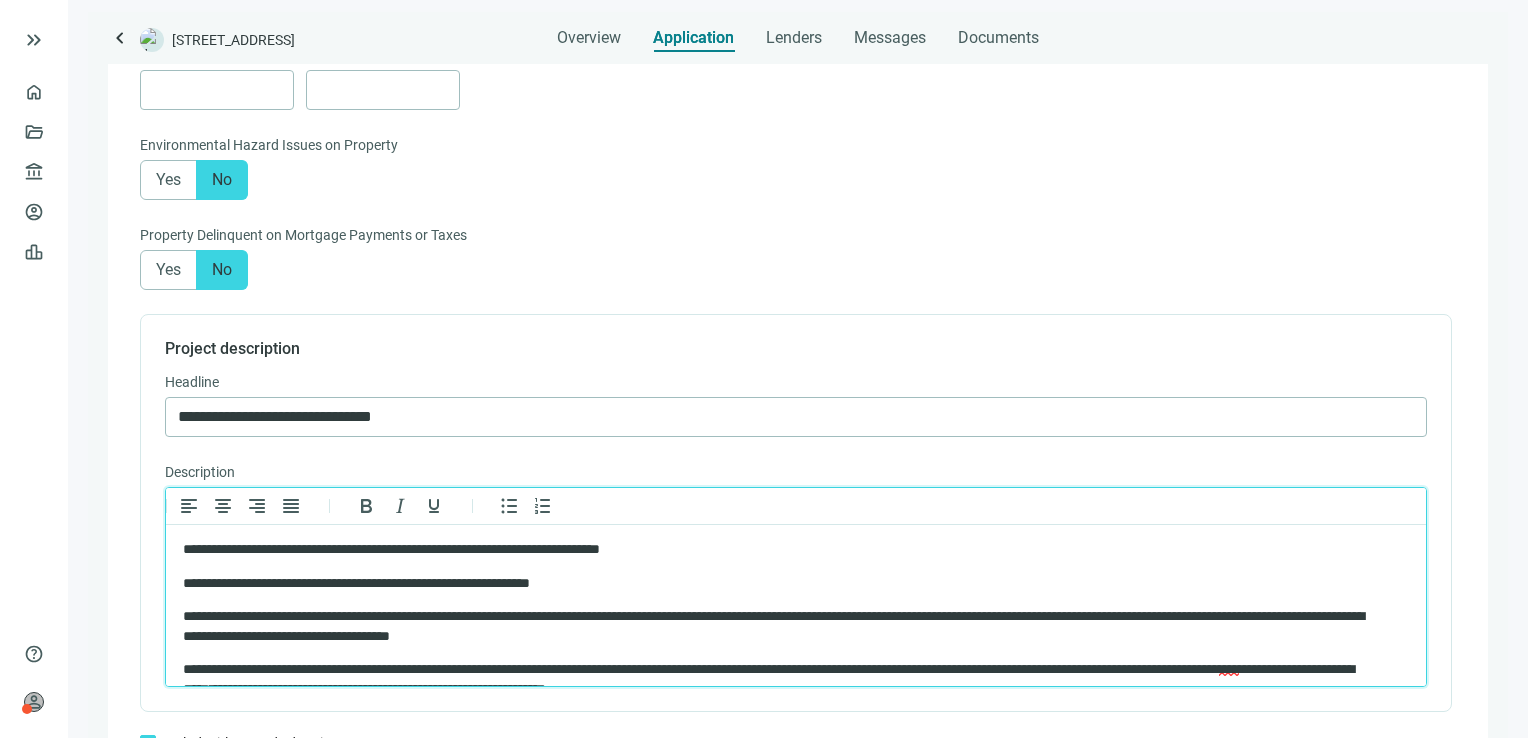 scroll, scrollTop: 0, scrollLeft: 0, axis: both 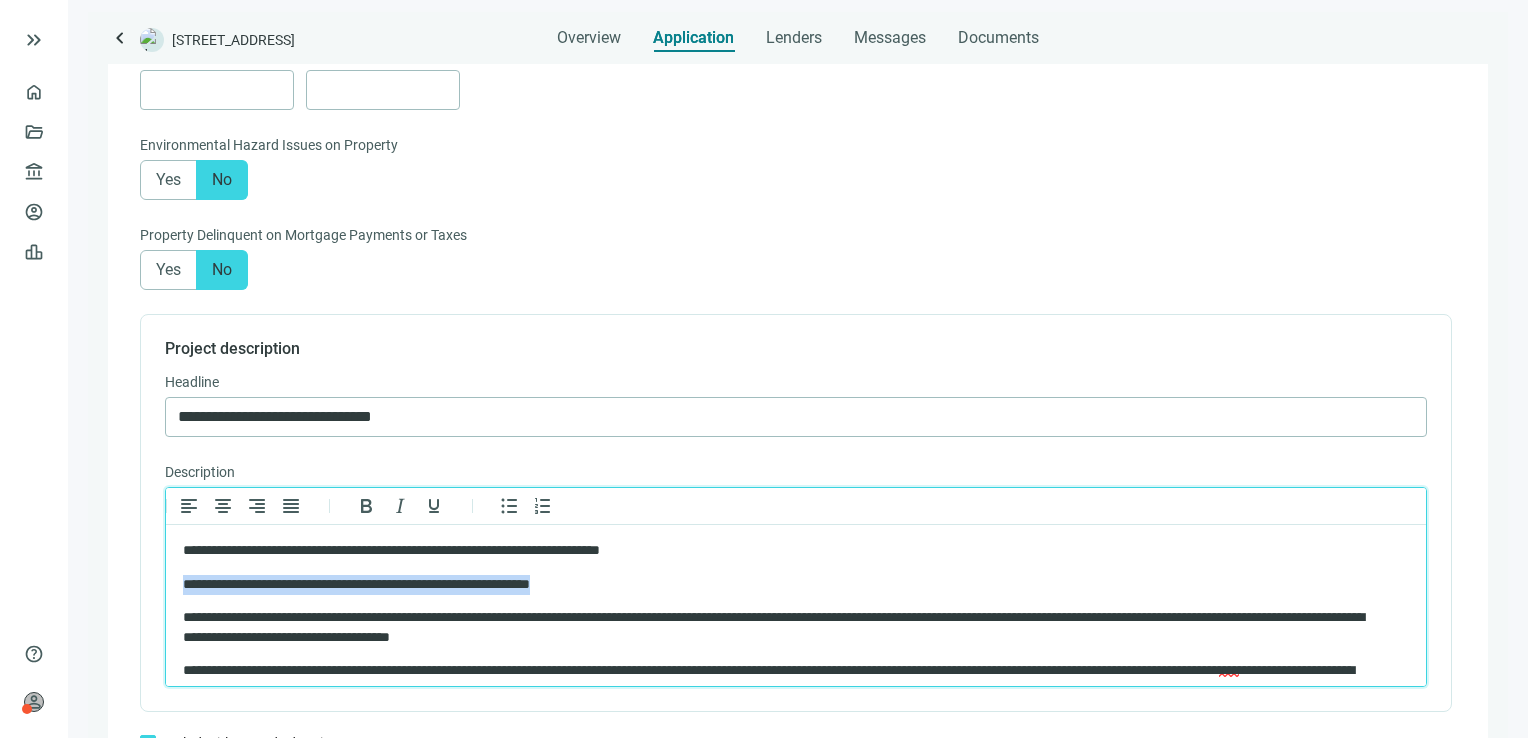 drag, startPoint x: 629, startPoint y: 579, endPoint x: 174, endPoint y: 578, distance: 455.0011 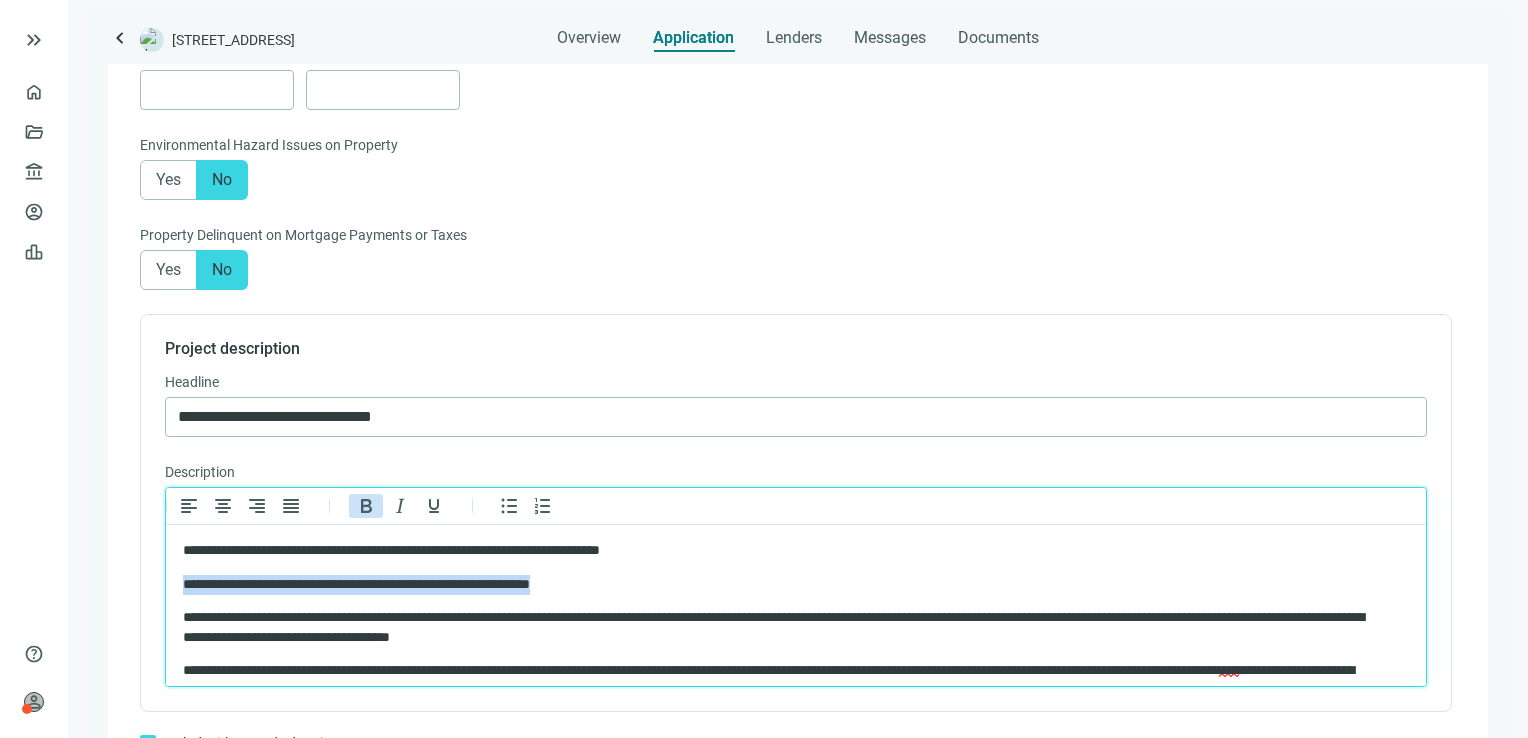 click 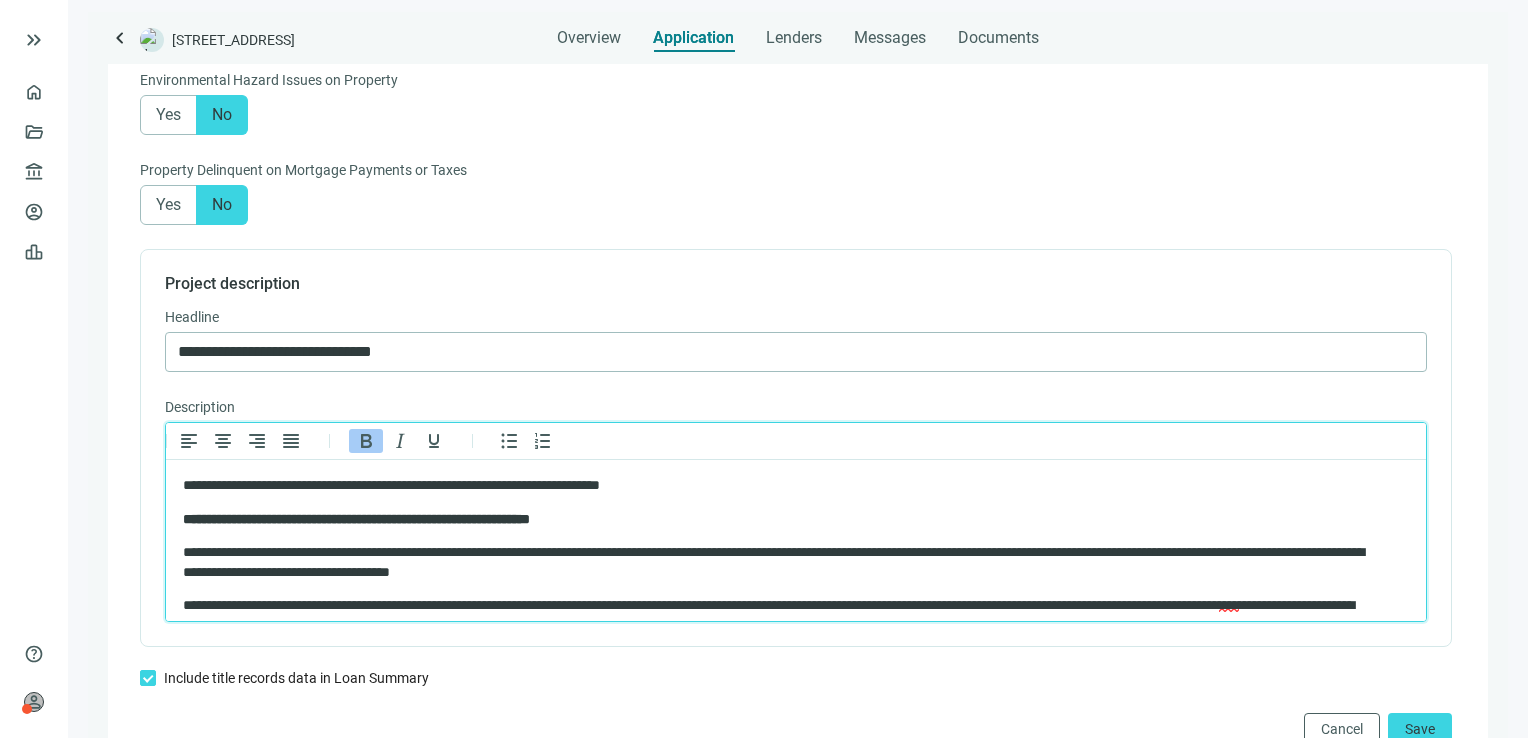 scroll, scrollTop: 1300, scrollLeft: 0, axis: vertical 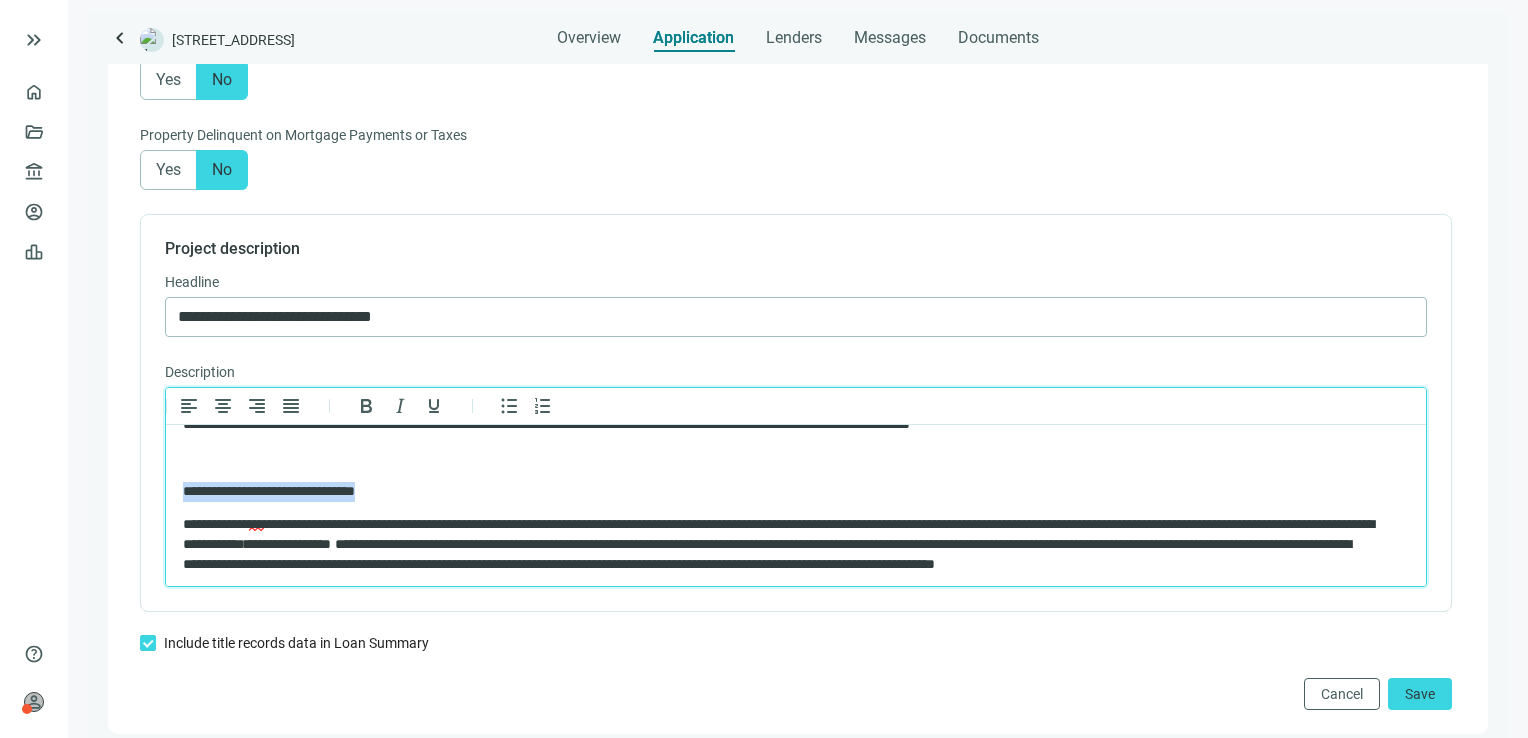 drag, startPoint x: 404, startPoint y: 497, endPoint x: 173, endPoint y: 487, distance: 231.21635 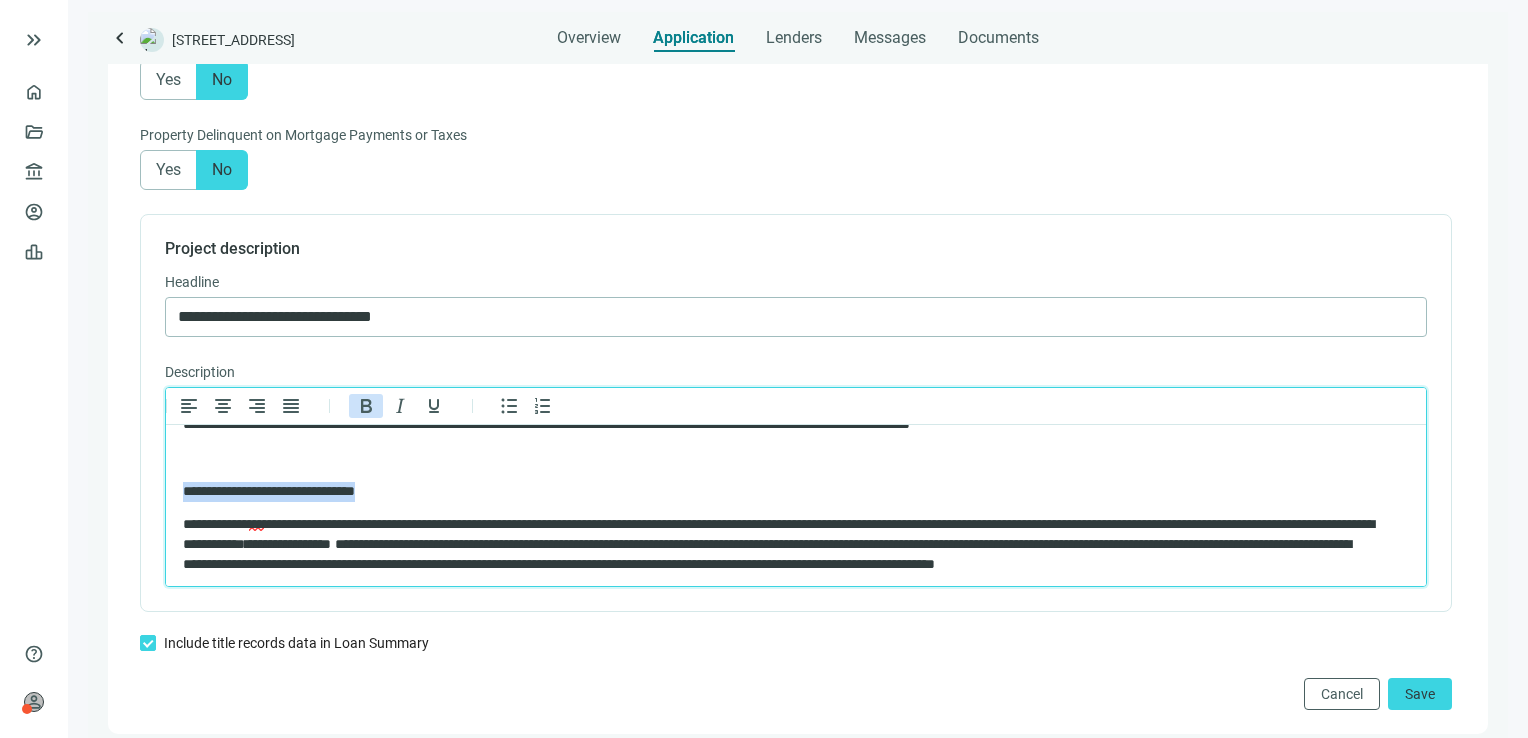 click 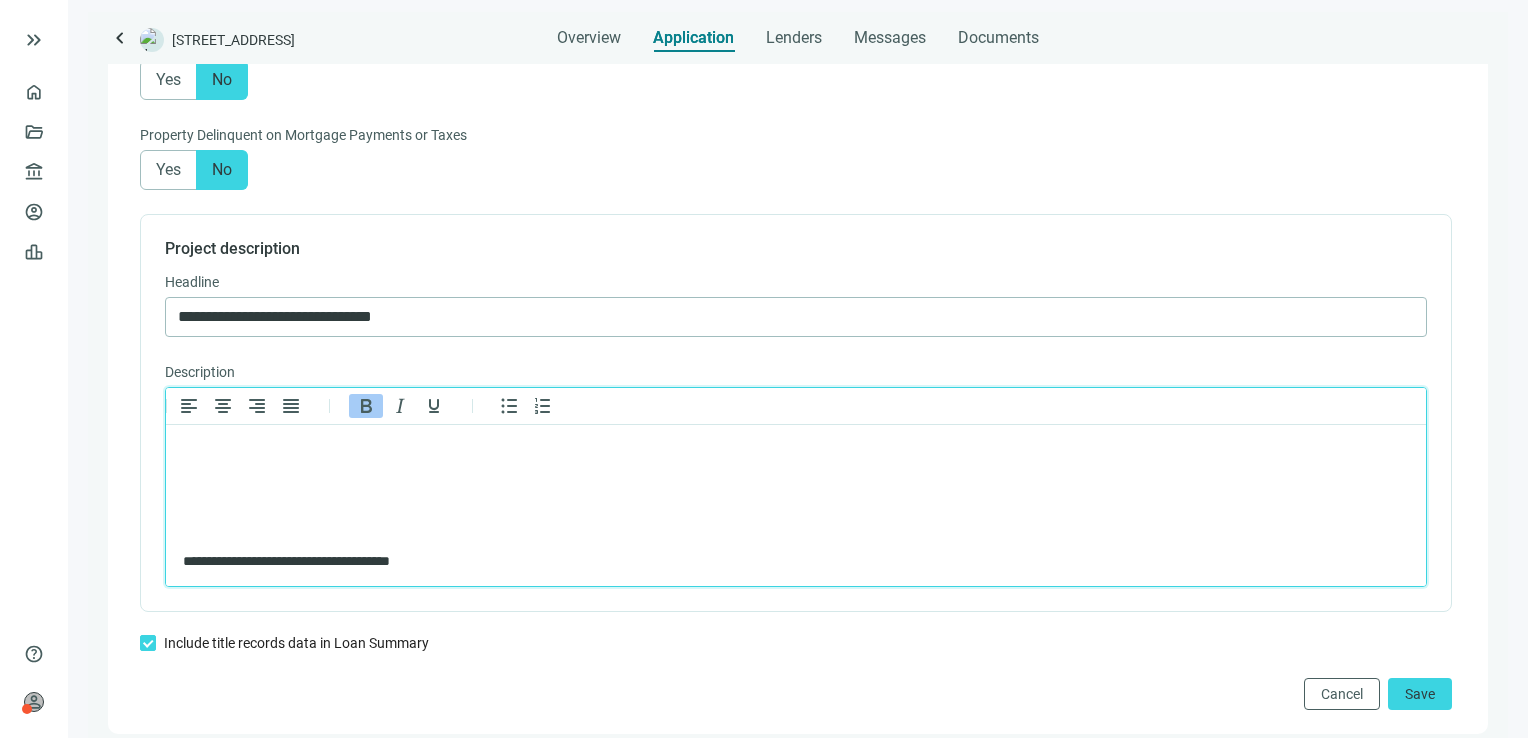 scroll, scrollTop: 456, scrollLeft: 0, axis: vertical 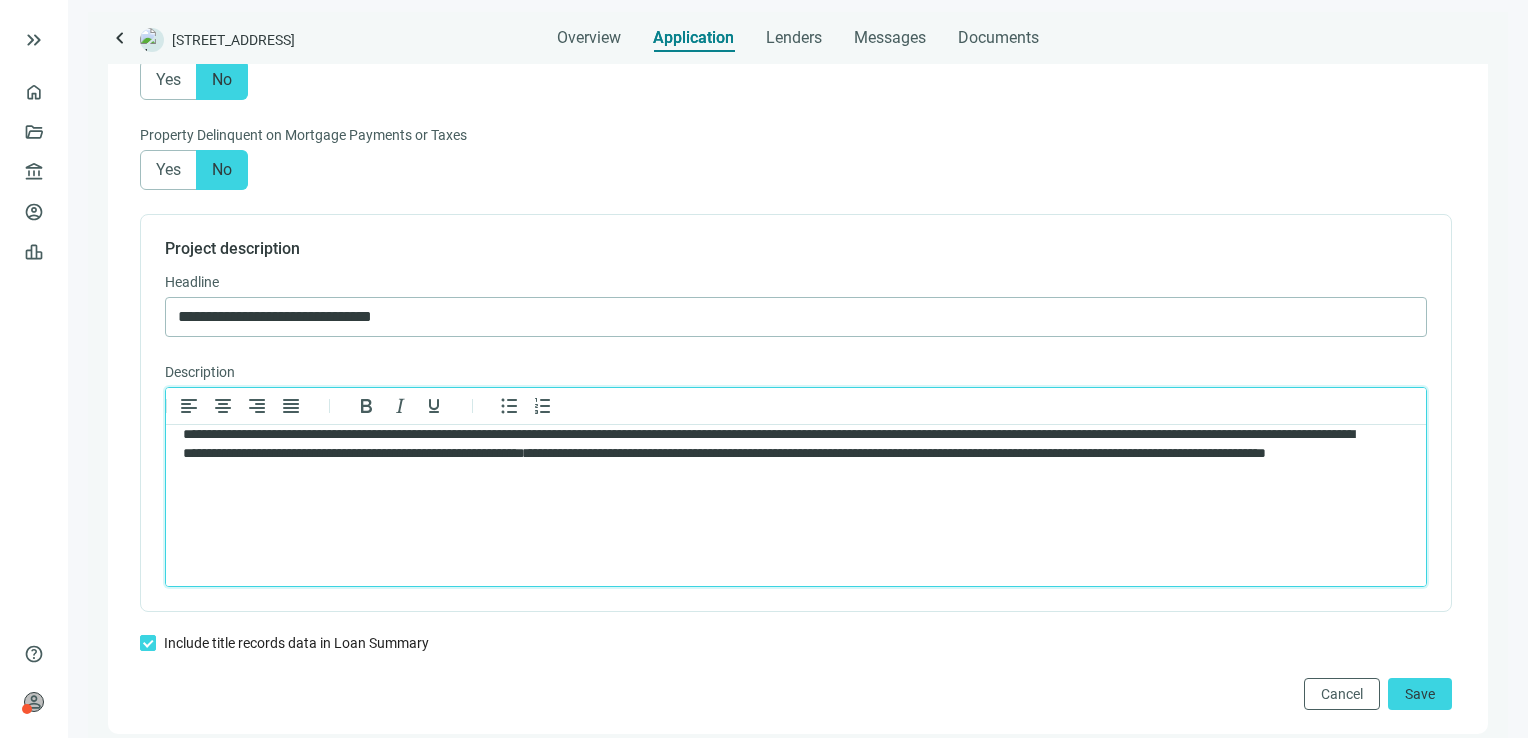 click at bounding box center (796, 541) 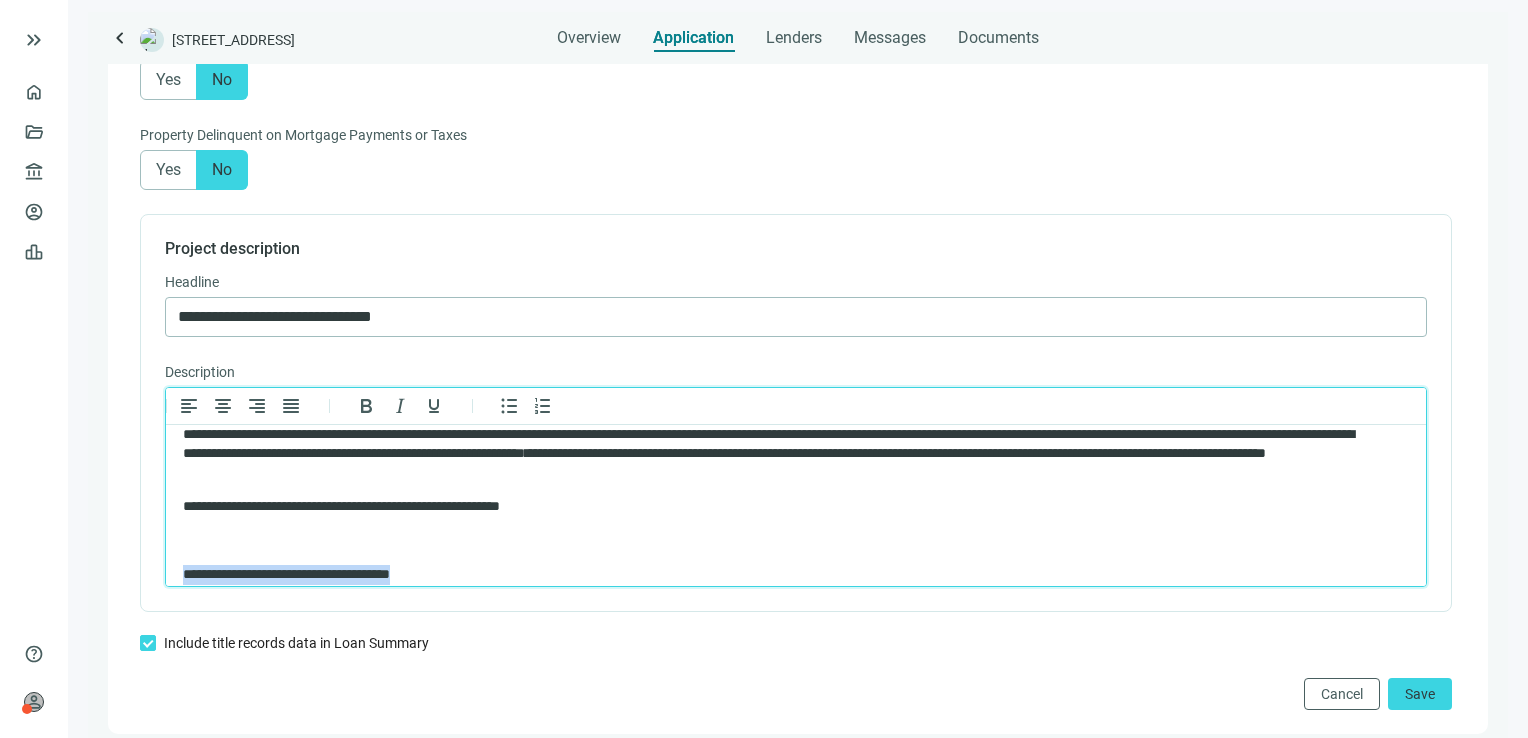 drag, startPoint x: 531, startPoint y: 563, endPoint x: 170, endPoint y: 557, distance: 361.04987 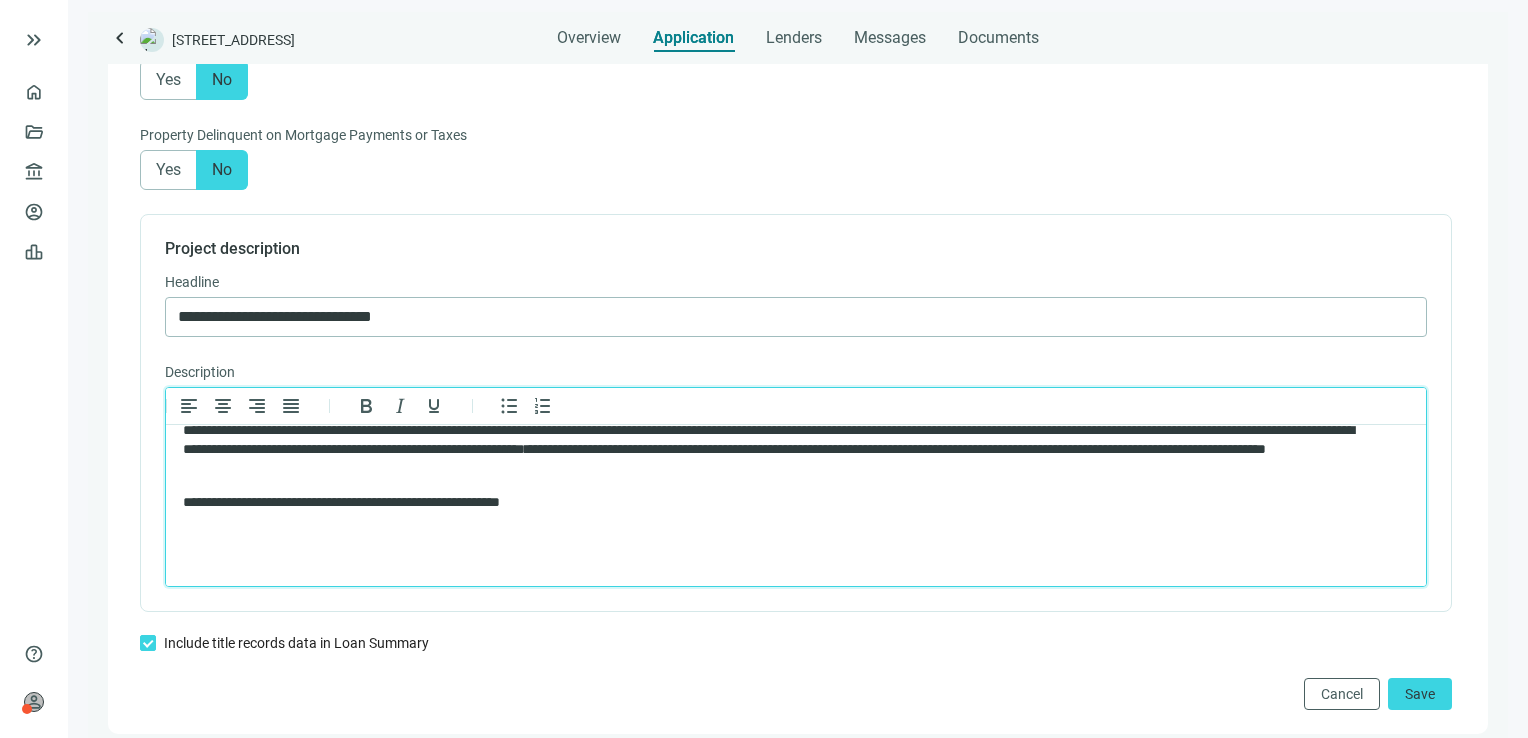 scroll, scrollTop: 523, scrollLeft: 0, axis: vertical 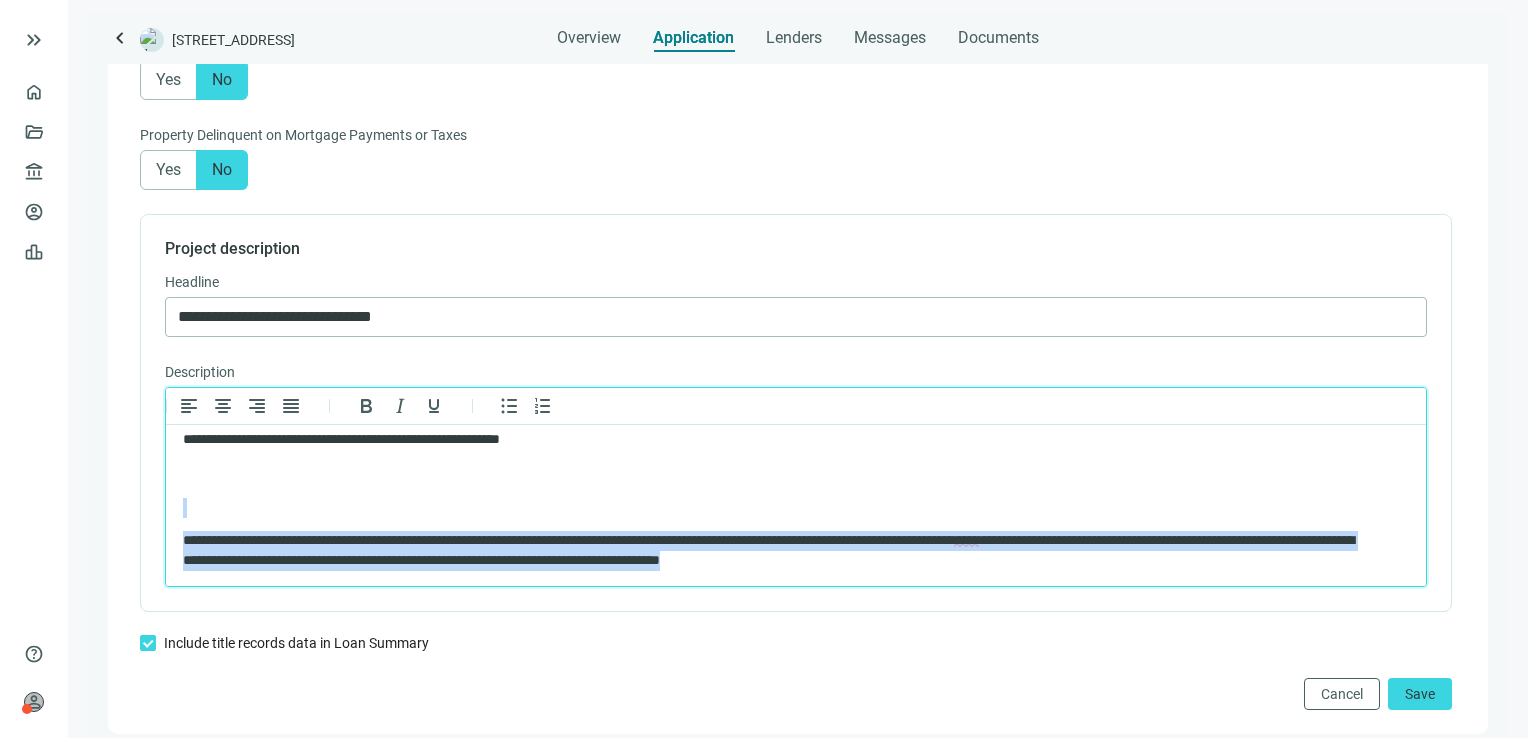 drag, startPoint x: 1045, startPoint y: 559, endPoint x: 181, endPoint y: 491, distance: 866.6718 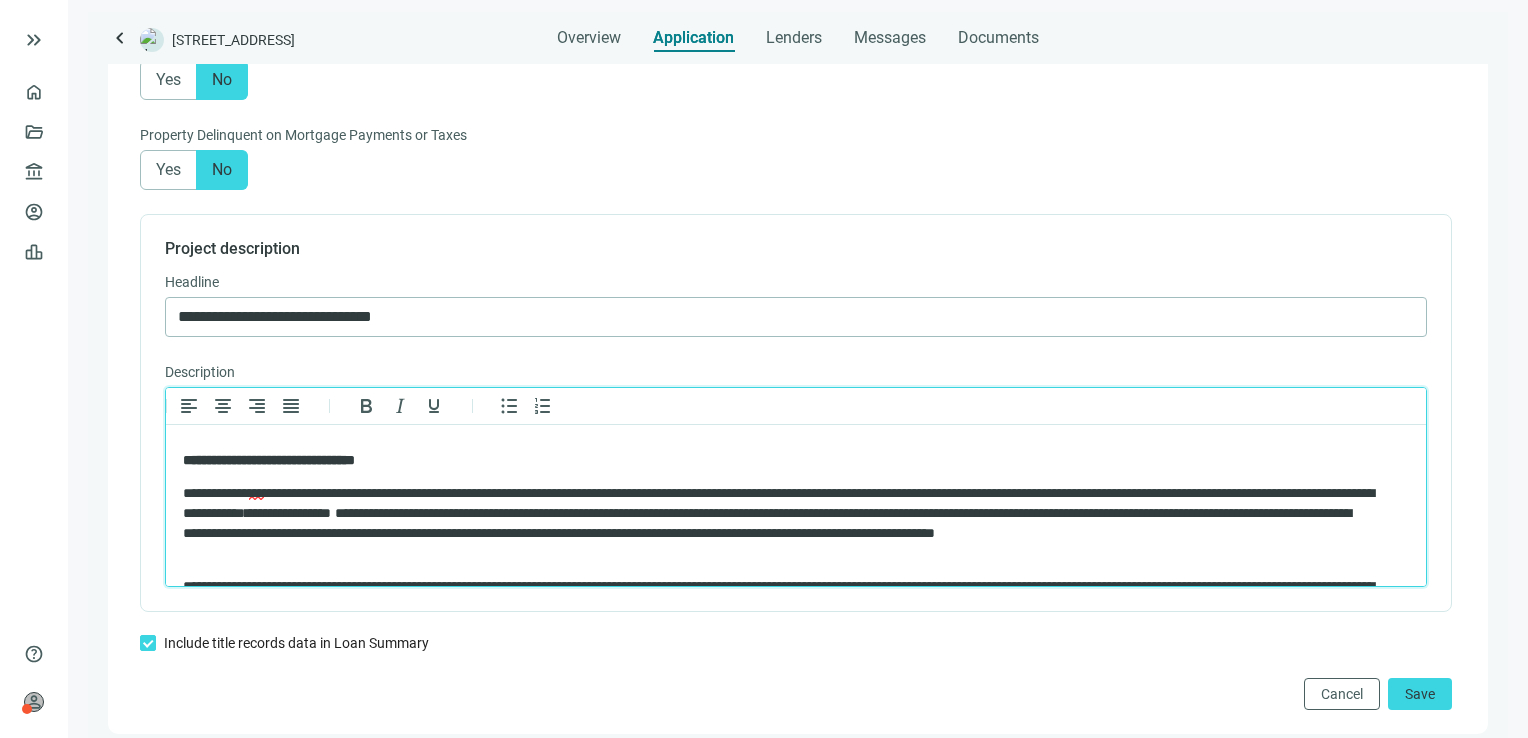 scroll, scrollTop: 0, scrollLeft: 0, axis: both 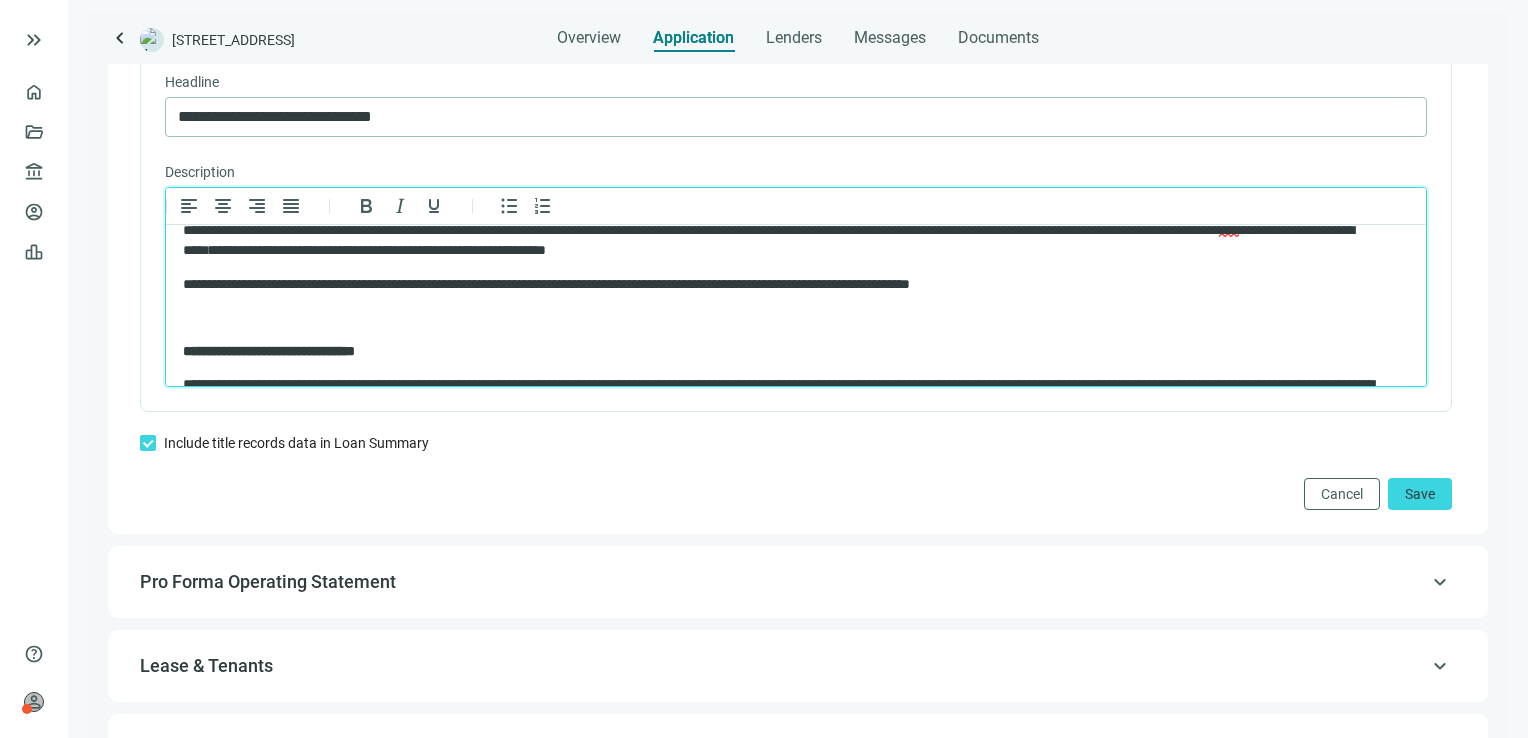 click at bounding box center (796, 318) 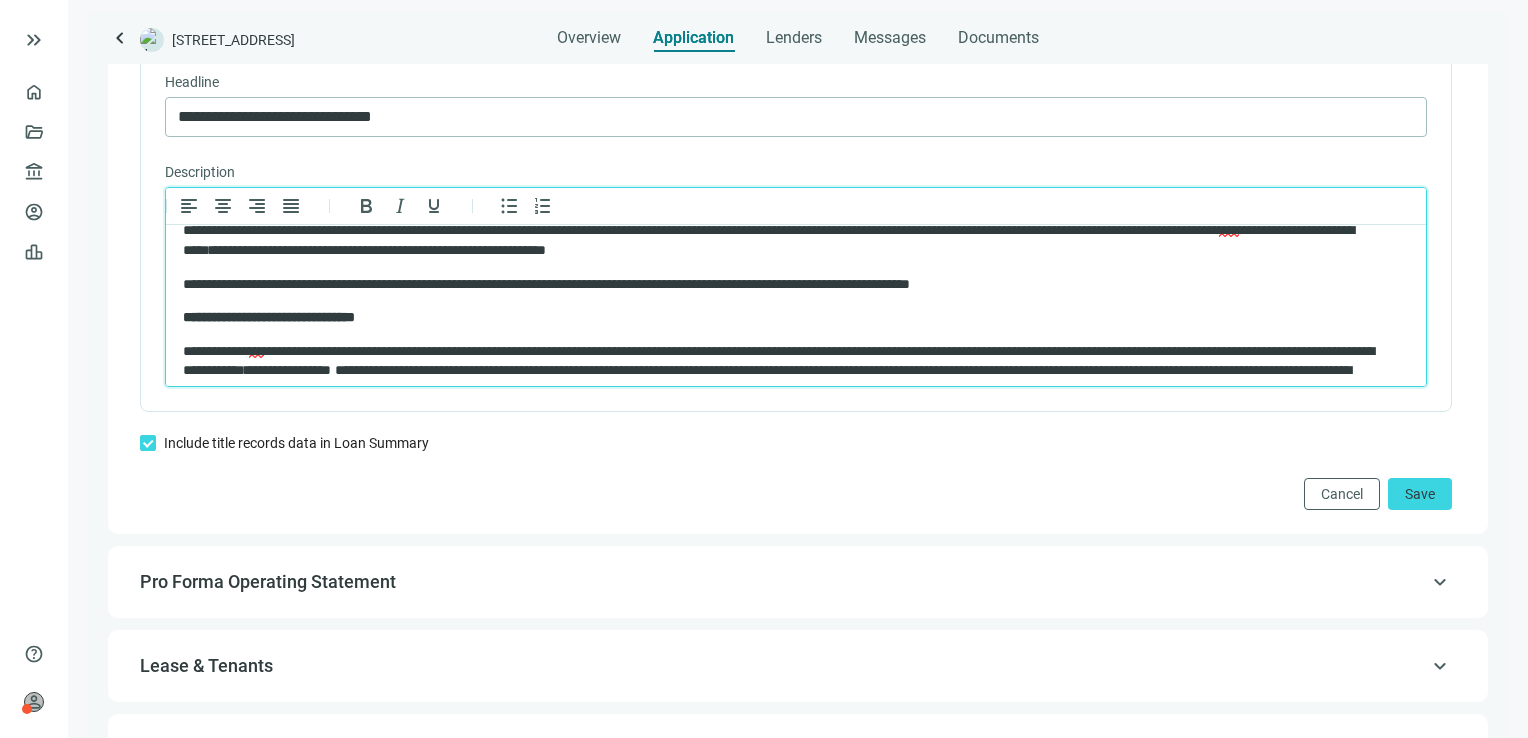 scroll, scrollTop: 260, scrollLeft: 0, axis: vertical 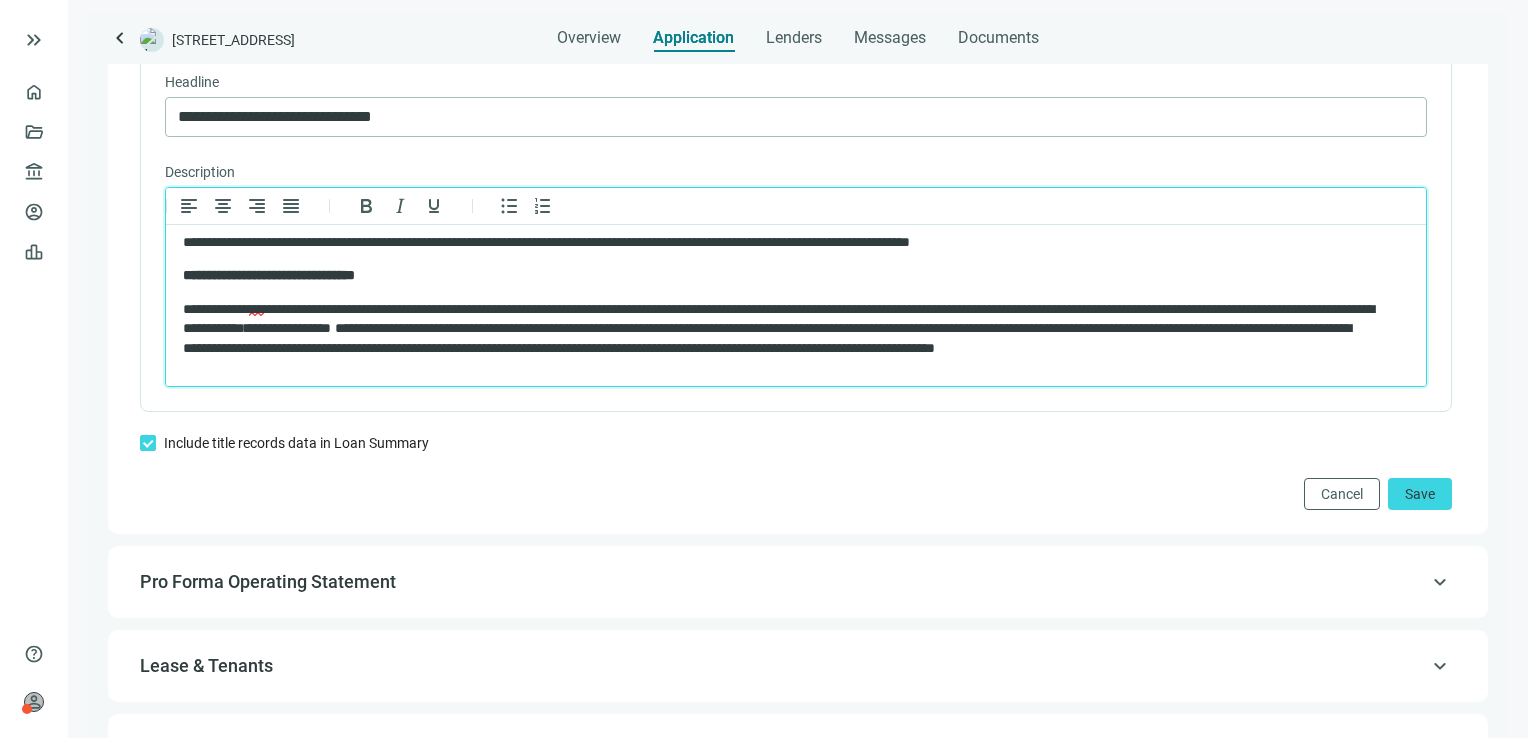 click on "**********" at bounding box center (779, 339) 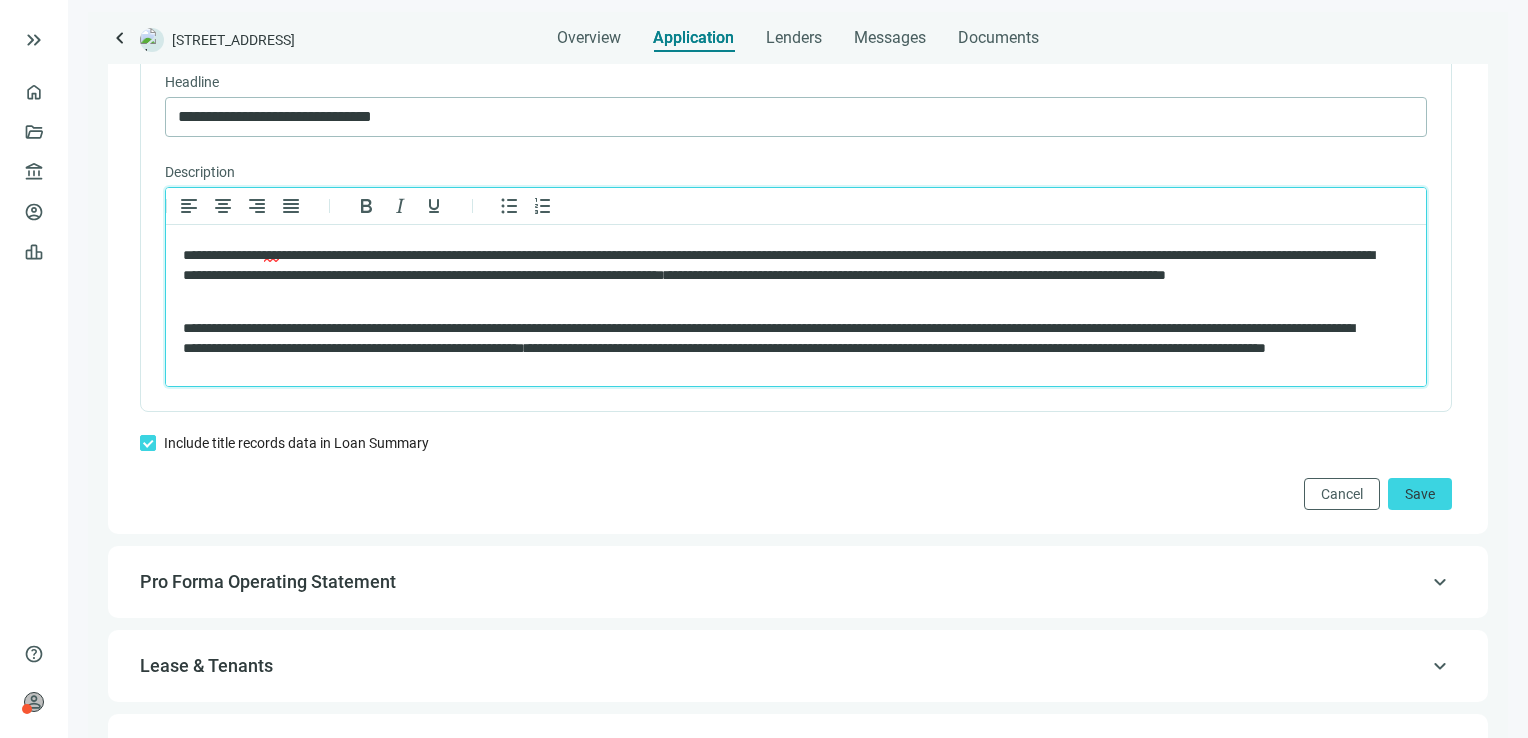 scroll, scrollTop: 340, scrollLeft: 0, axis: vertical 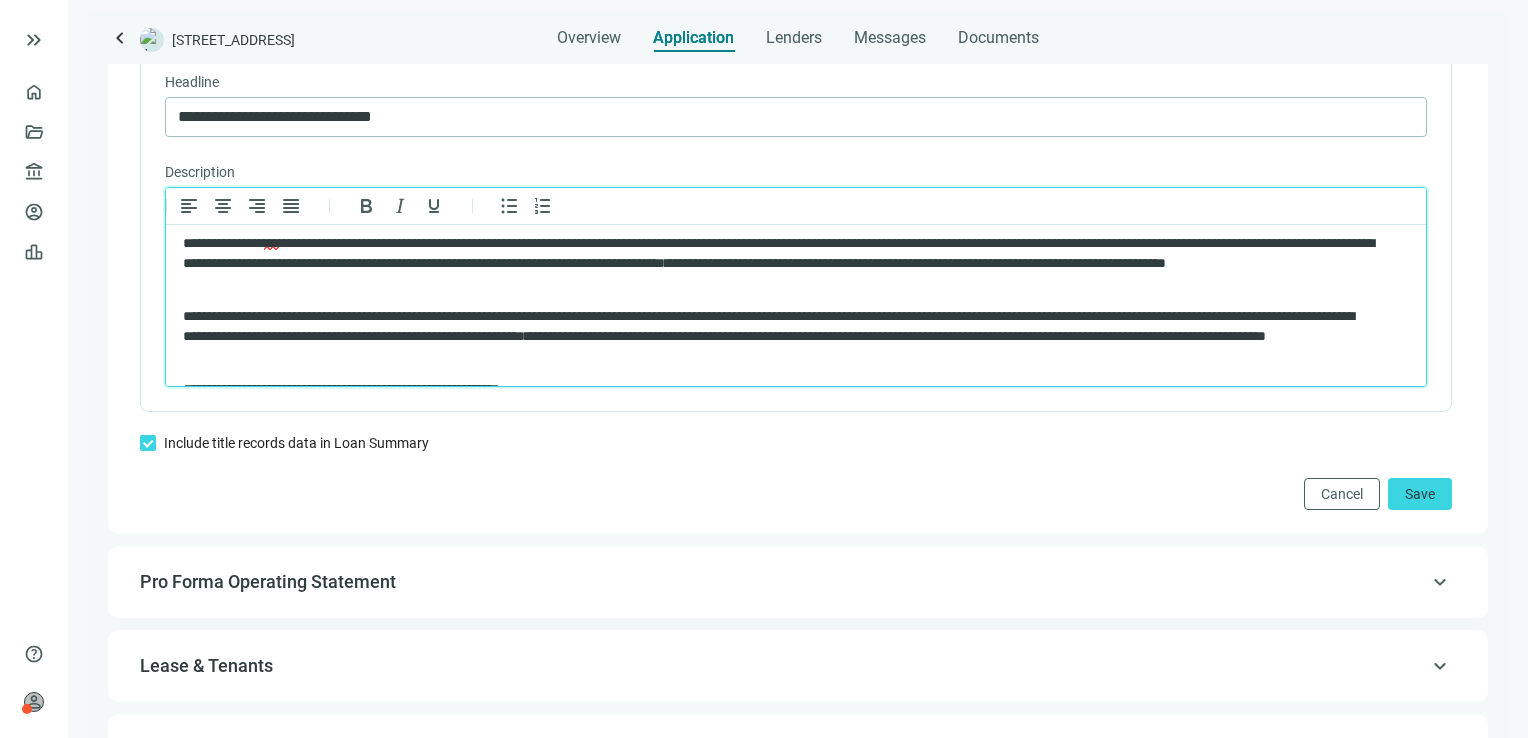 click on "**********" at bounding box center [779, 263] 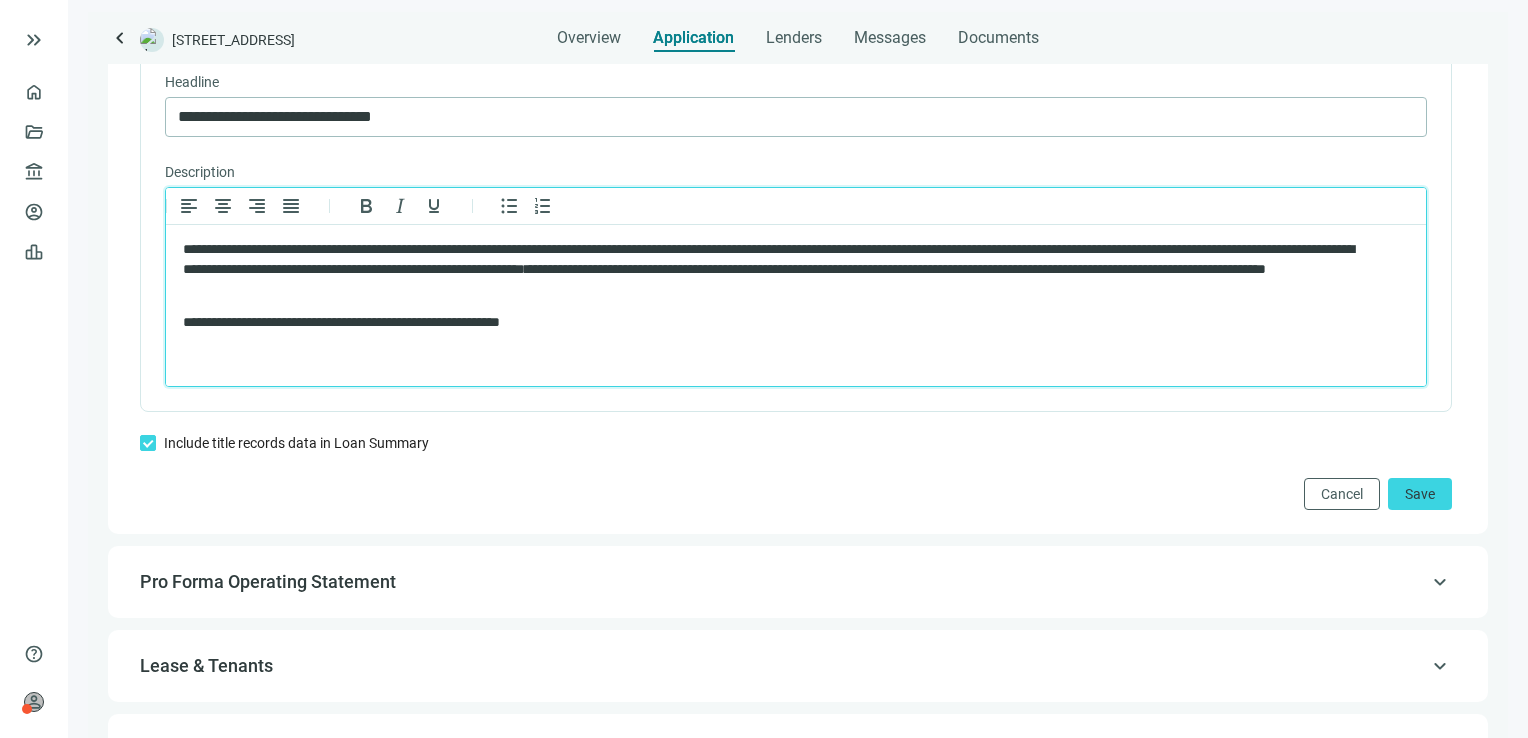 scroll, scrollTop: 436, scrollLeft: 0, axis: vertical 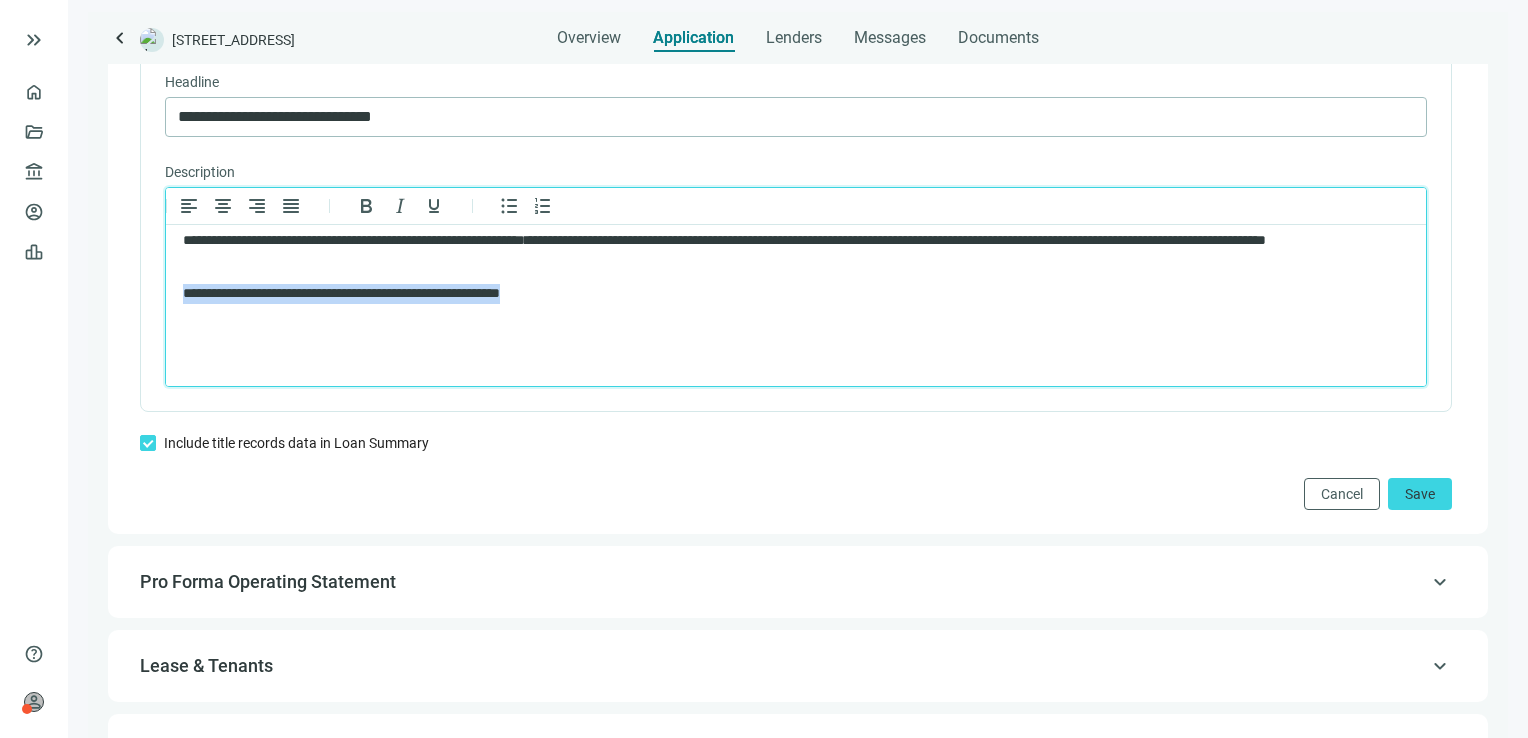 drag, startPoint x: 615, startPoint y: 281, endPoint x: 170, endPoint y: 284, distance: 445.0101 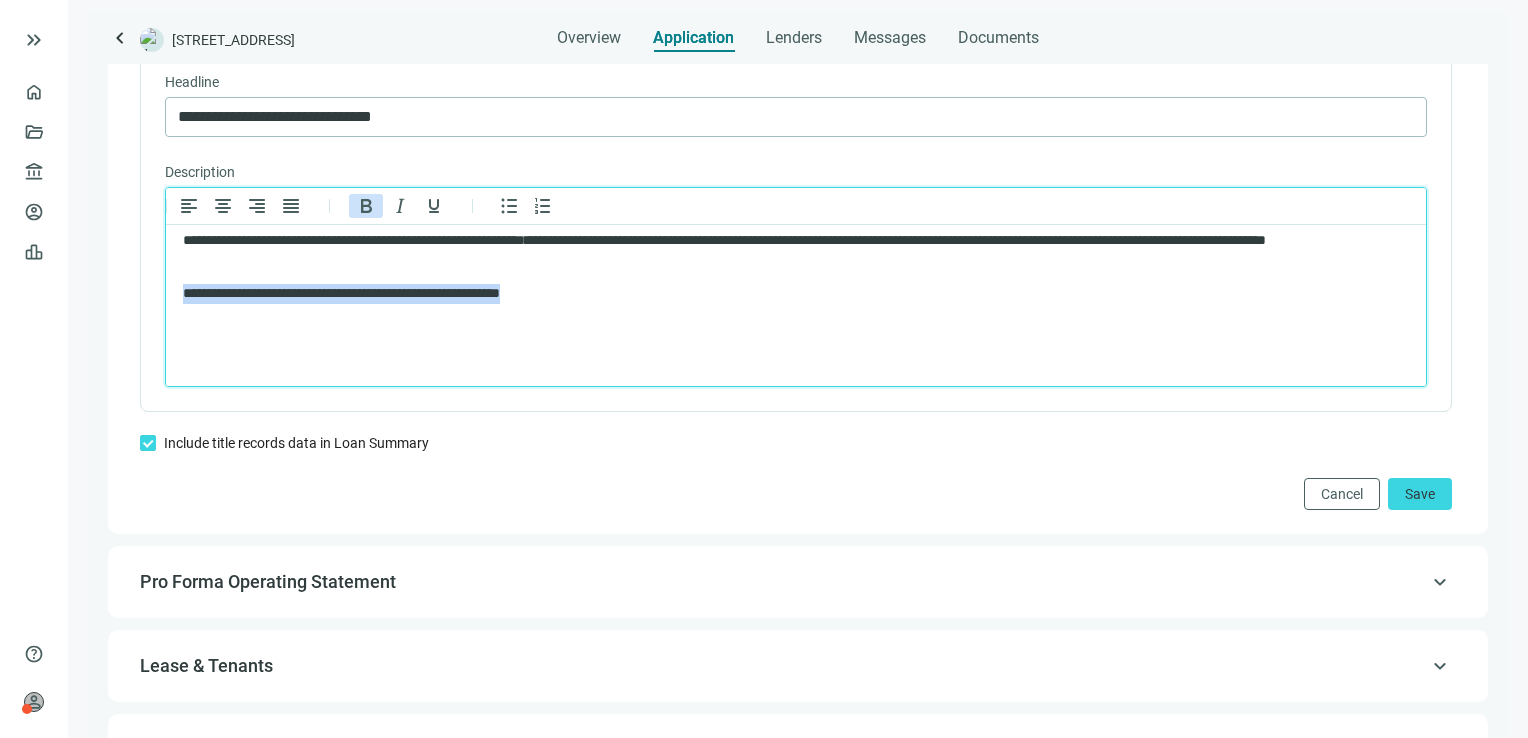 drag, startPoint x: 365, startPoint y: 216, endPoint x: 210, endPoint y: 90, distance: 199.75235 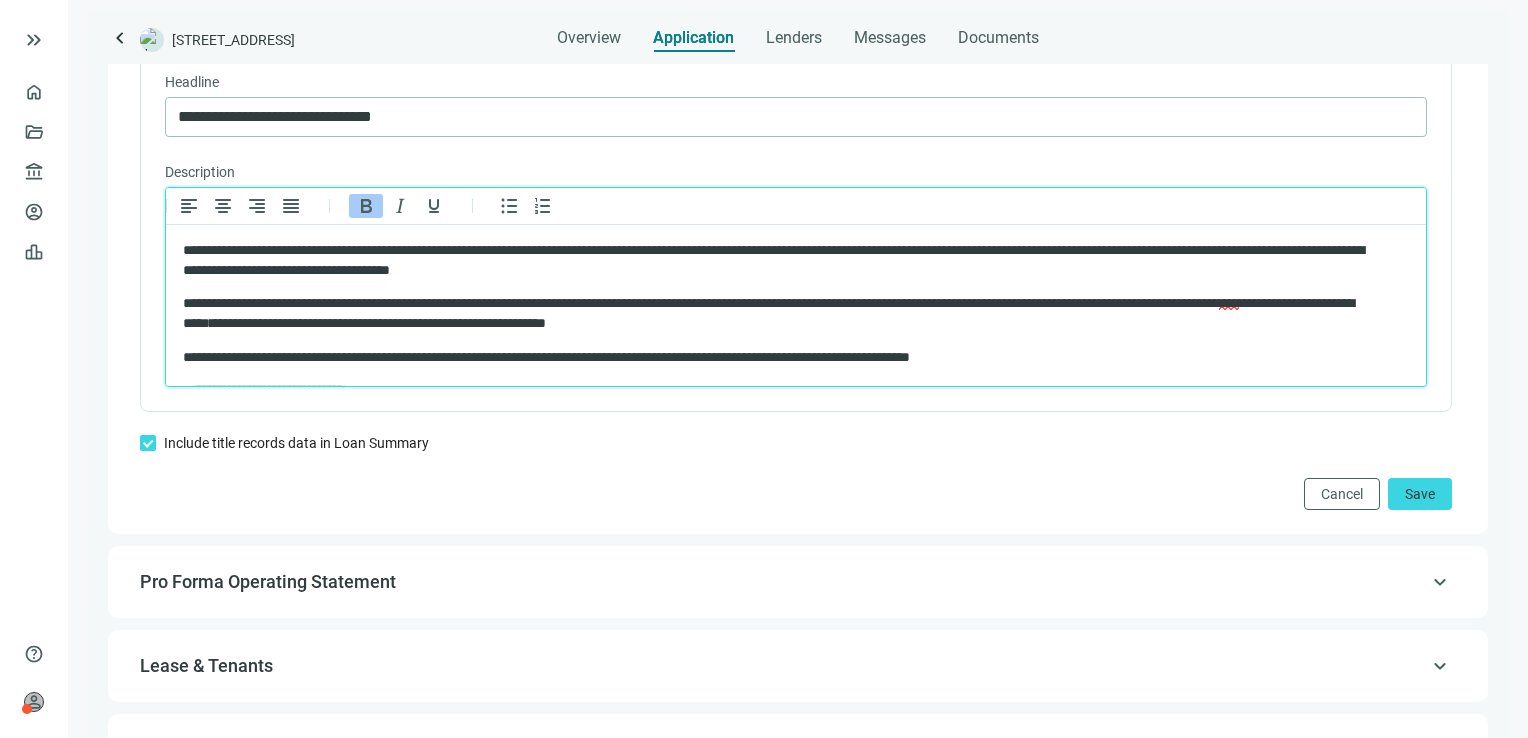 scroll, scrollTop: 0, scrollLeft: 0, axis: both 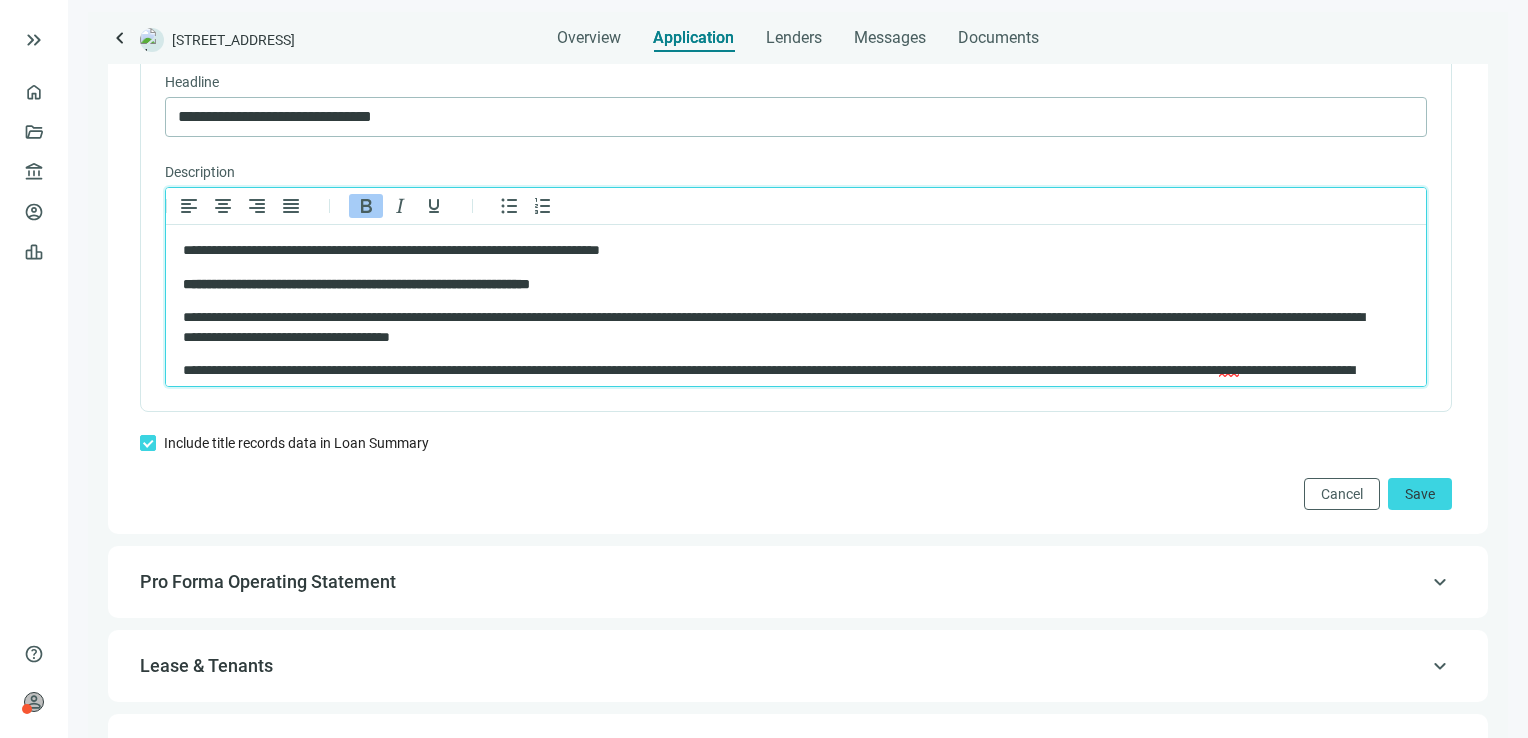 click on "**********" at bounding box center (779, 251) 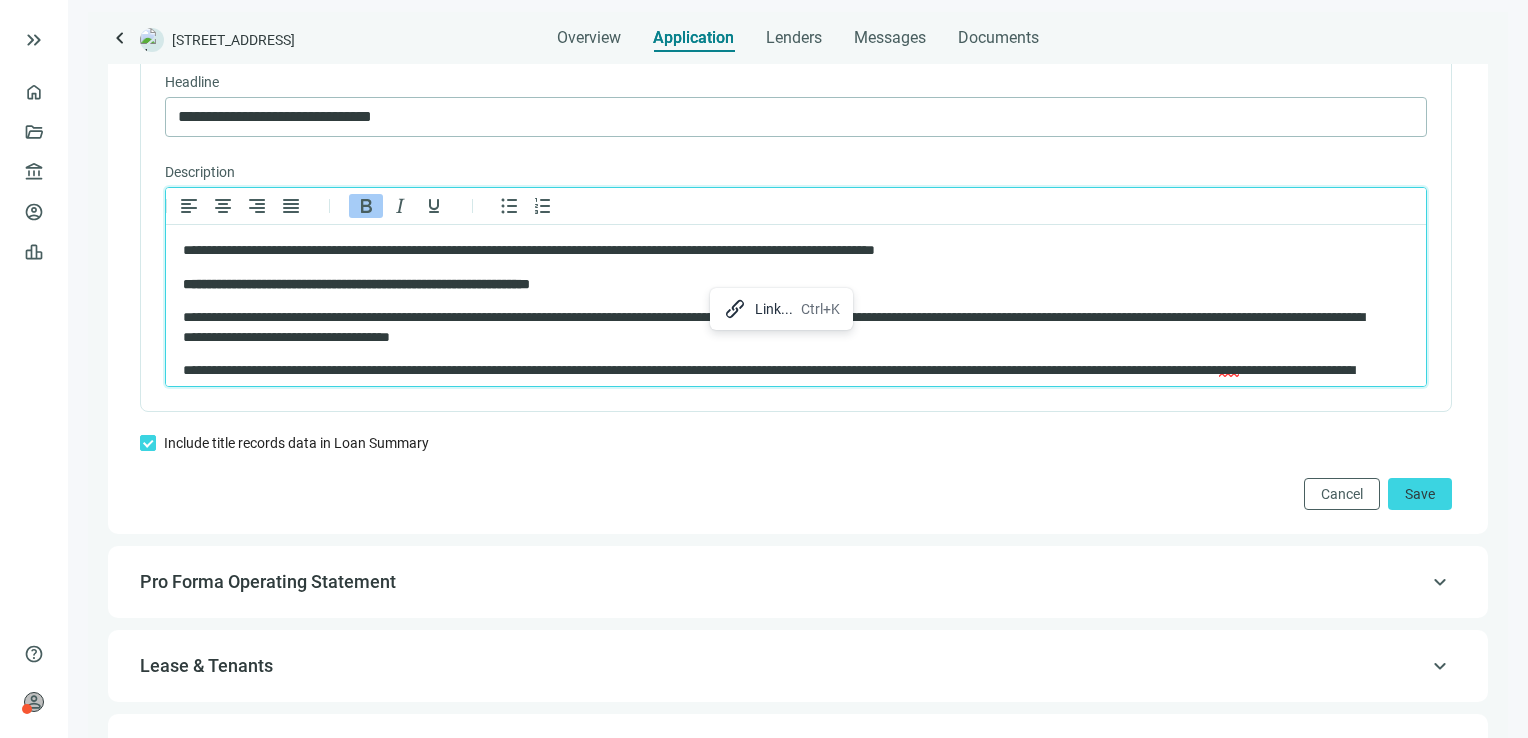 click on "Link..." at bounding box center [774, 309] 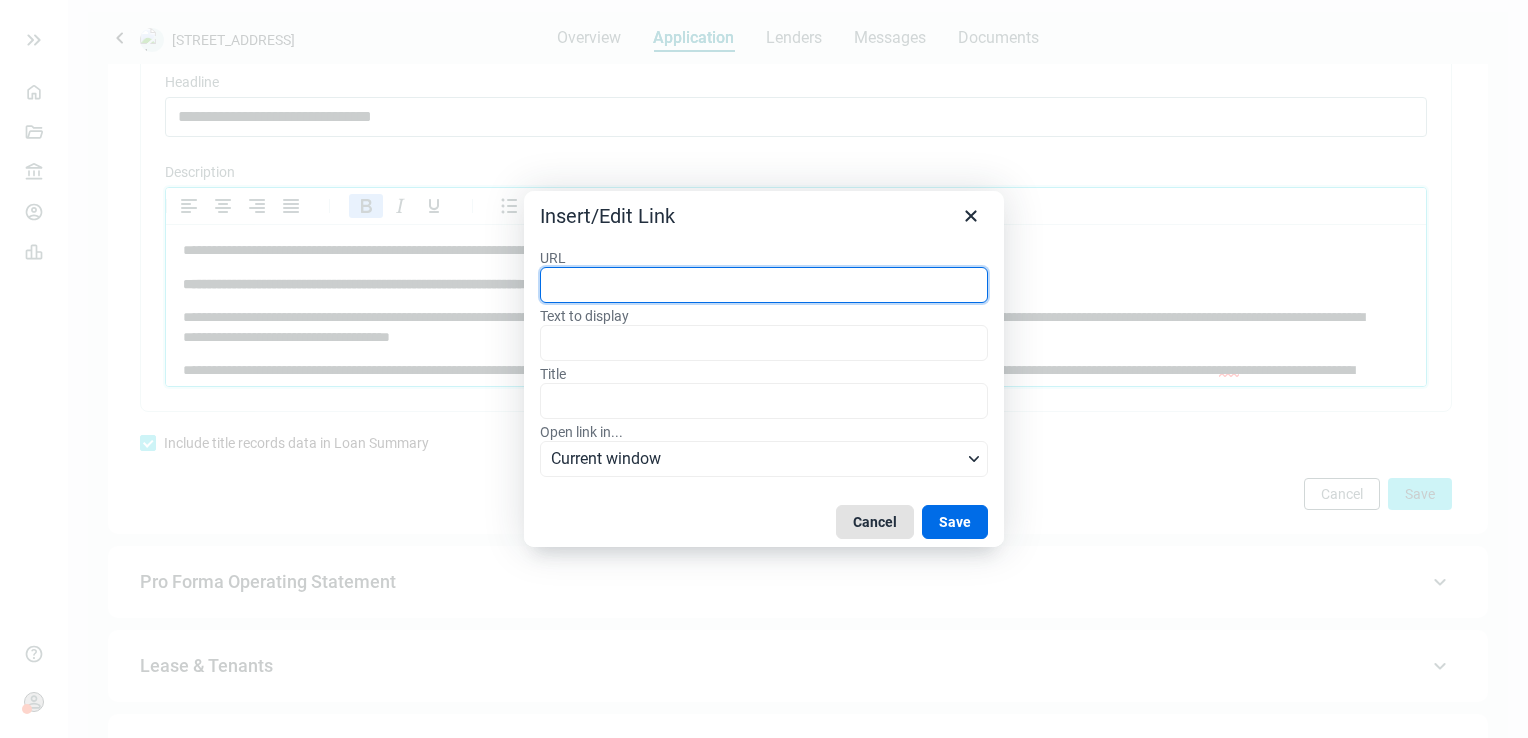 click on "Cancel" at bounding box center (875, 522) 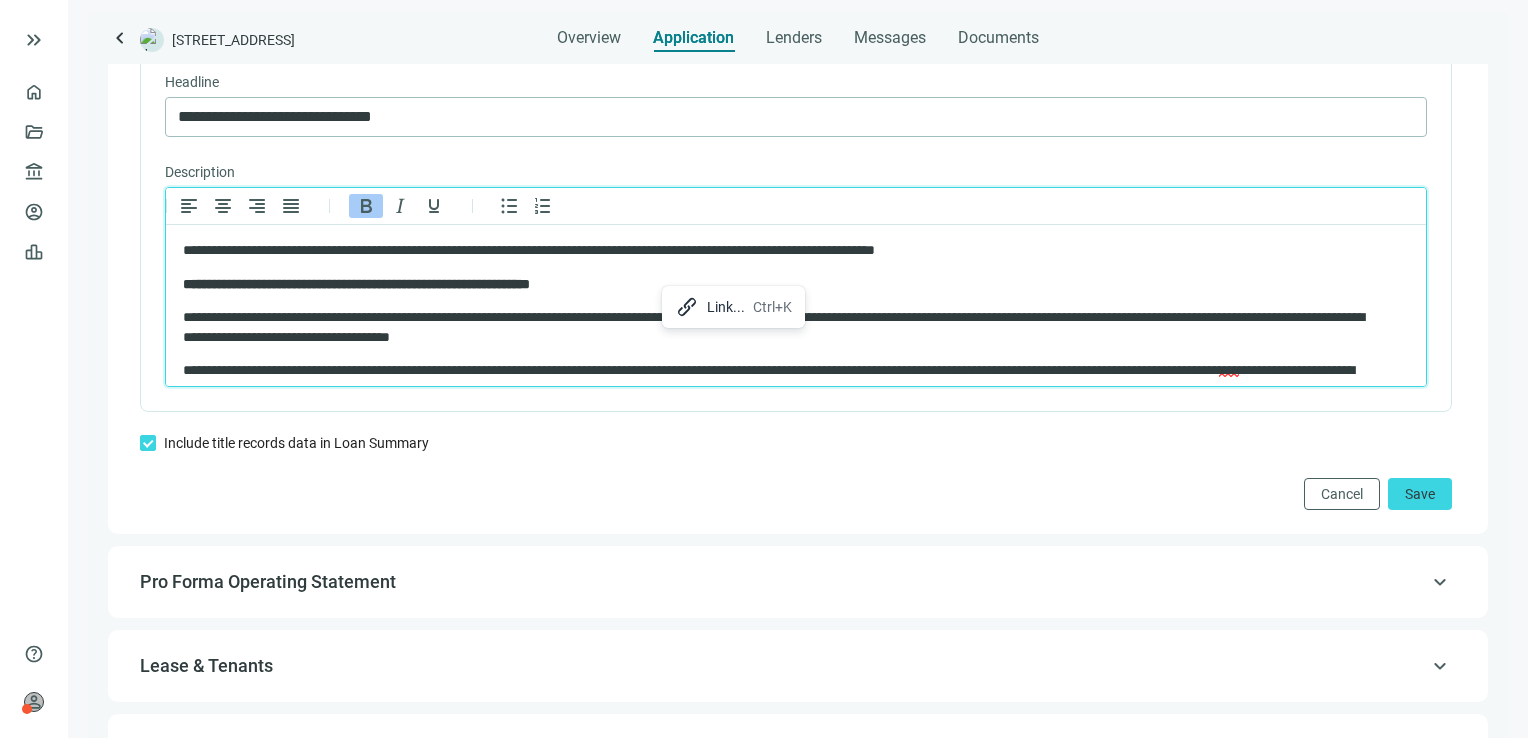 click on "Link..." at bounding box center (726, 307) 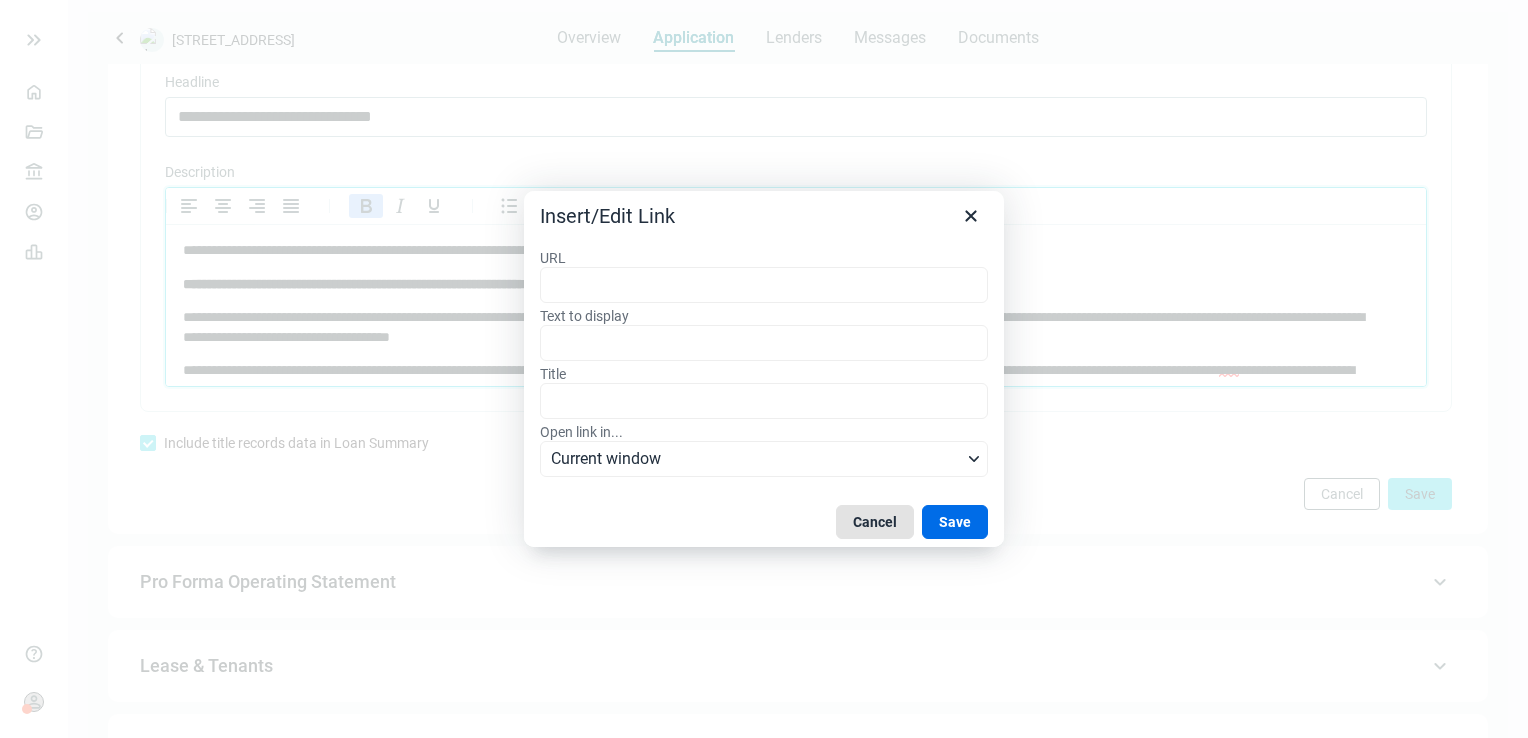 click on "Cancel" at bounding box center [875, 522] 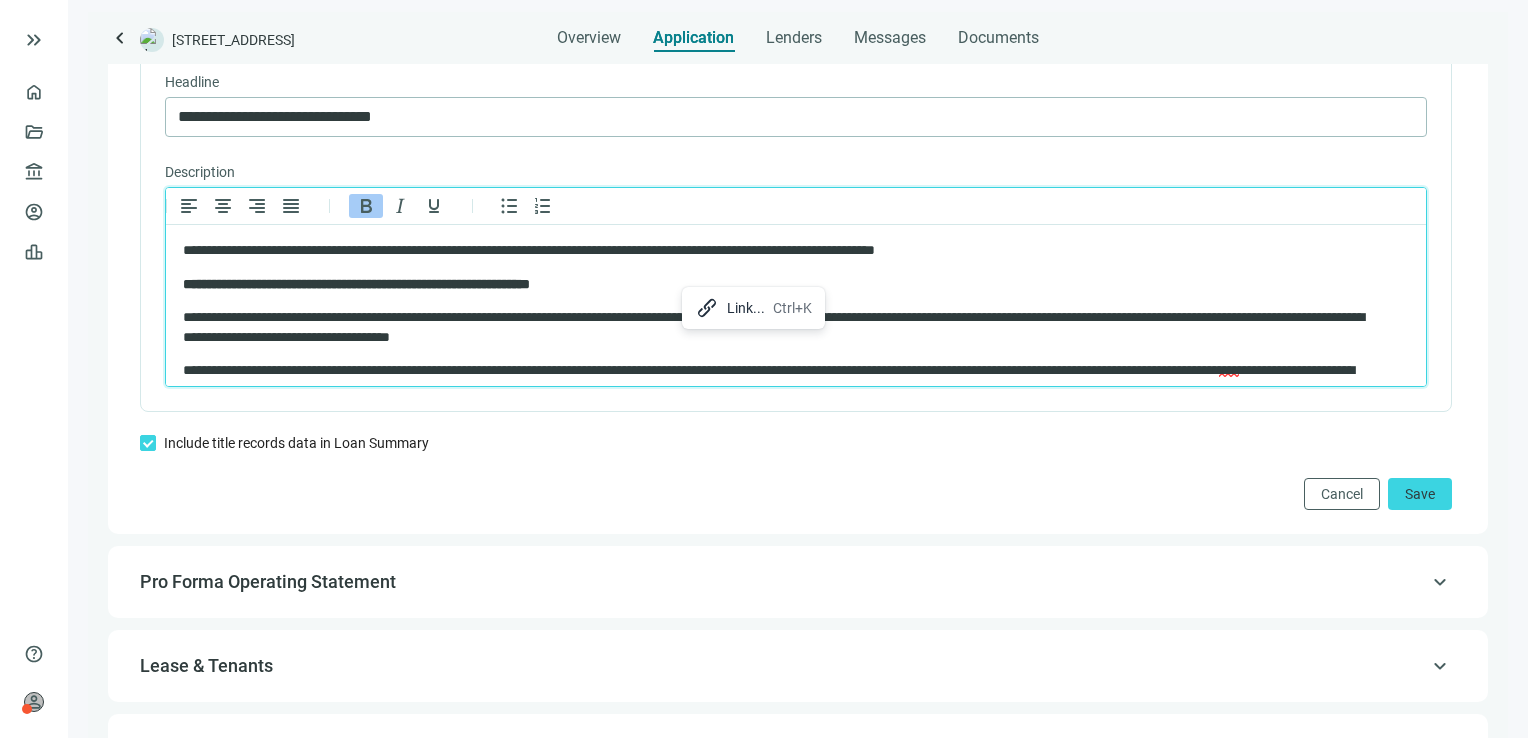 click on "**********" at bounding box center (779, 285) 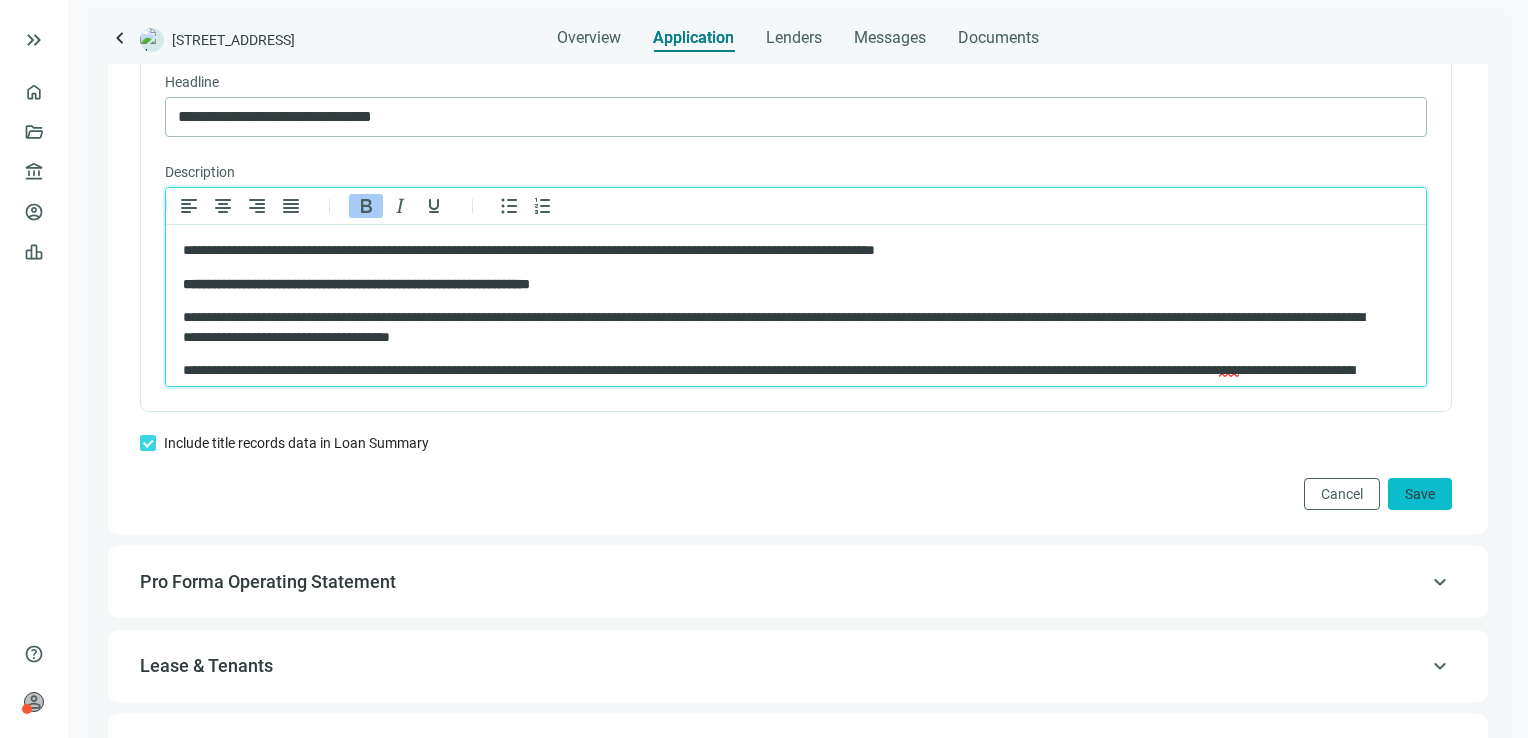 click on "Save" at bounding box center (1420, 494) 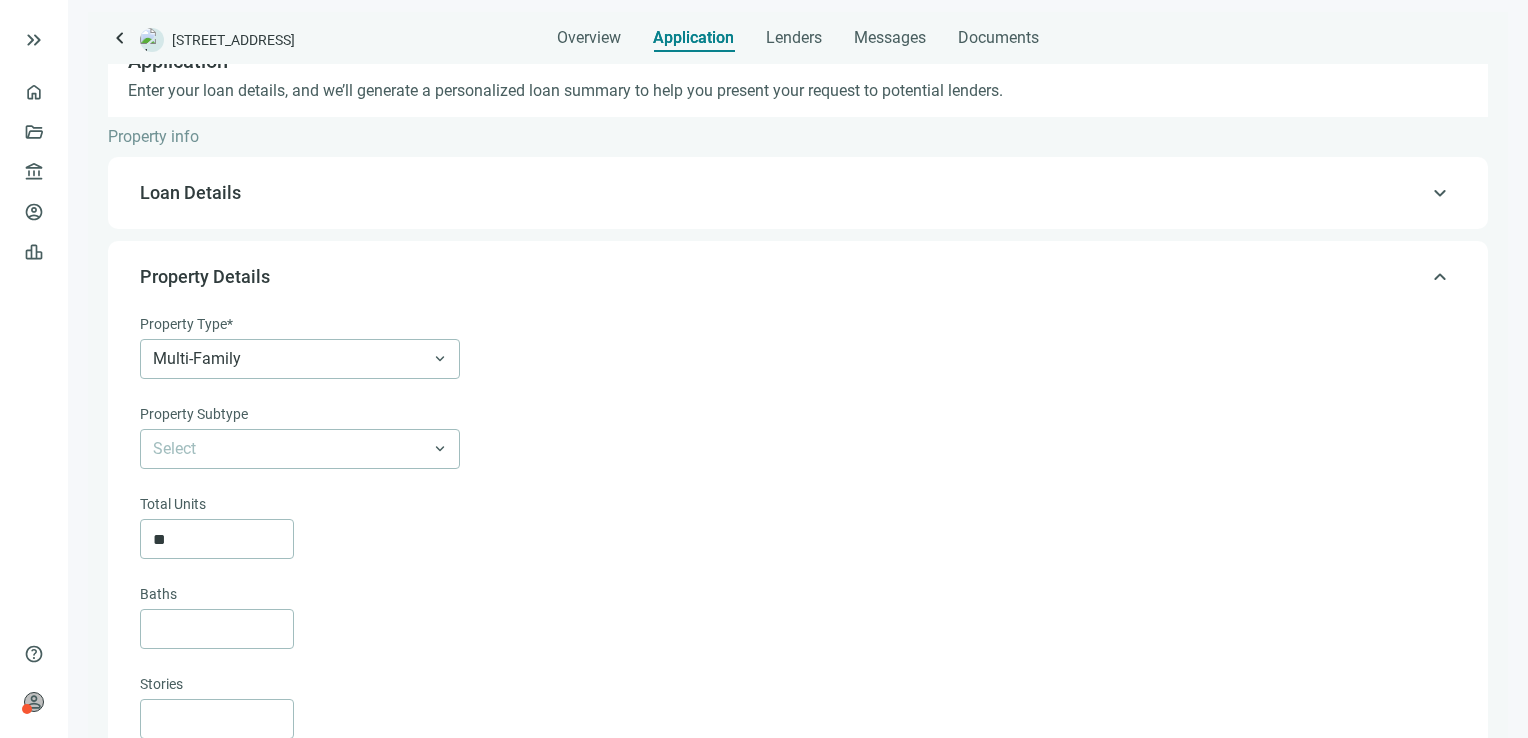 scroll, scrollTop: 0, scrollLeft: 0, axis: both 